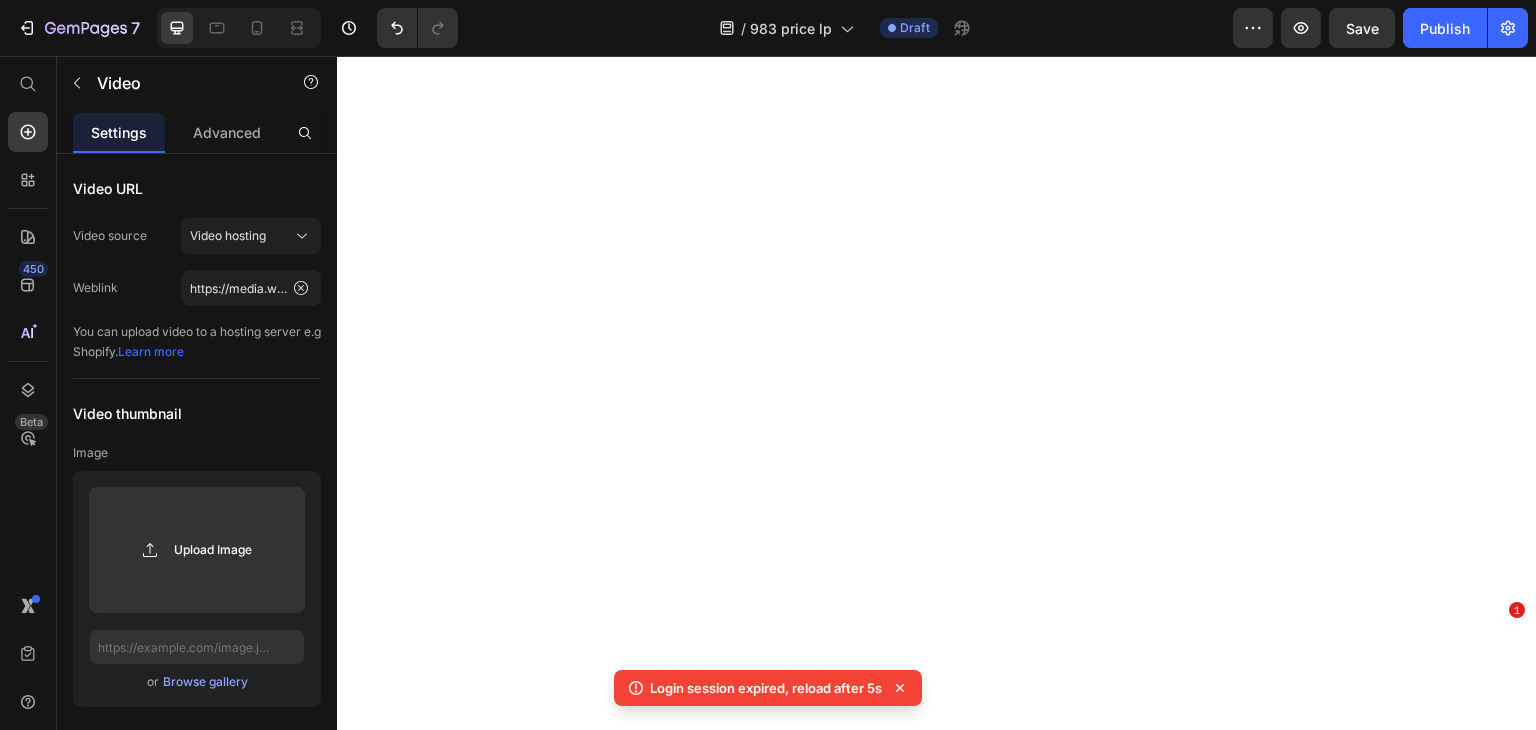scroll, scrollTop: 0, scrollLeft: 0, axis: both 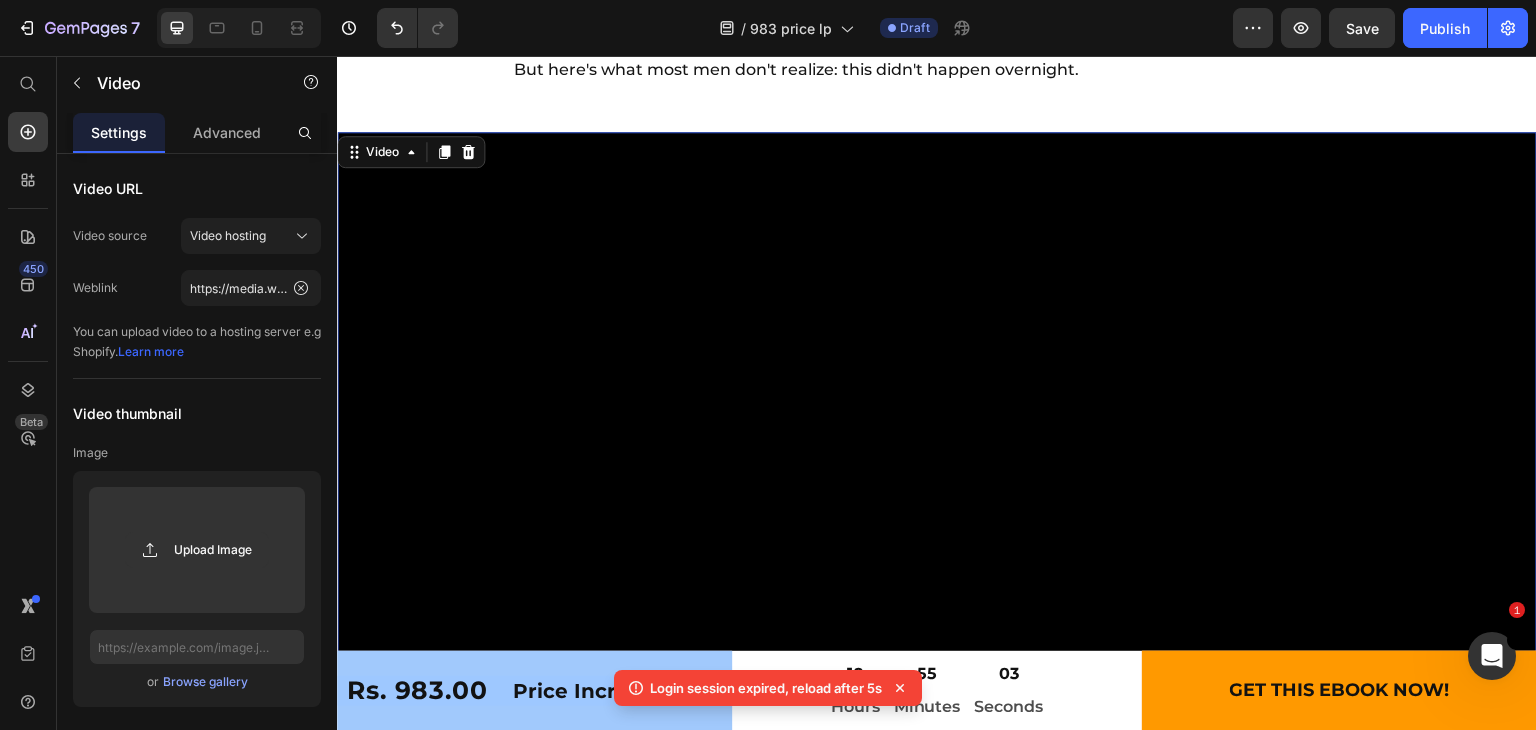 drag, startPoint x: 337, startPoint y: 56, endPoint x: 590, endPoint y: 315, distance: 362.06354 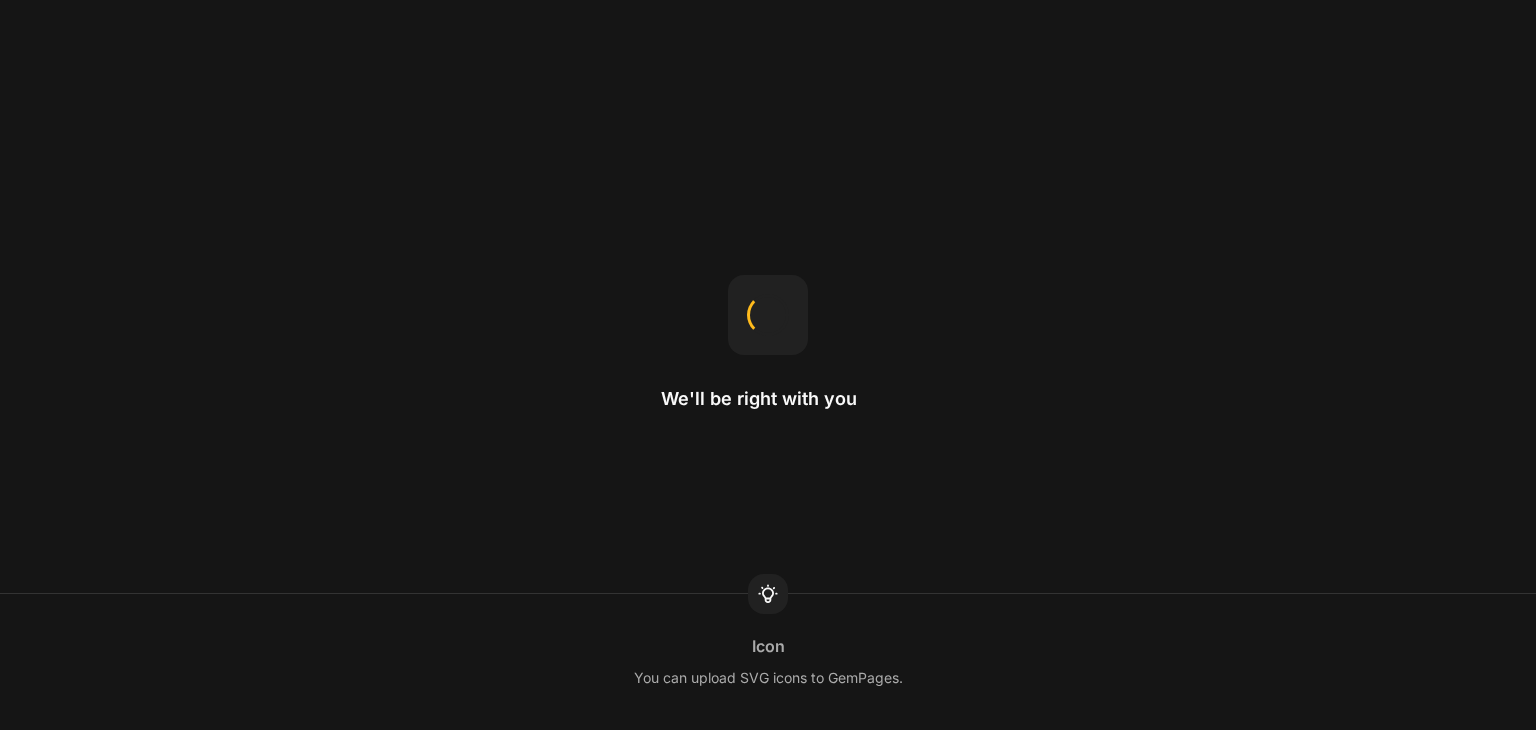 scroll, scrollTop: 0, scrollLeft: 0, axis: both 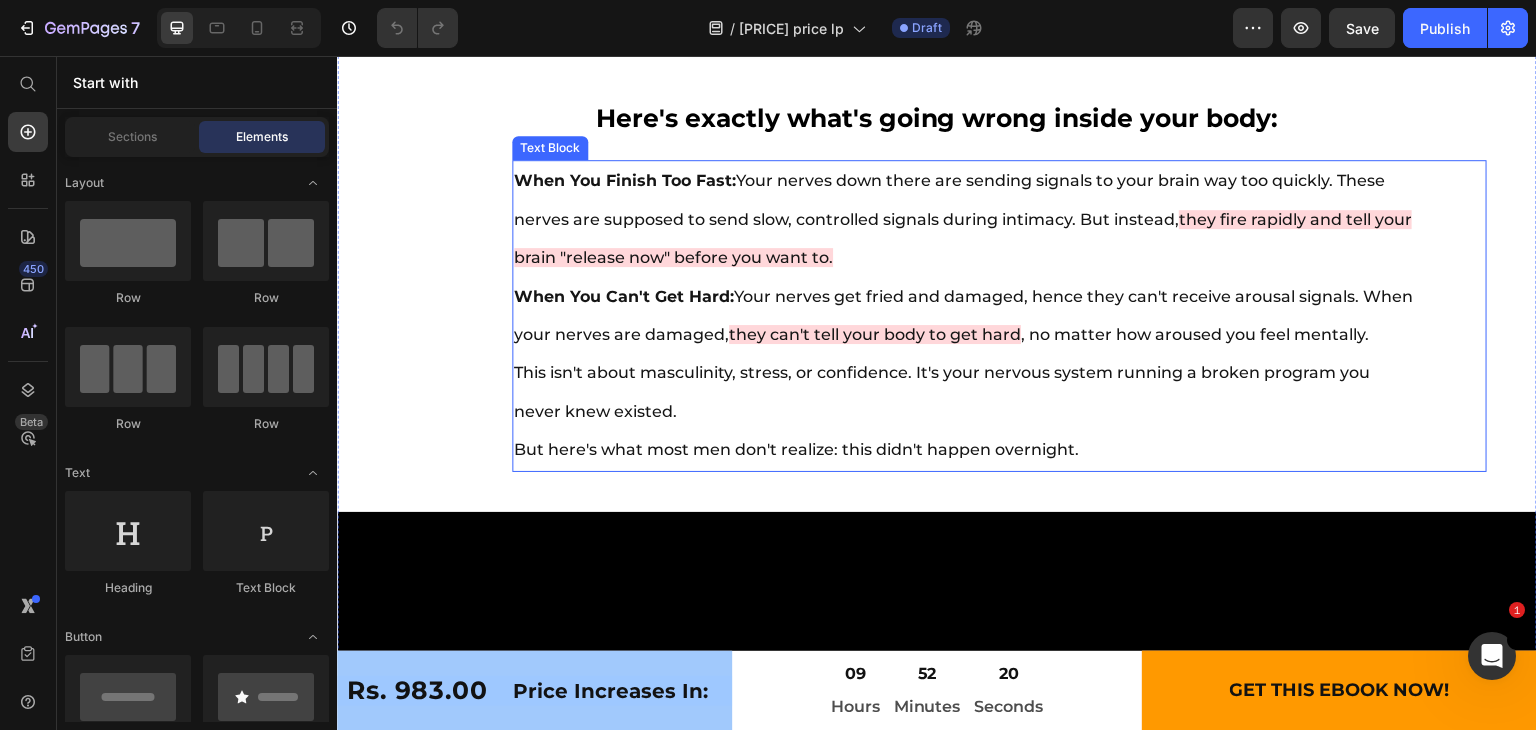 click on "When You Finish Too Fast:  Your nerves down there are sending signals to your brain way too quickly. These nerves are supposed to send slow, controlled signals during intimacy. But instead,  they fire rapidly and tell your brain "release now" before you want to. When You Can't Get Hard:  Your nerves get fried and damaged, hence they can't receive arousal signals. When your nerves are damaged,  they can't tell your body to get hard , no matter how aroused you feel mentally. This isn't about masculinity, stress, or confidence. It's your nervous system running a broken program you never knew existed. But here's what most men don't realize: this didn't happen overnight." at bounding box center [964, 315] 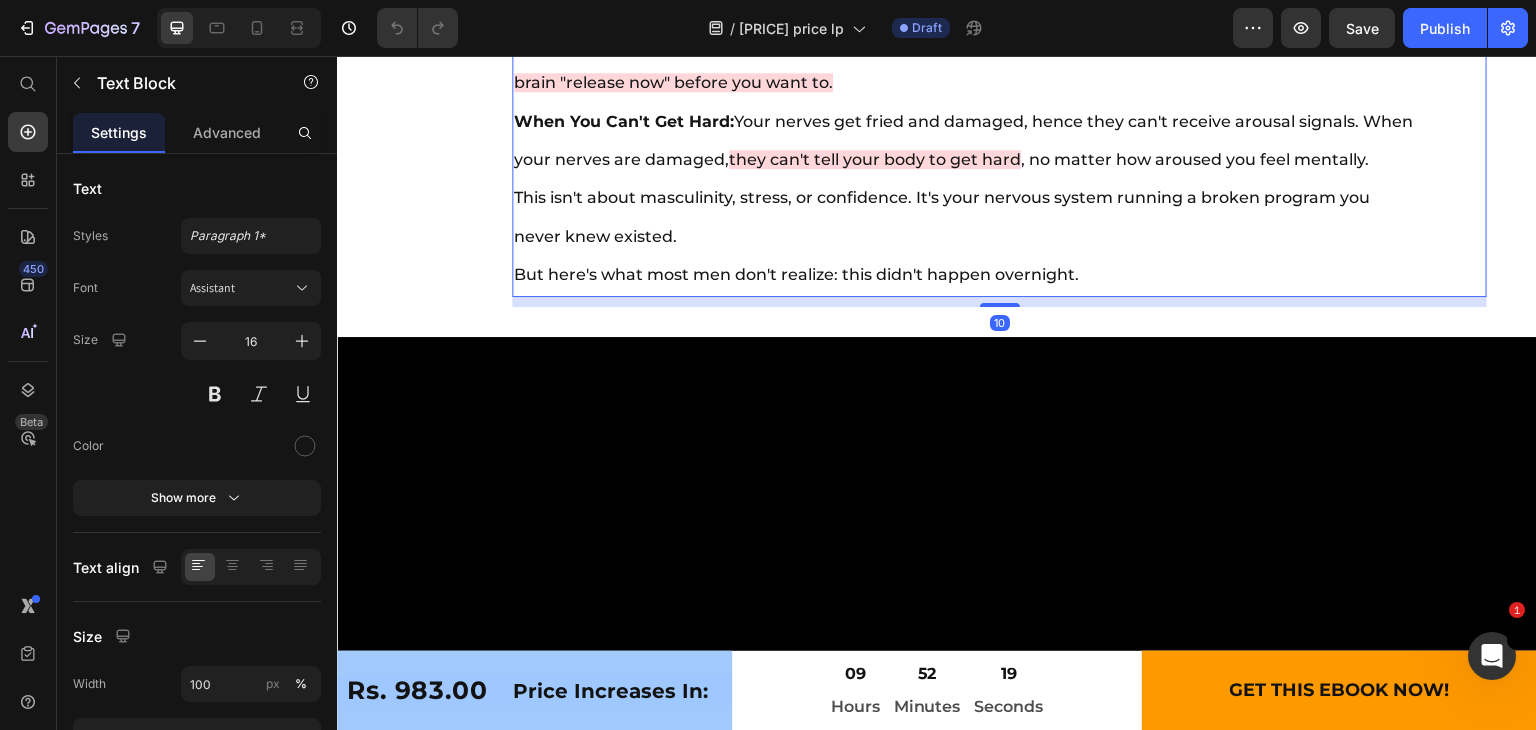scroll, scrollTop: 11256, scrollLeft: 0, axis: vertical 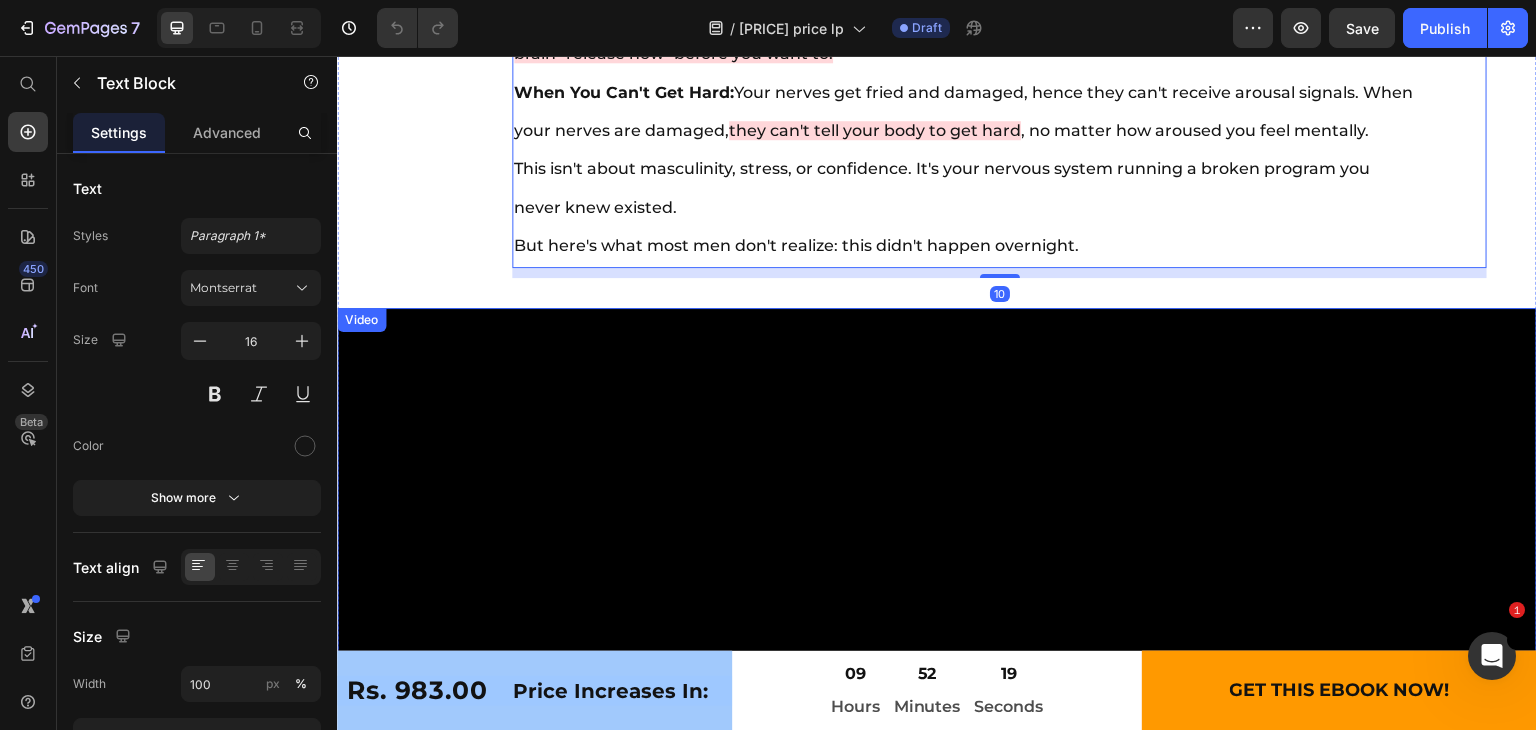 click at bounding box center [937, 908] 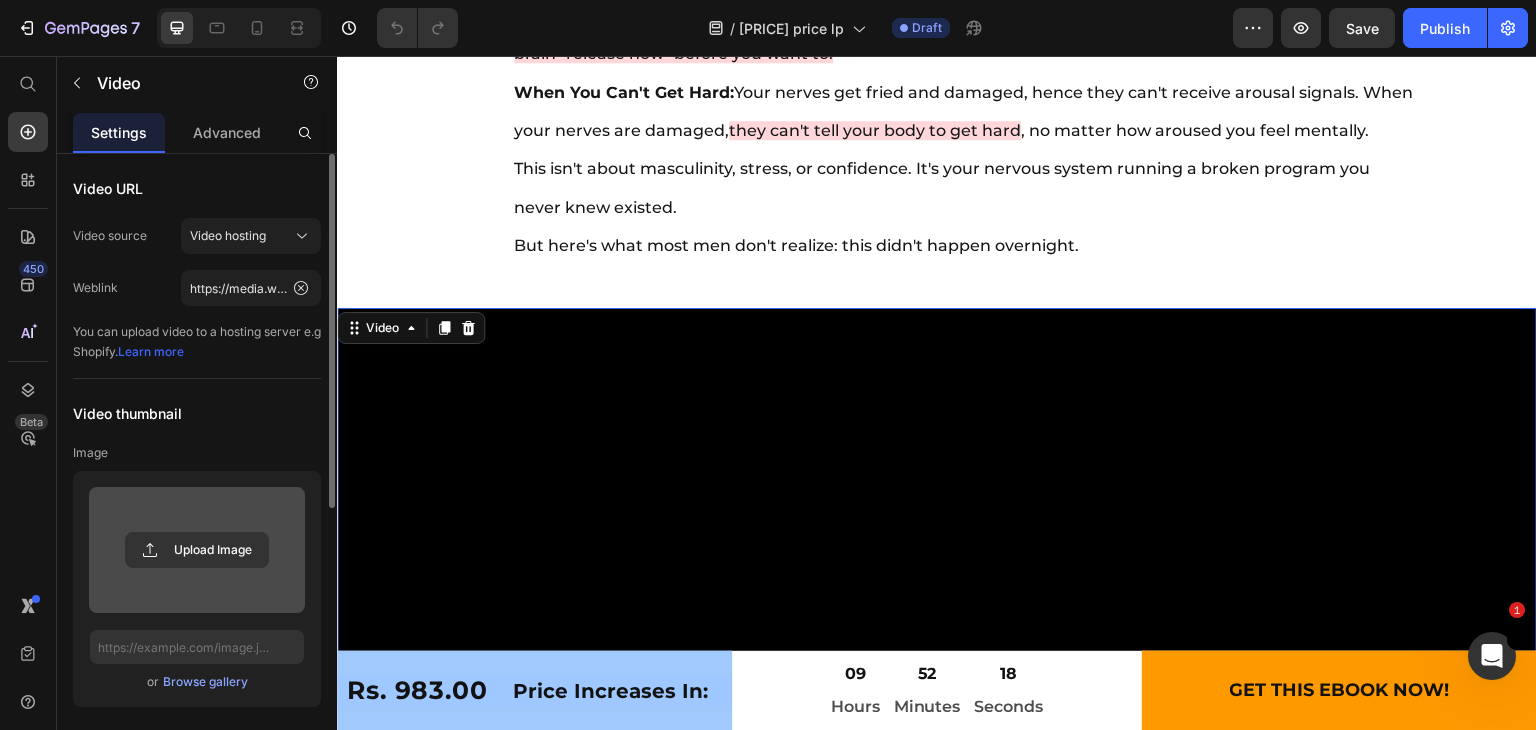 click at bounding box center [197, 550] 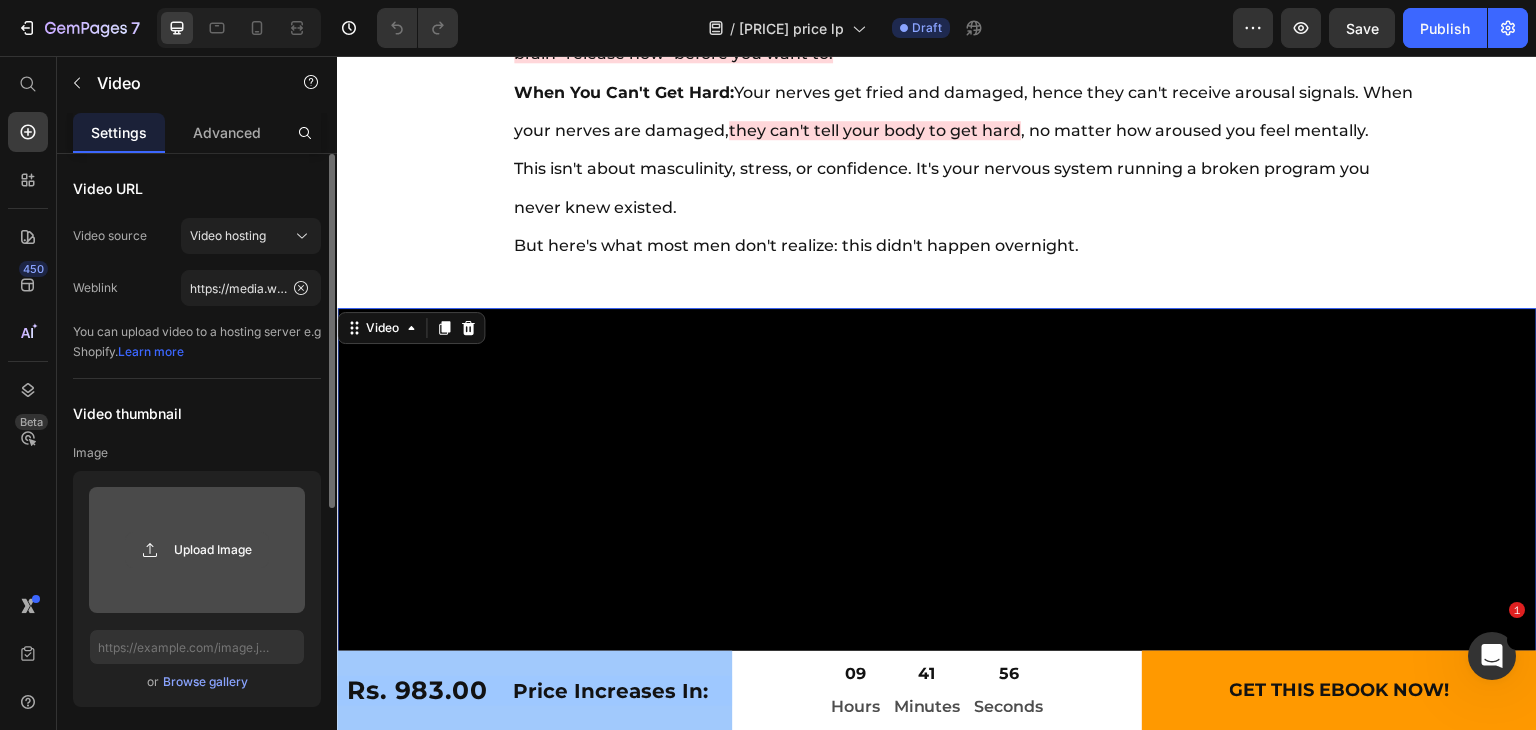click on "Upload Image" at bounding box center [197, 550] 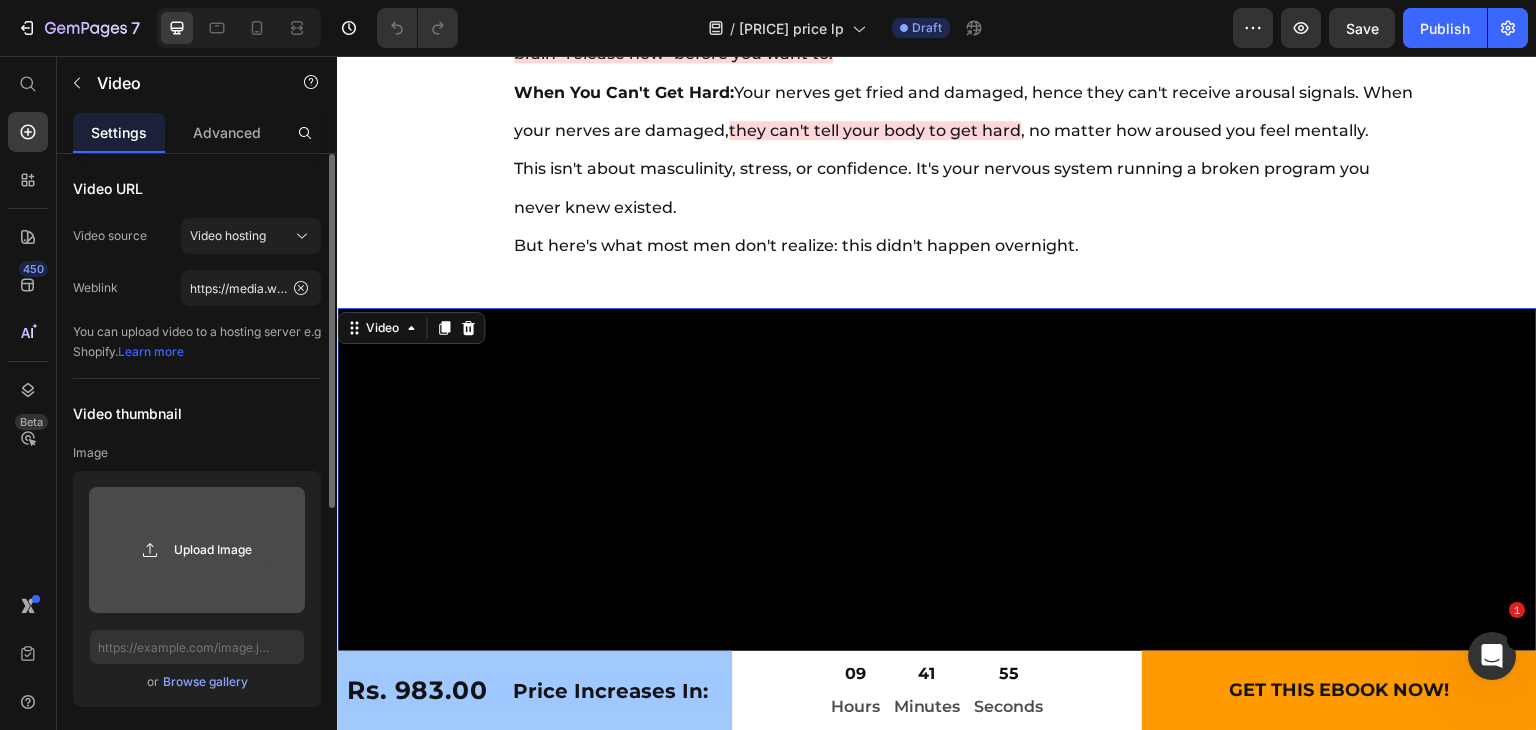 click 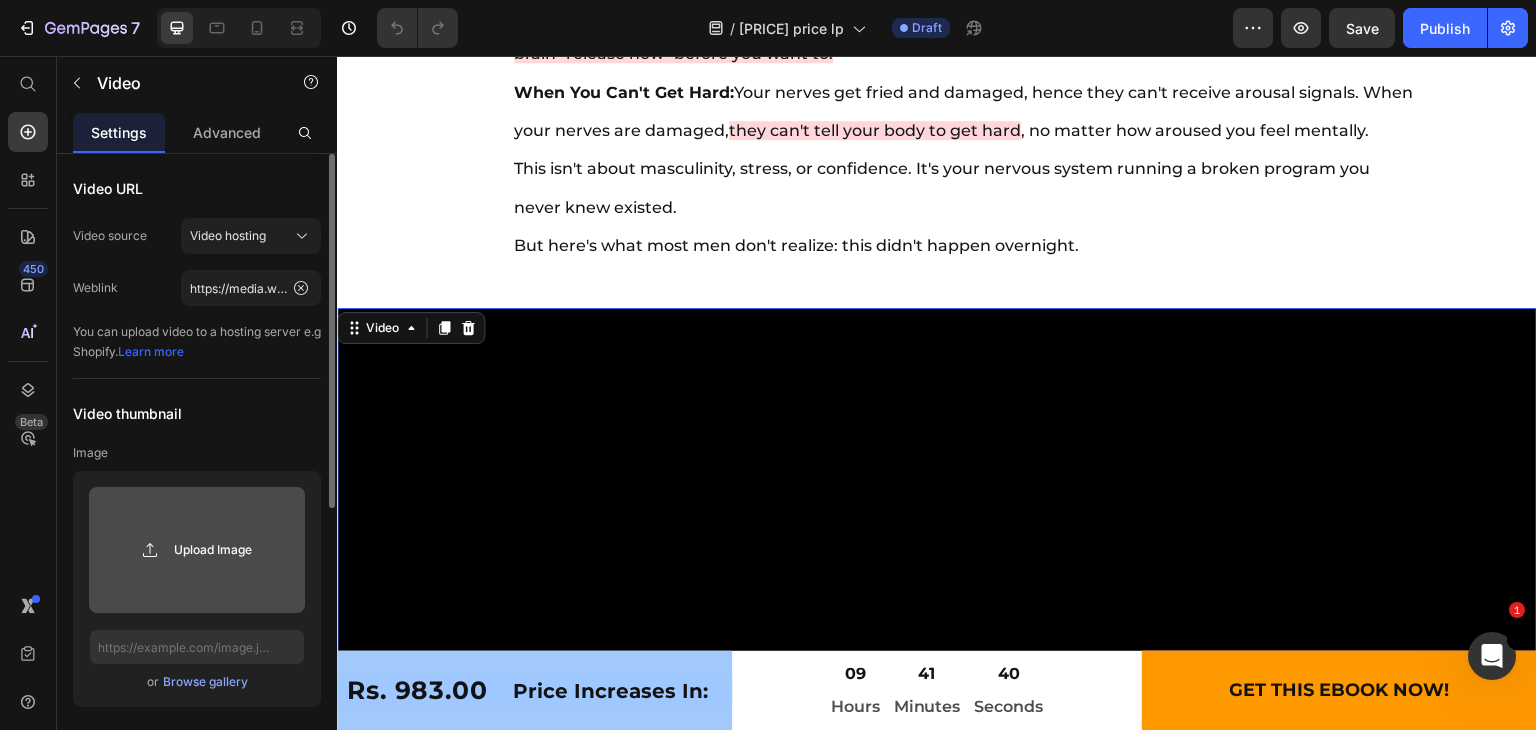 type on "C:\fakepath\Root cause.mp4" 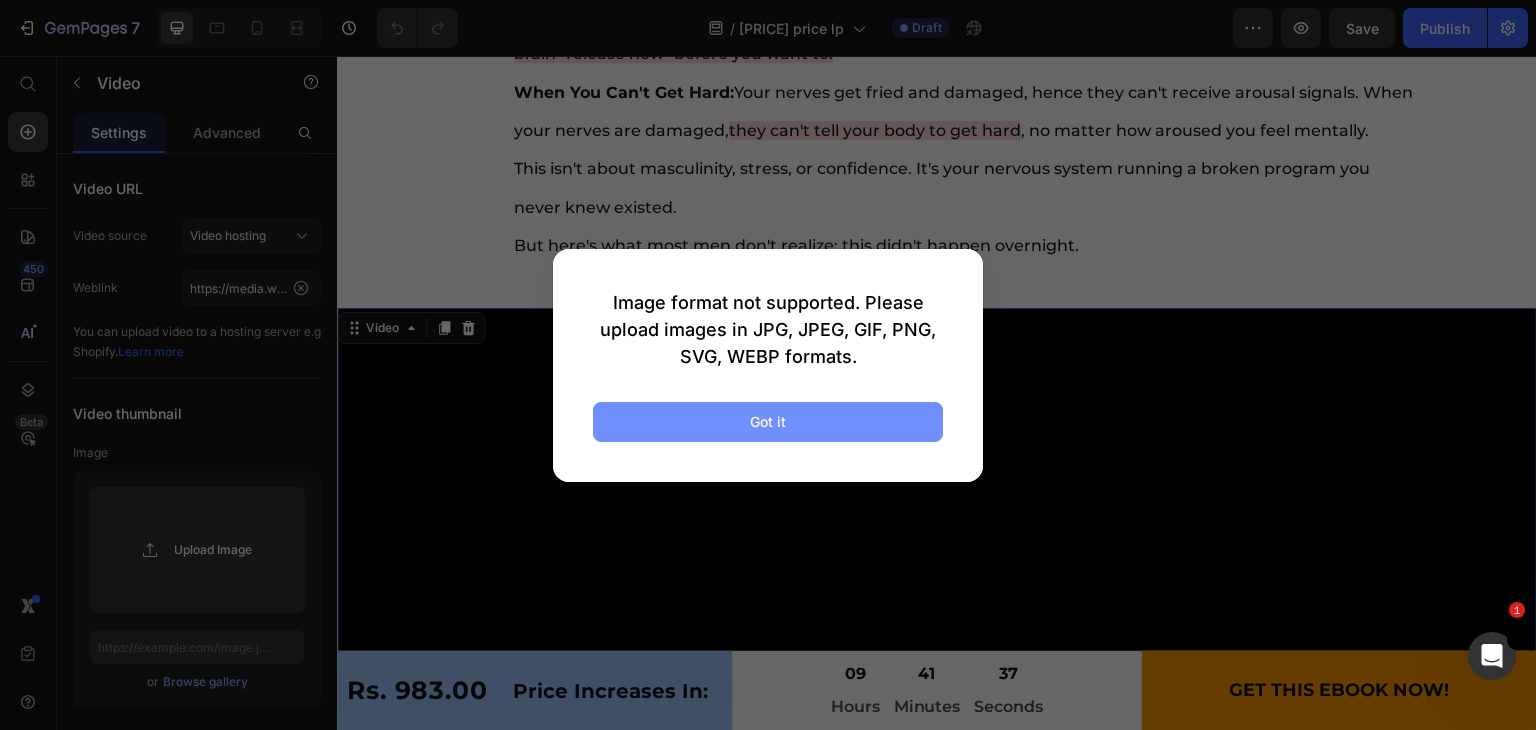 click on "Got it" at bounding box center [768, 422] 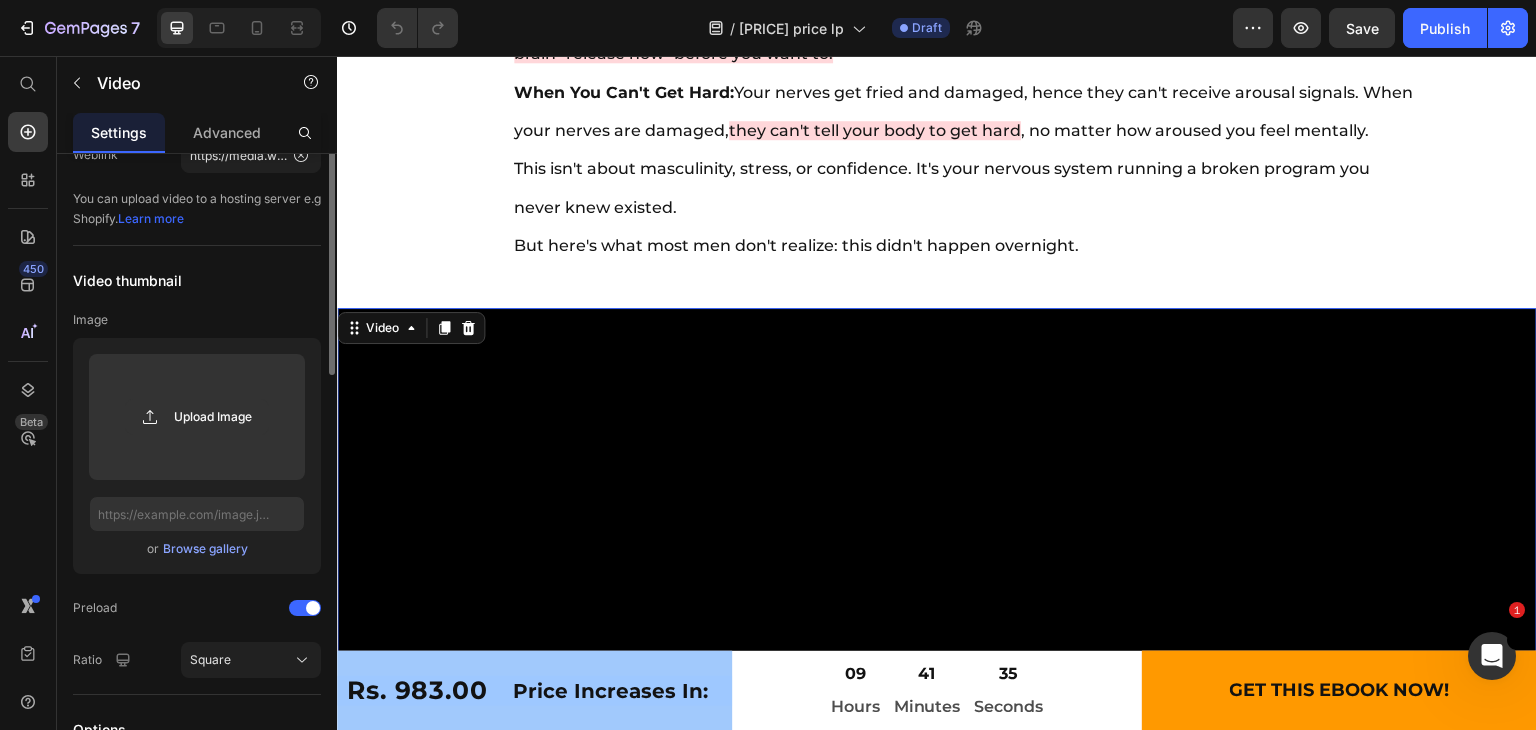 scroll, scrollTop: 0, scrollLeft: 0, axis: both 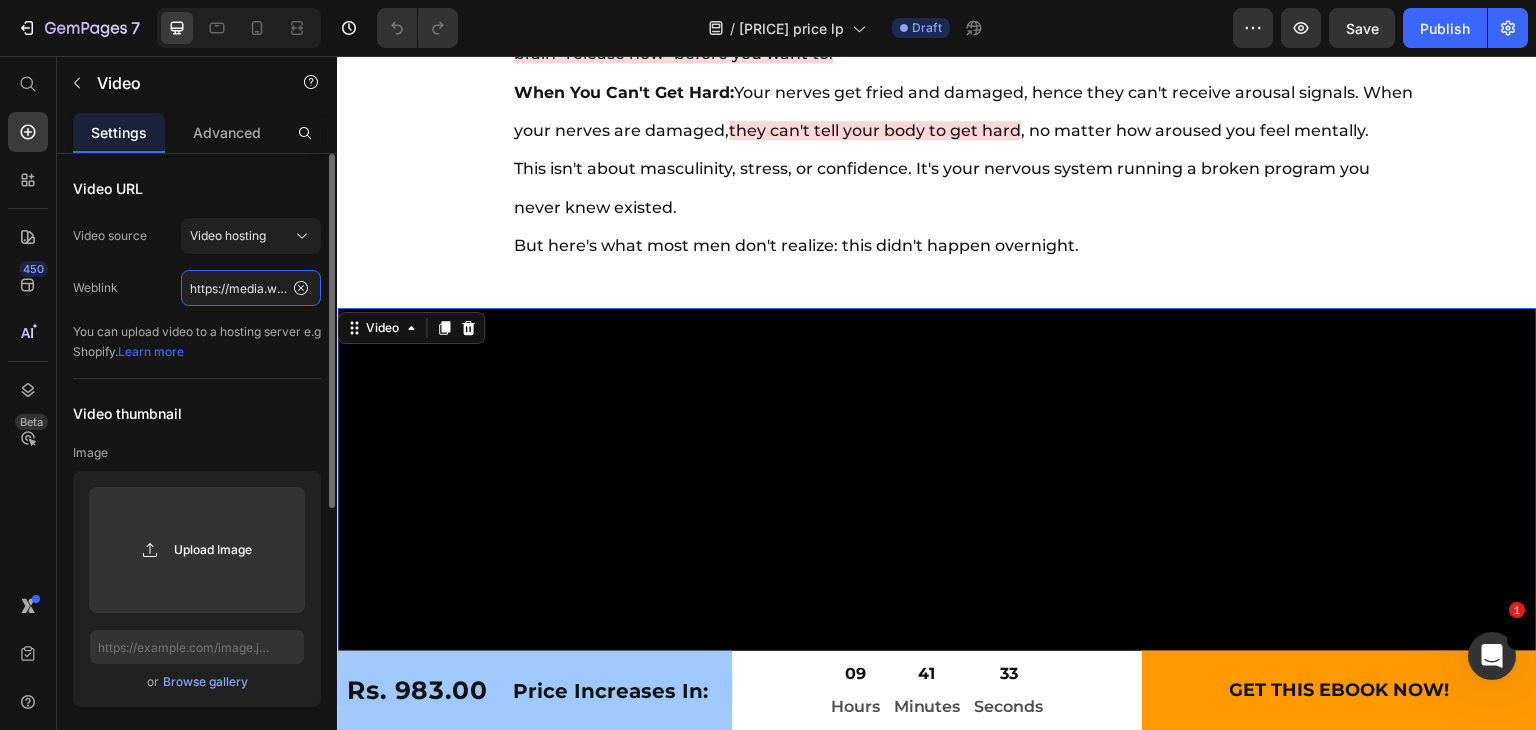 click on "https://media.w3.org/2010/05/sintel/trailer.mp4" 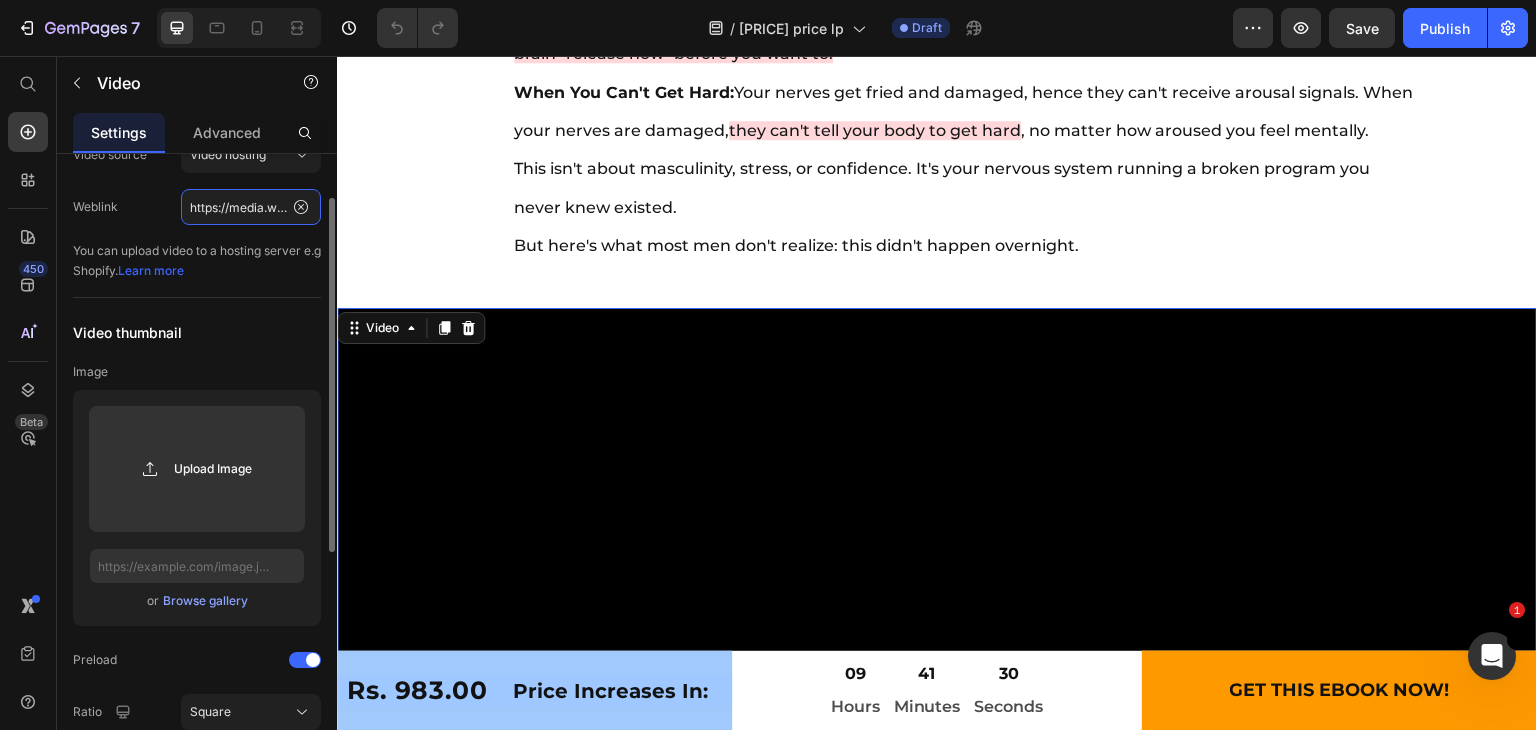 scroll, scrollTop: 0, scrollLeft: 0, axis: both 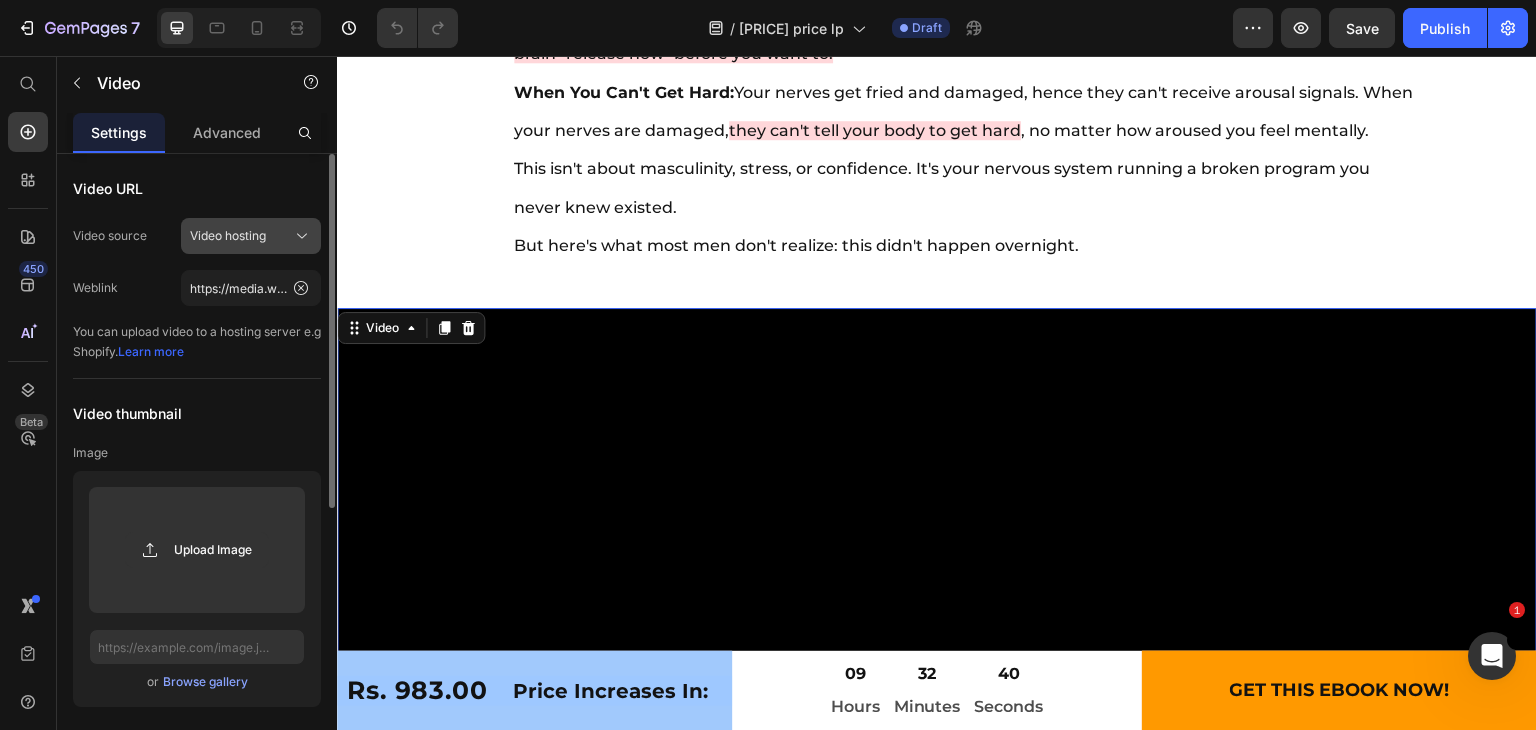 click on "Video hosting" at bounding box center [251, 236] 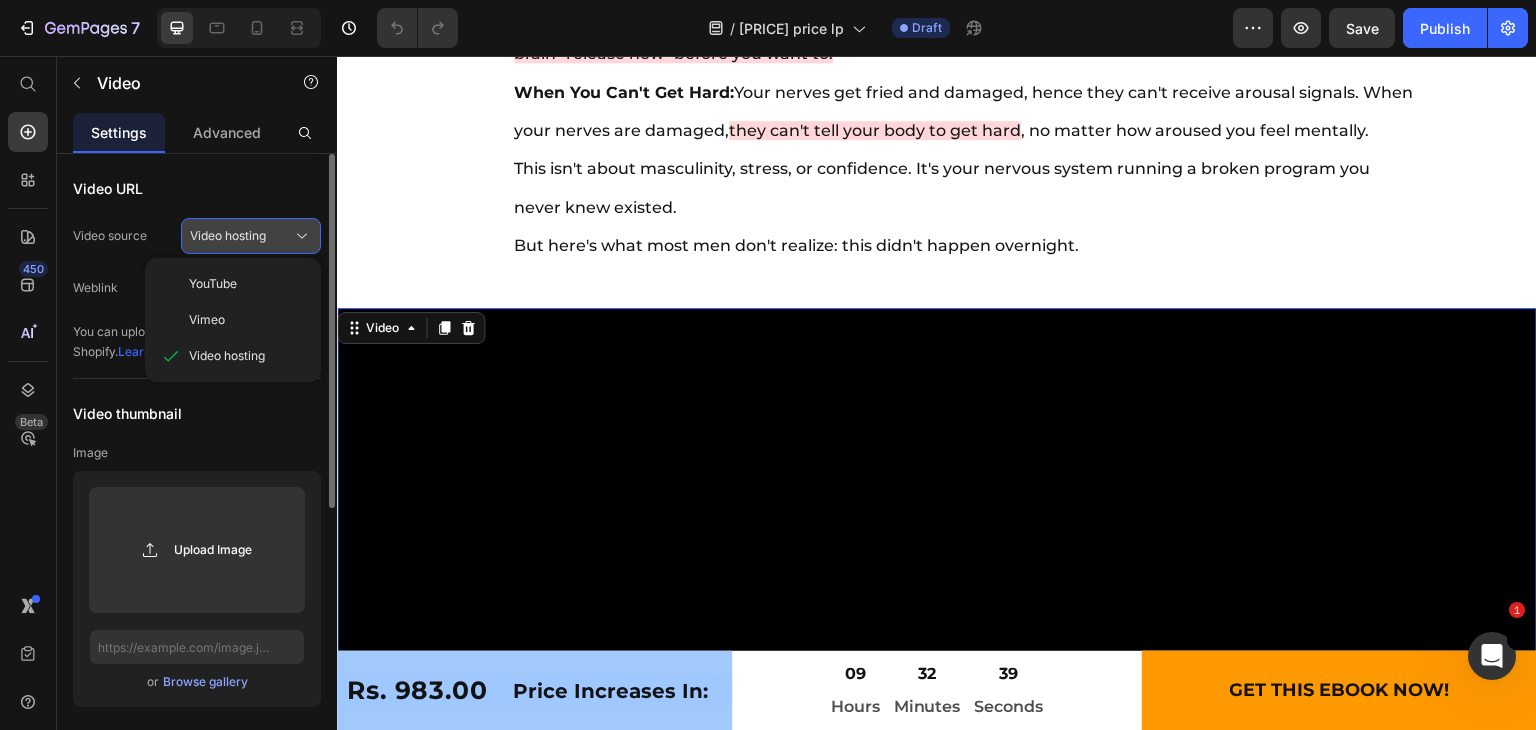 click on "Video hosting" at bounding box center [251, 236] 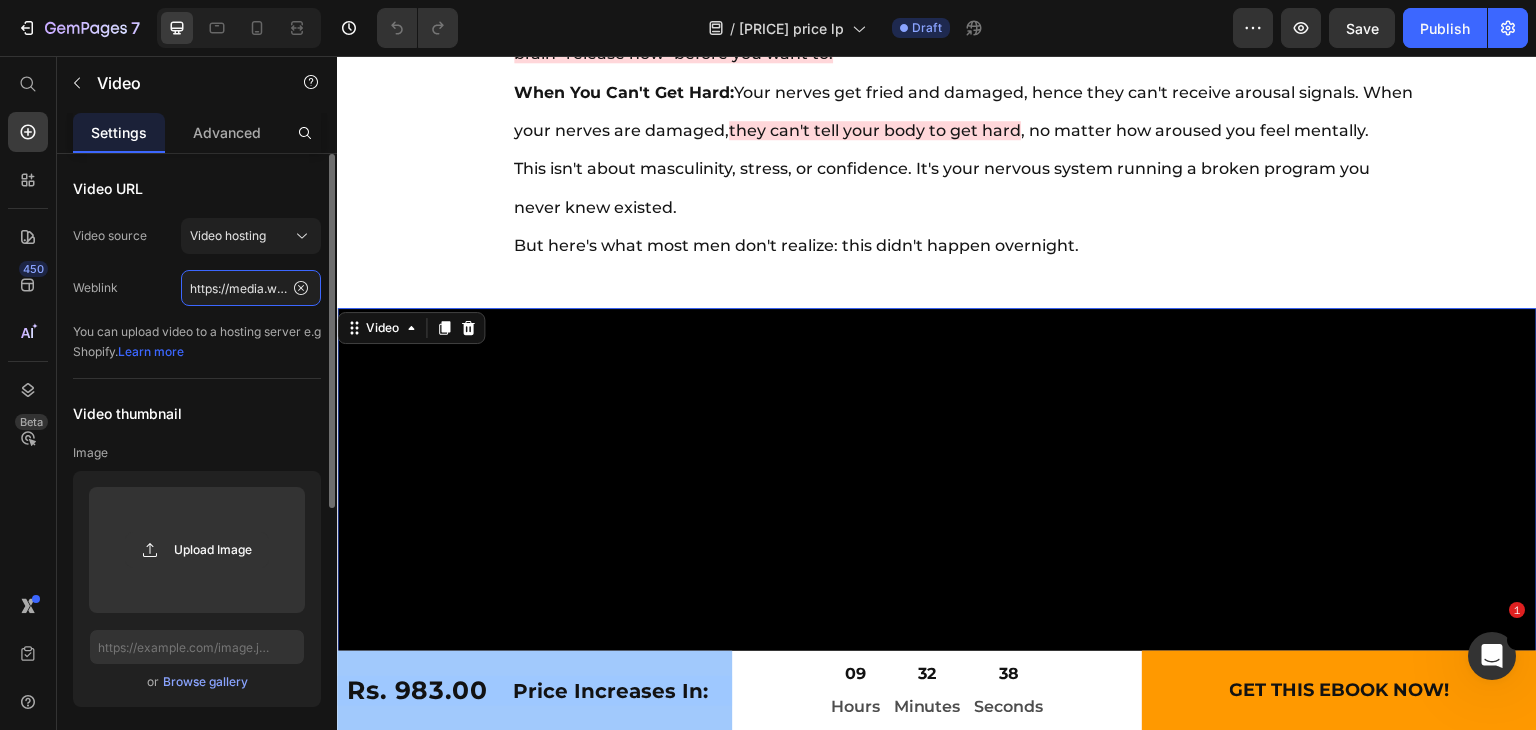 click on "https://media.w3.org/2010/05/sintel/trailer.mp4" 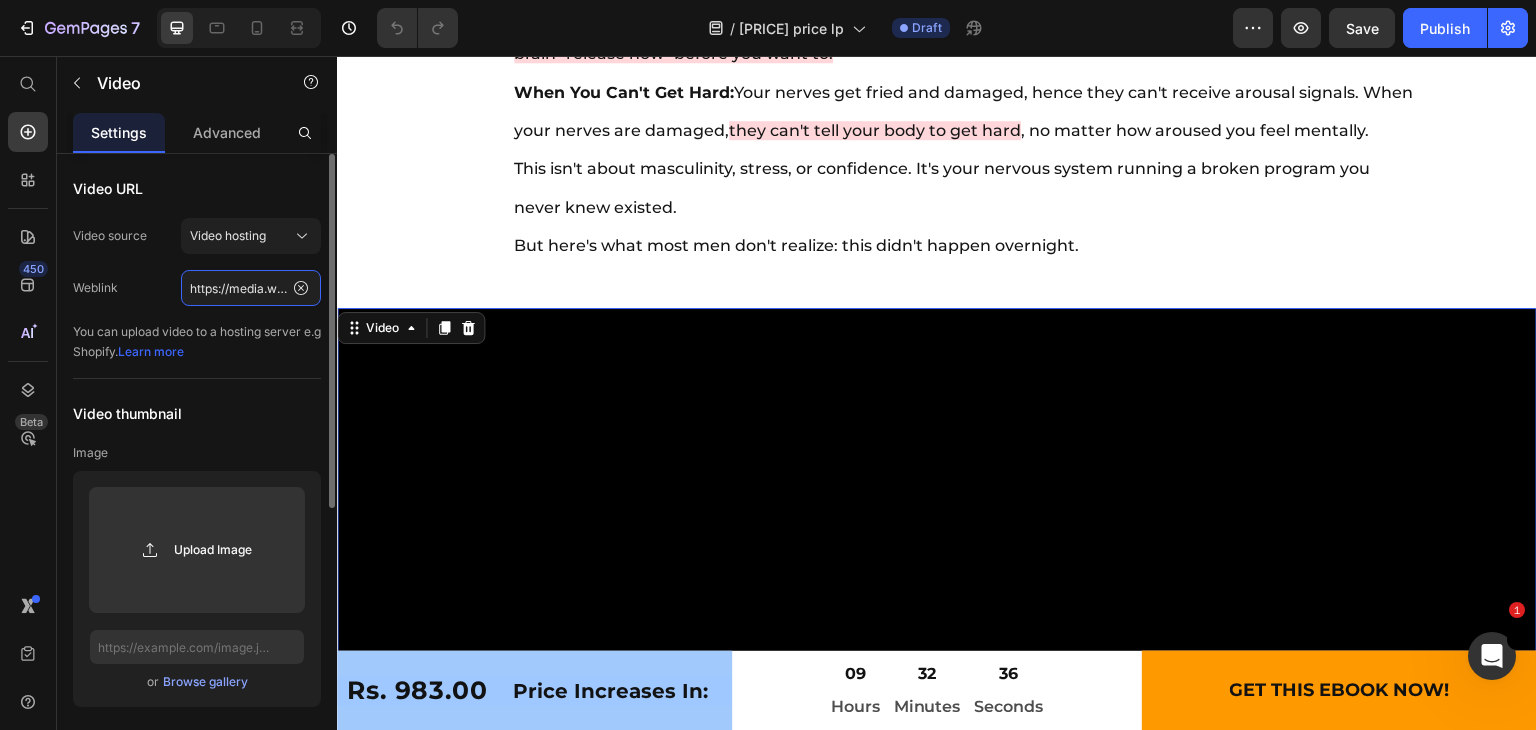 paste on "cdn.shopify.com/videos/c/o/v/05dc0d49dfb1470aa9d8b8d9c6248029" 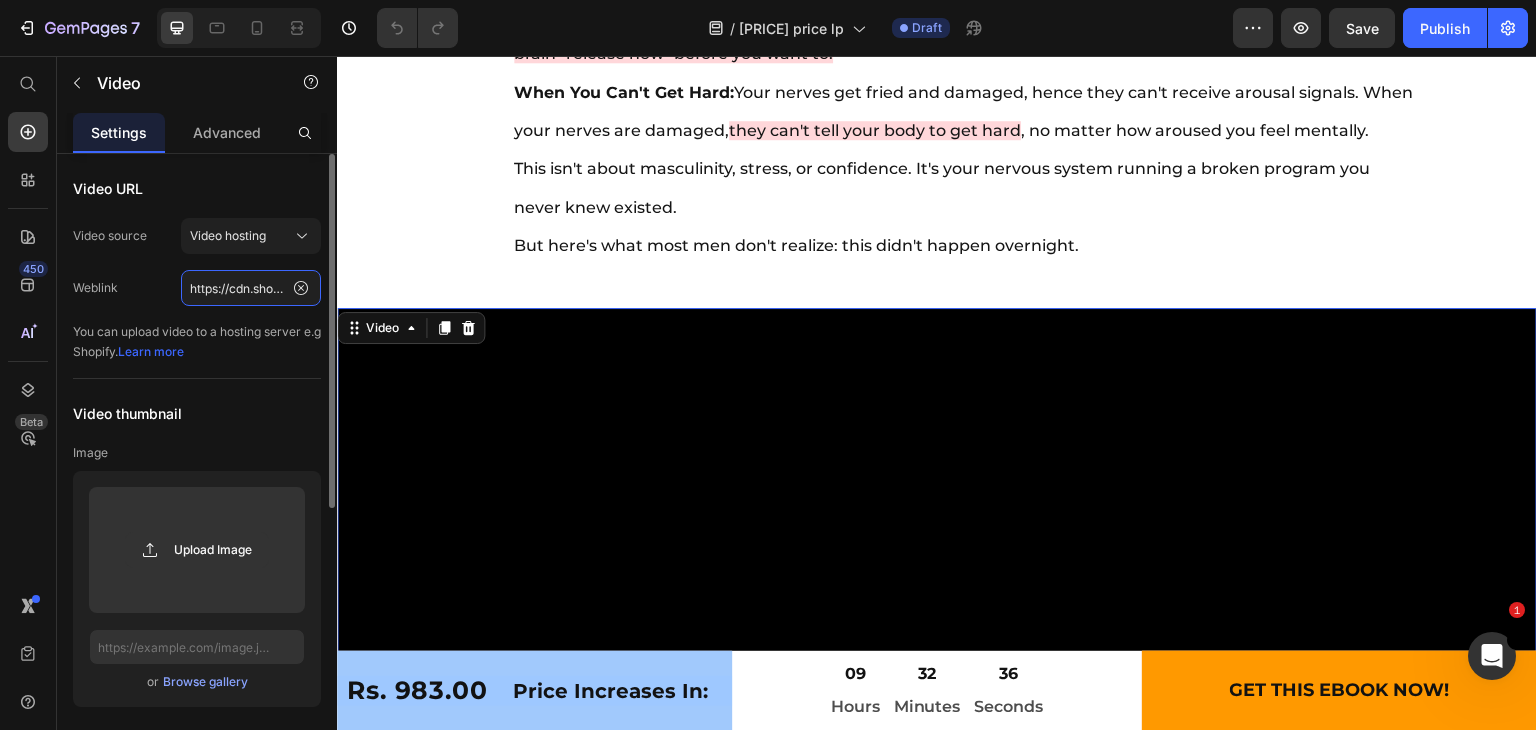 scroll, scrollTop: 0, scrollLeft: 373, axis: horizontal 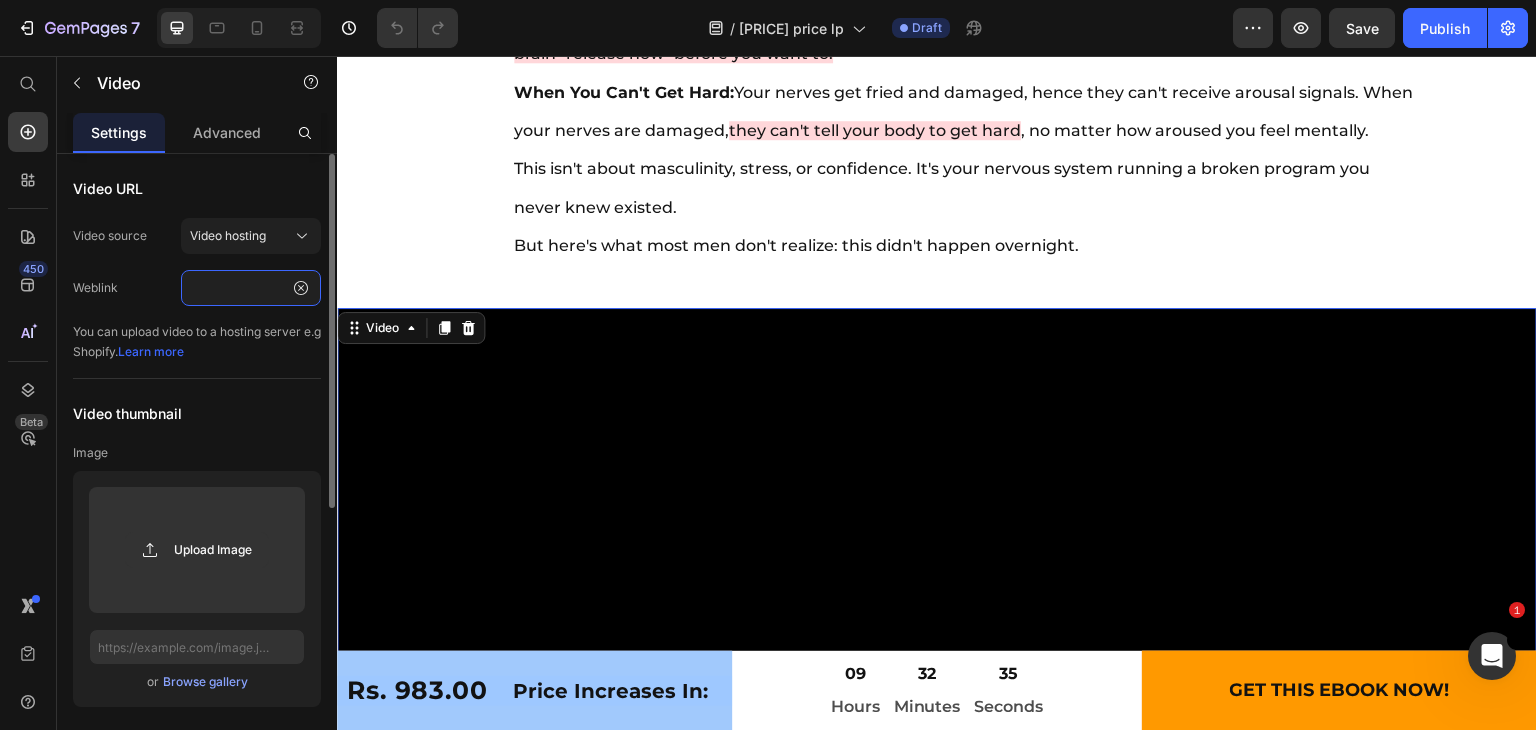 type on "https://cdn.shopify.com/videos/c/o/v/05dc0d49dfb1470aa9d8b8d9c6248029.mp4" 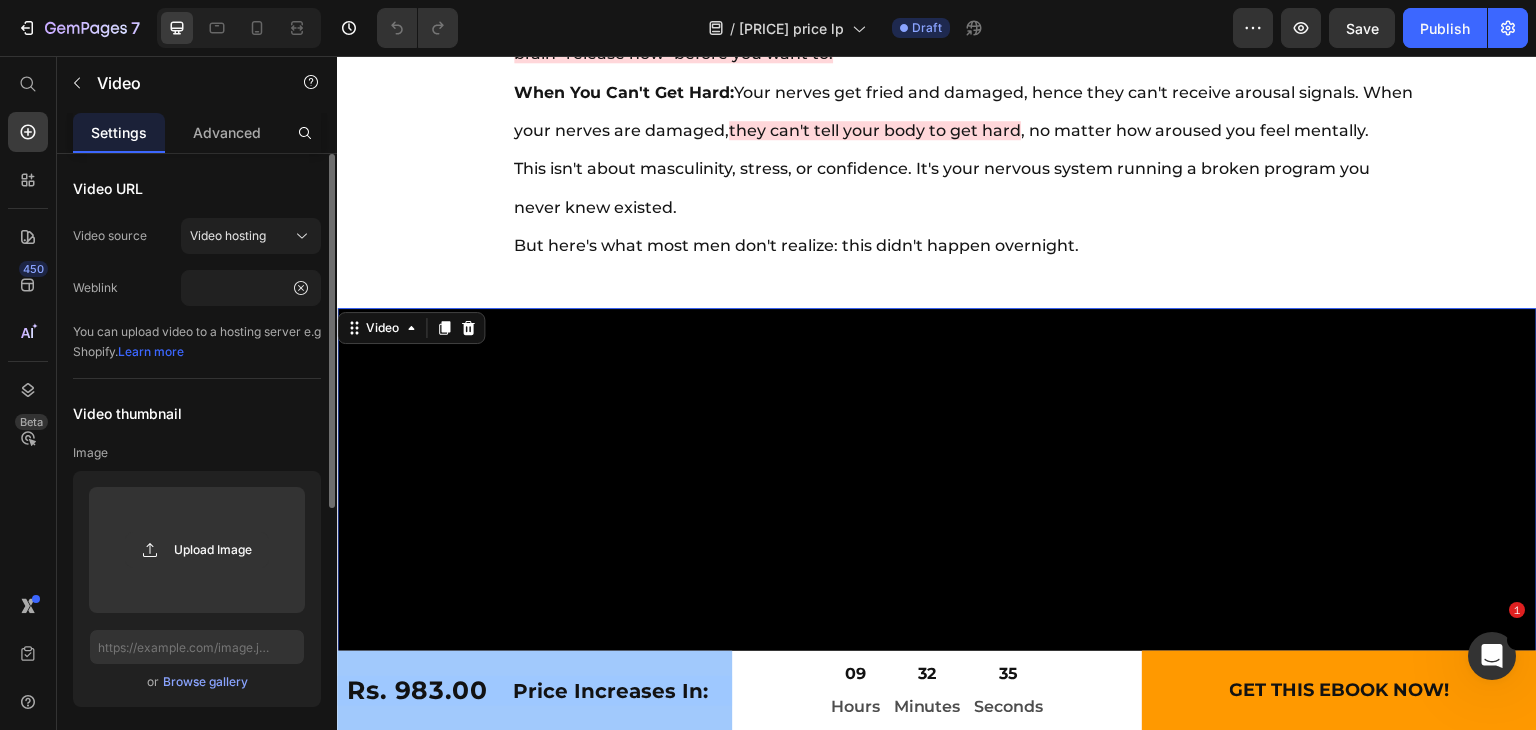 click on "Video URL Video source Video hosting Weblink https://cdn.shopify.com/videos/c/o/v/05dc0d49dfb1470aa9d8b8d9c6248029.mp4 You can upload video to a hosting server e.g Shopify. Learn more" 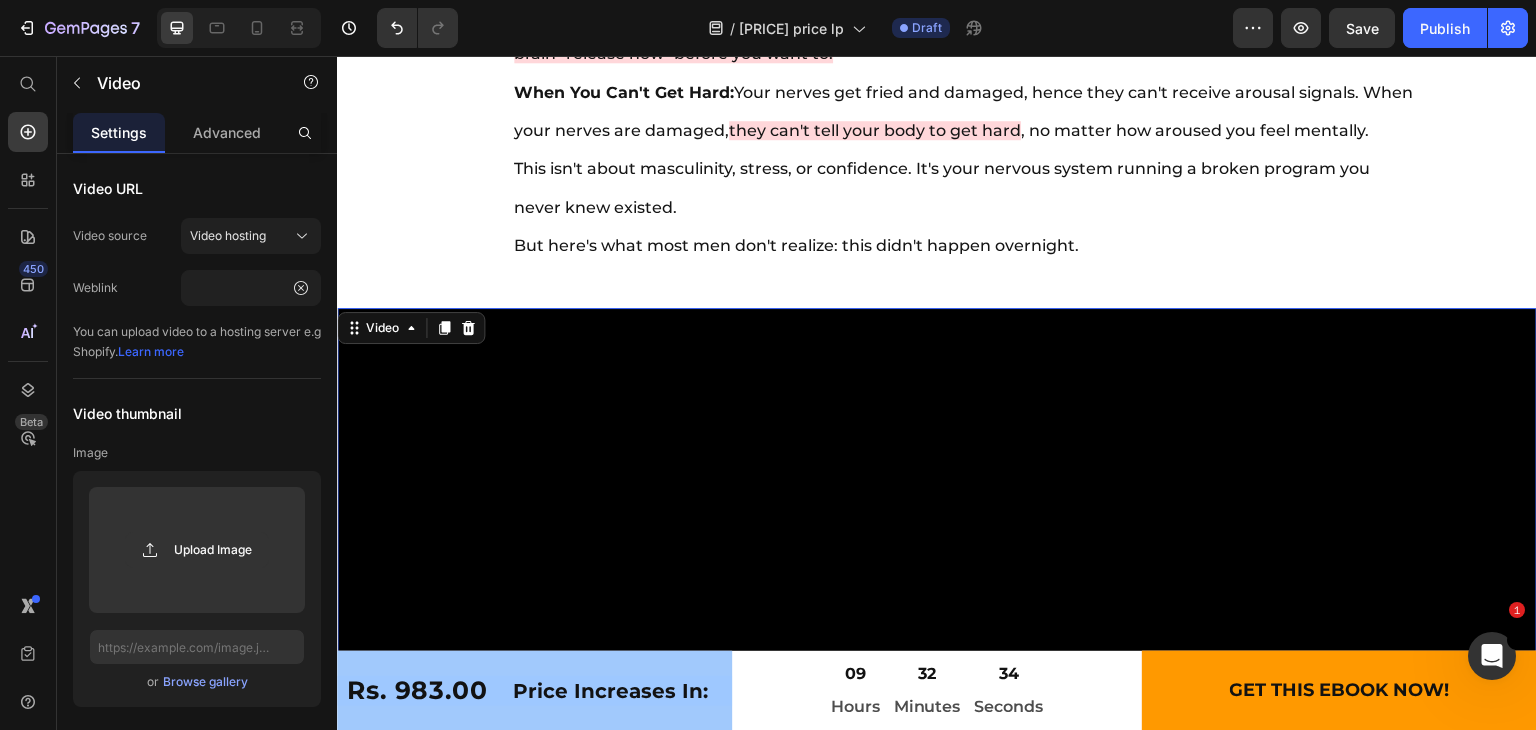 scroll, scrollTop: 0, scrollLeft: 0, axis: both 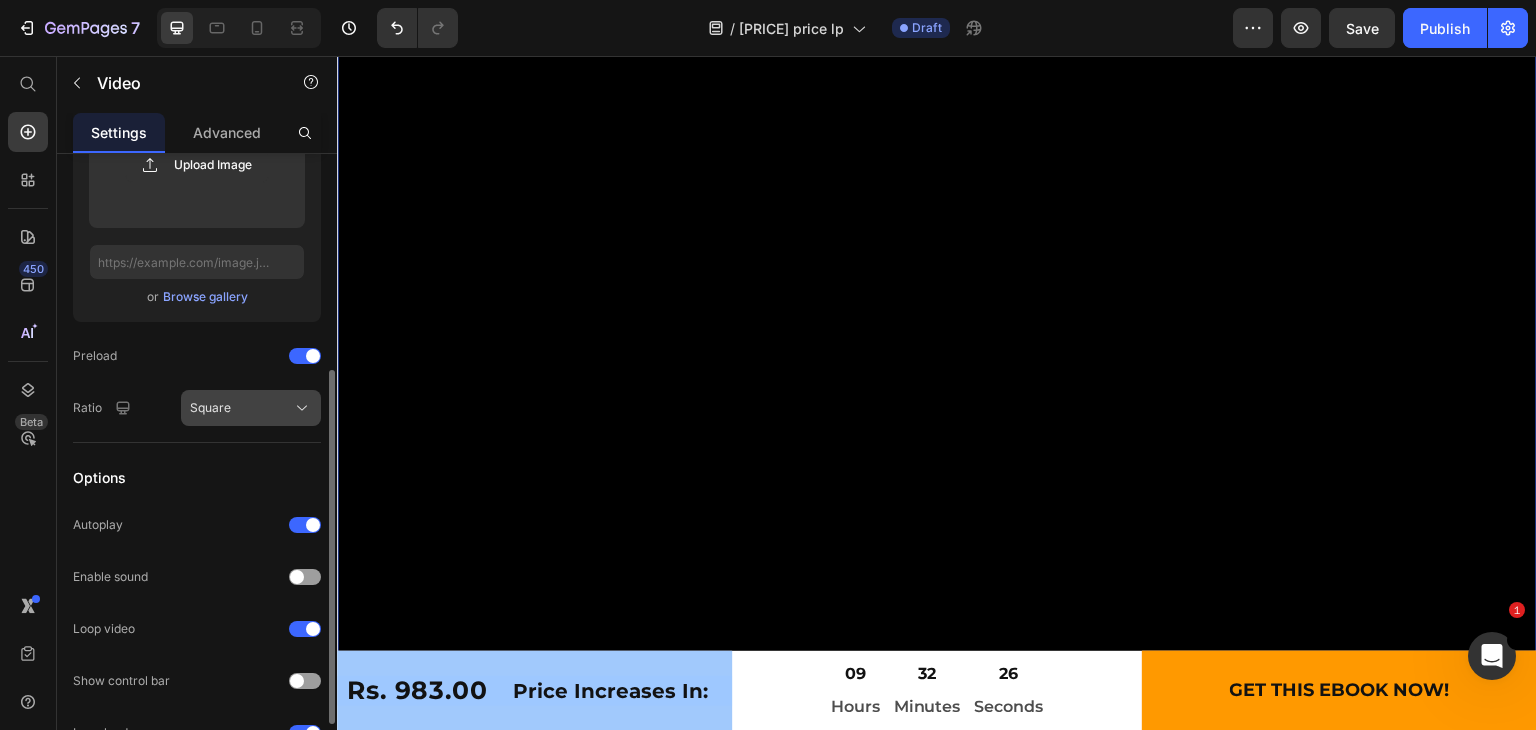 click on "Square" 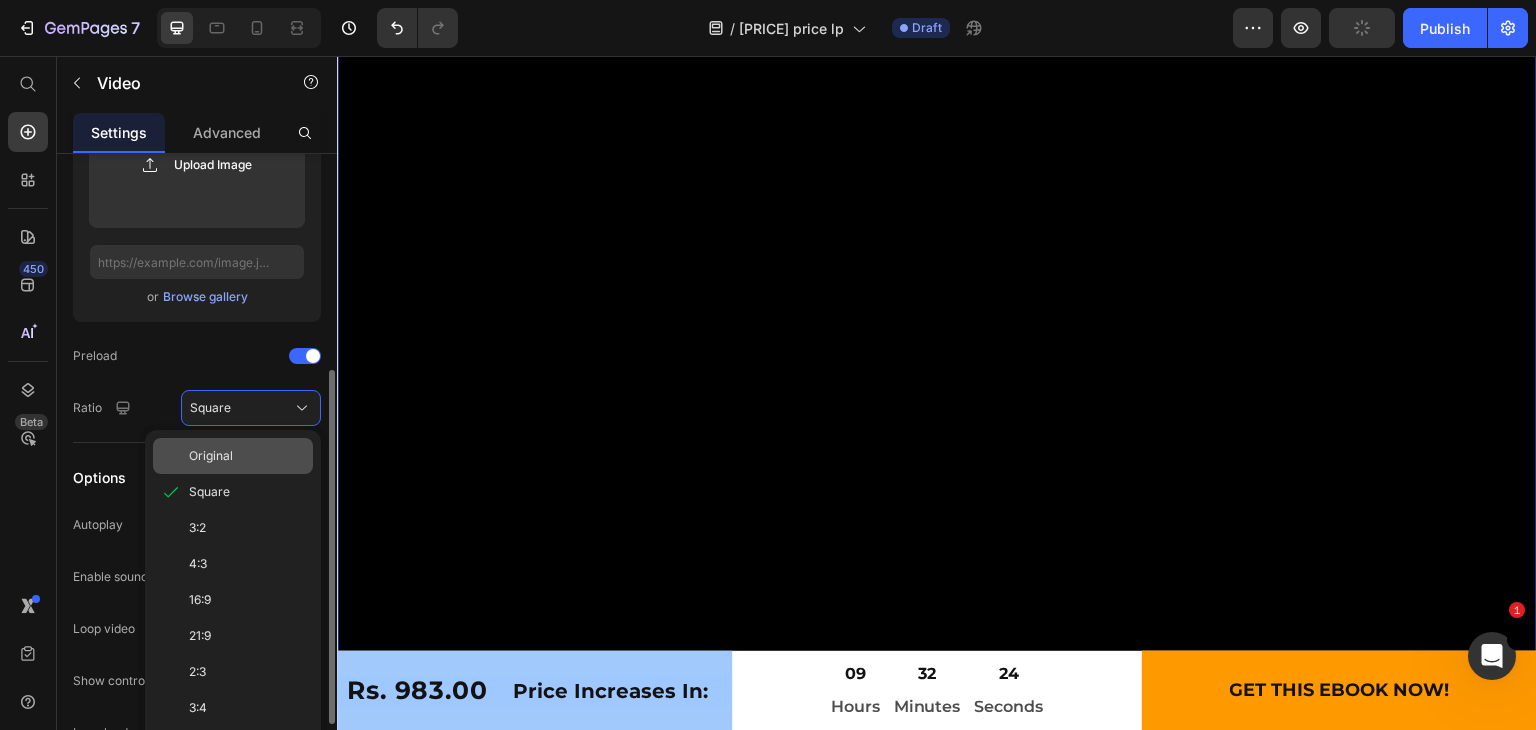 click on "Original" at bounding box center (211, 456) 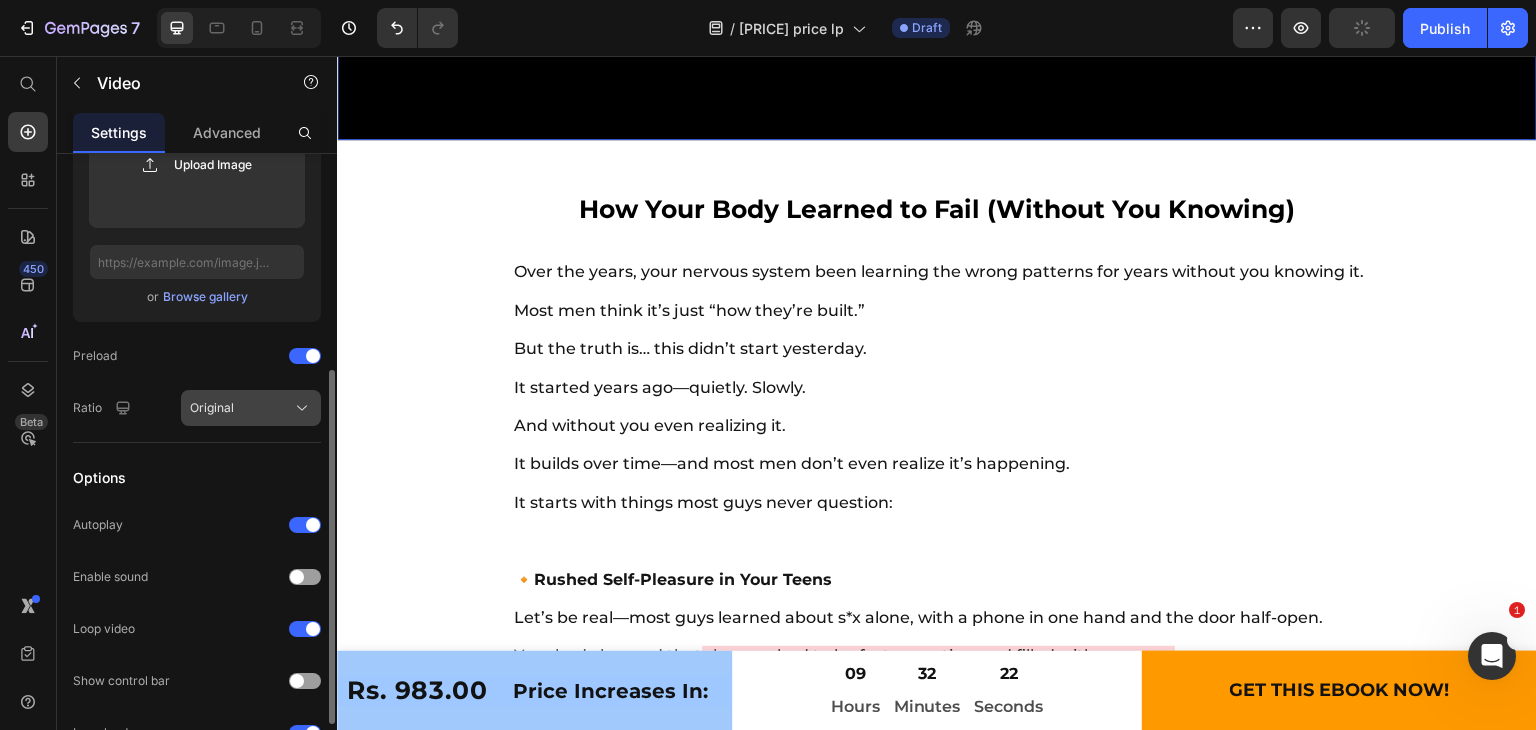 click on "Original" 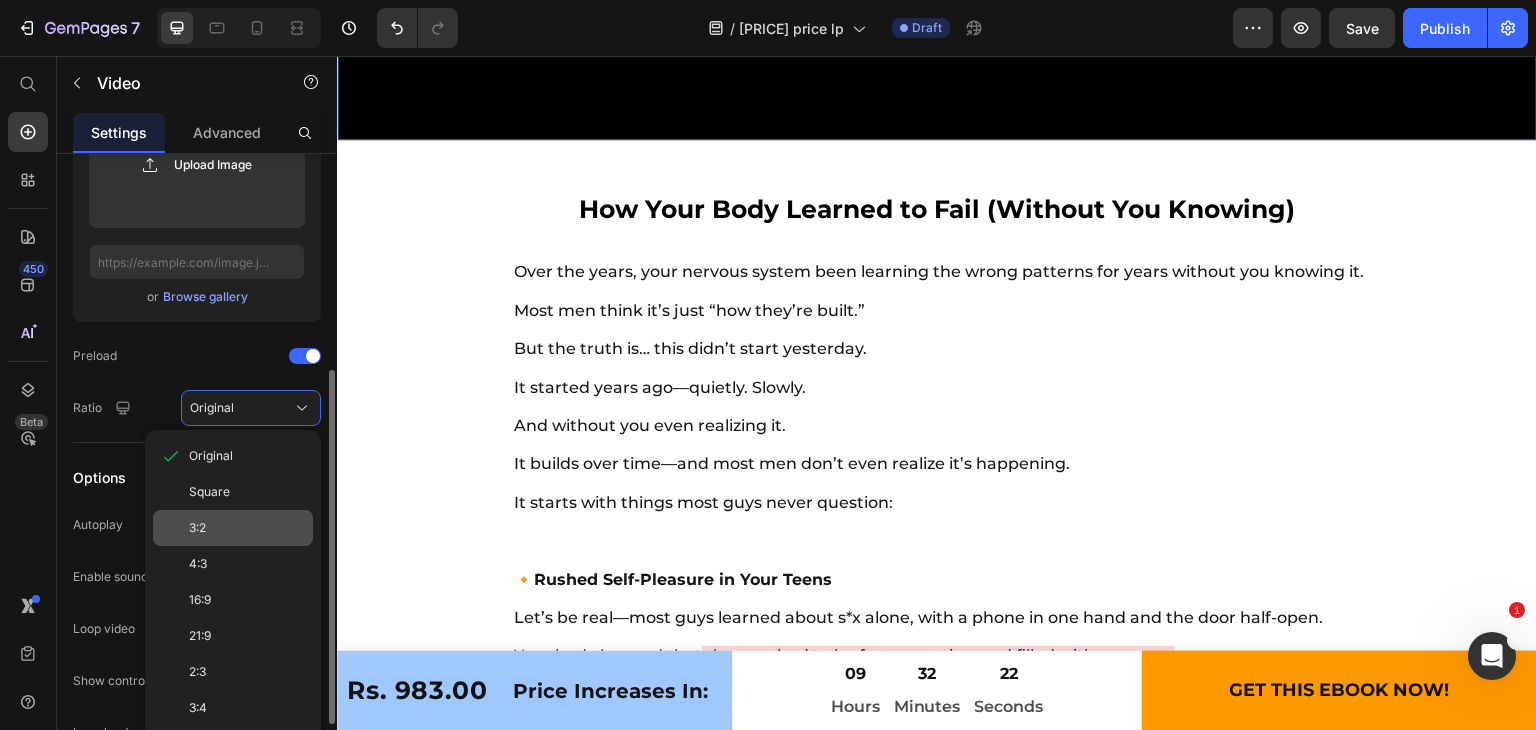 scroll, scrollTop: 496, scrollLeft: 0, axis: vertical 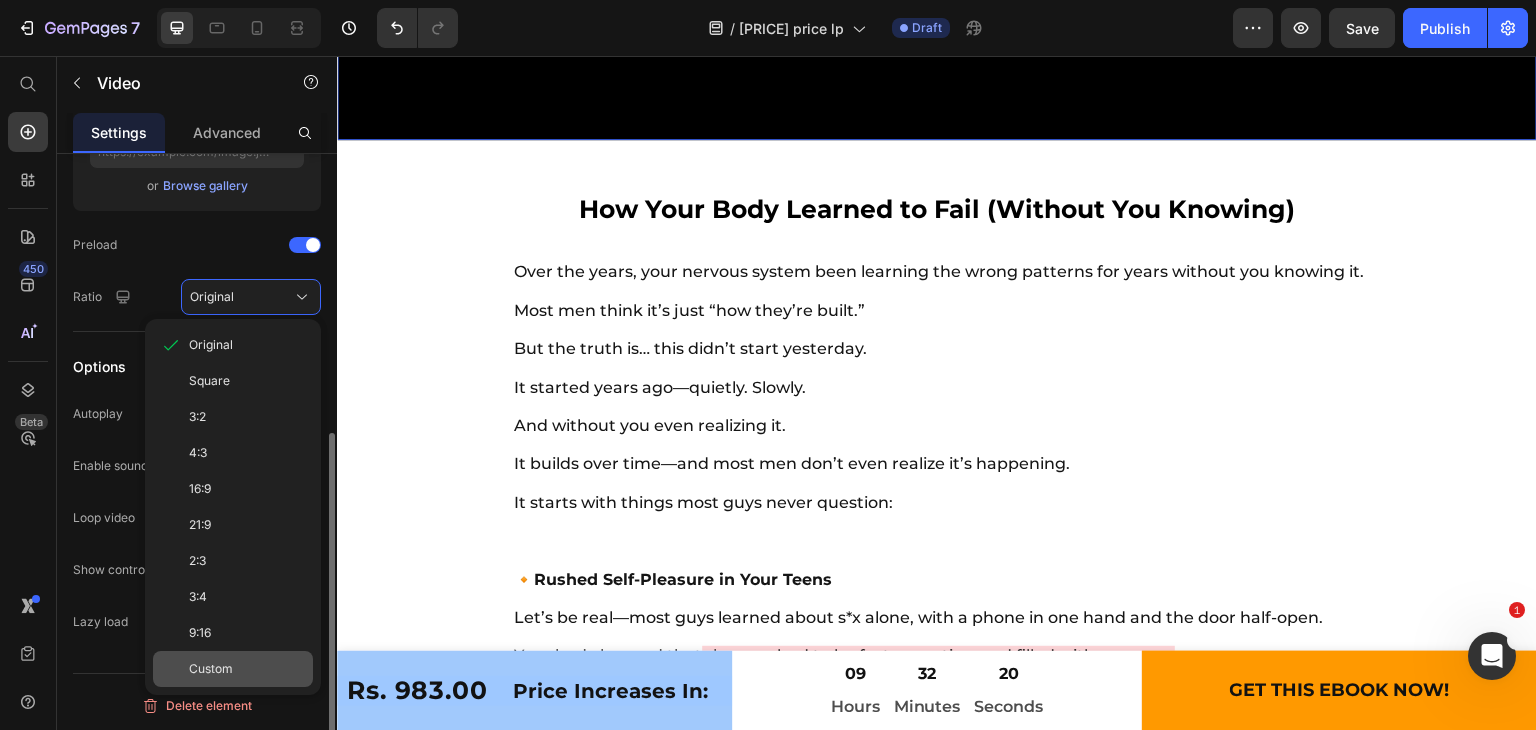 click on "Custom" at bounding box center (211, 669) 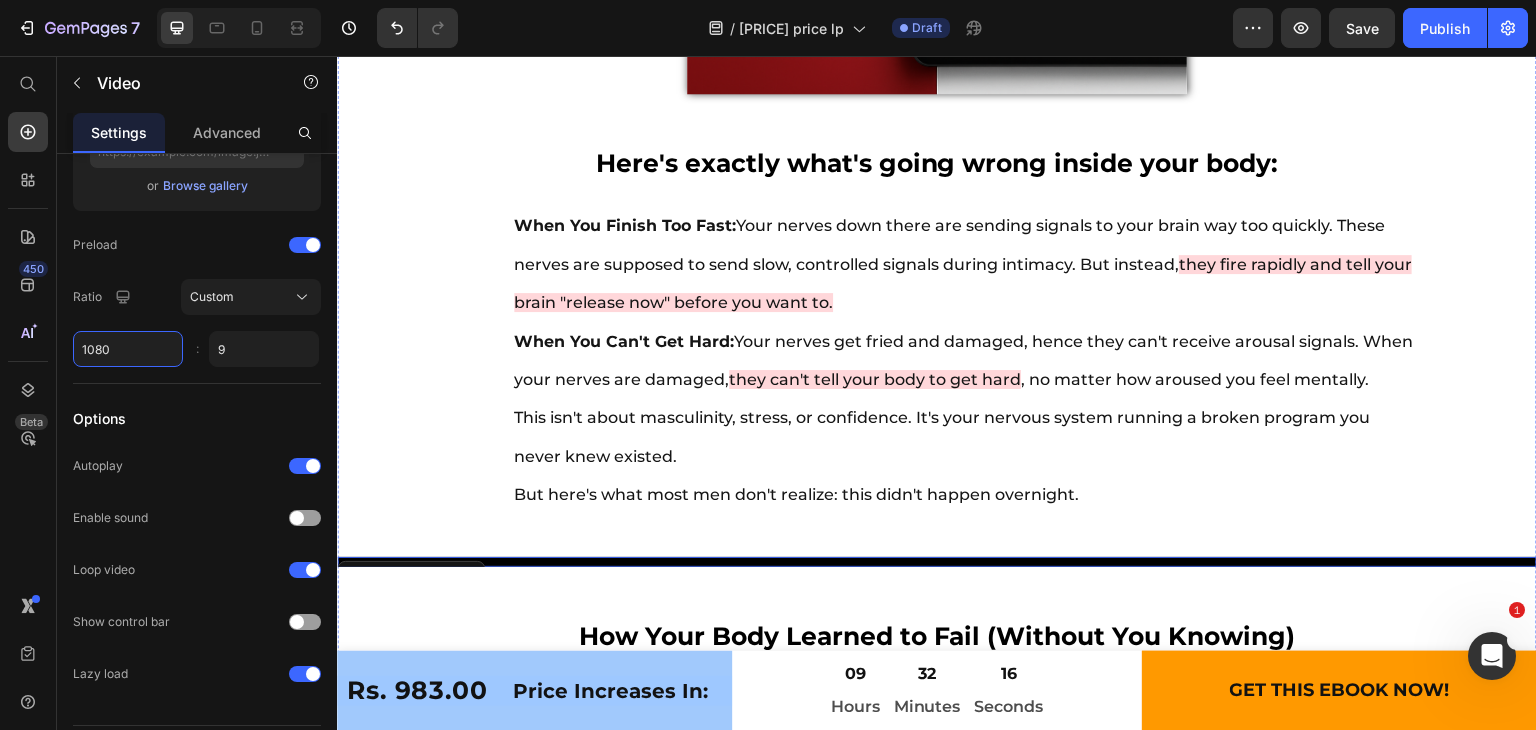 scroll, scrollTop: 10988, scrollLeft: 0, axis: vertical 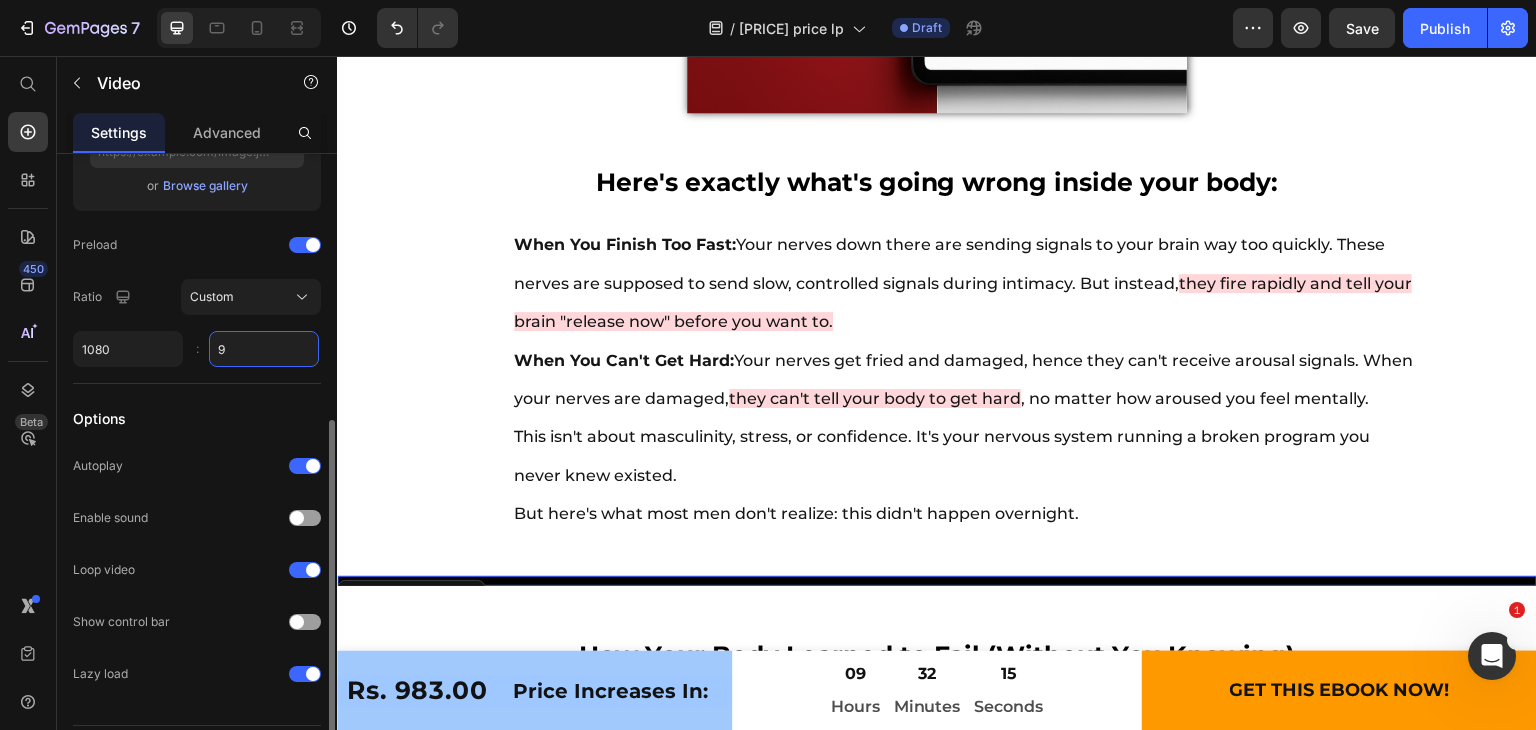 click on "9" at bounding box center (264, 349) 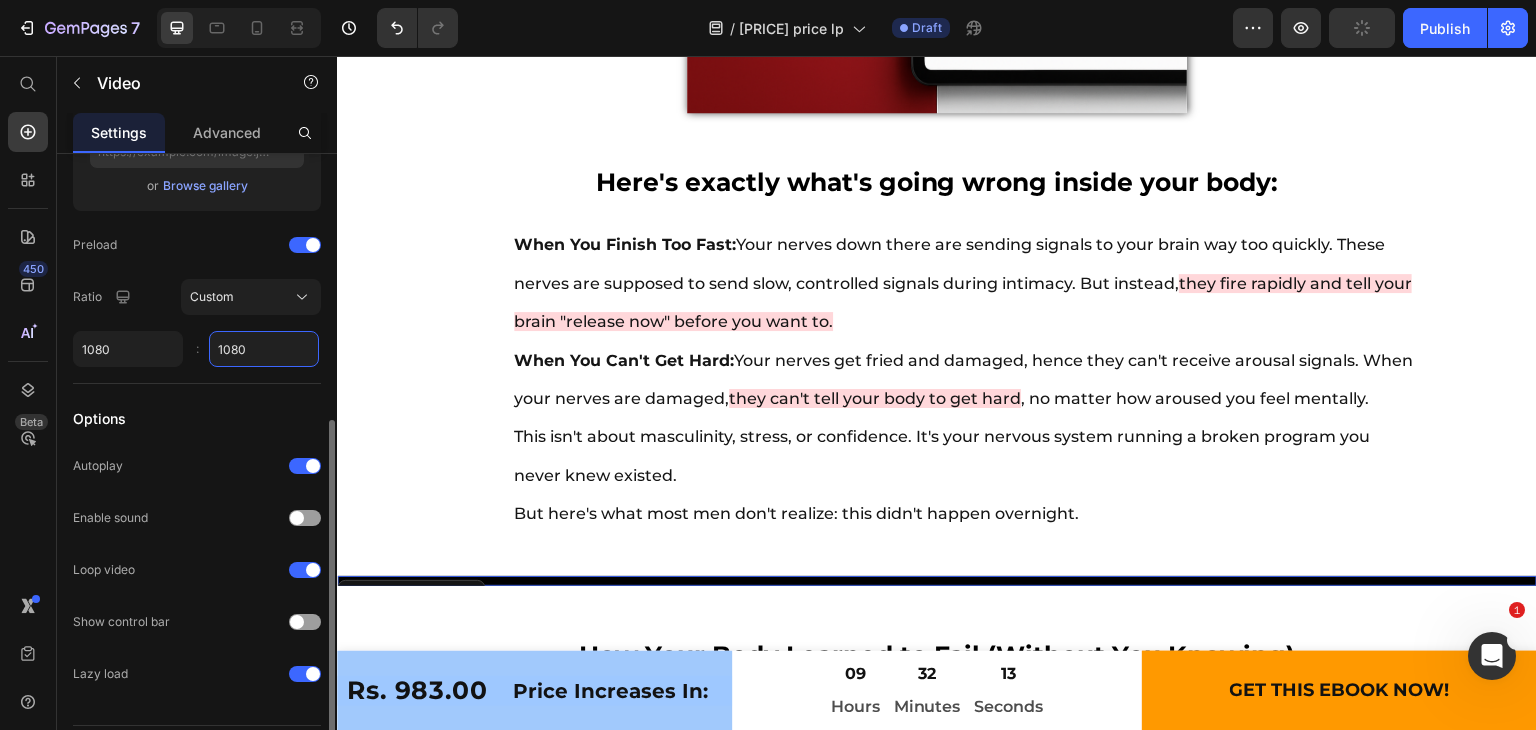 type on "9" 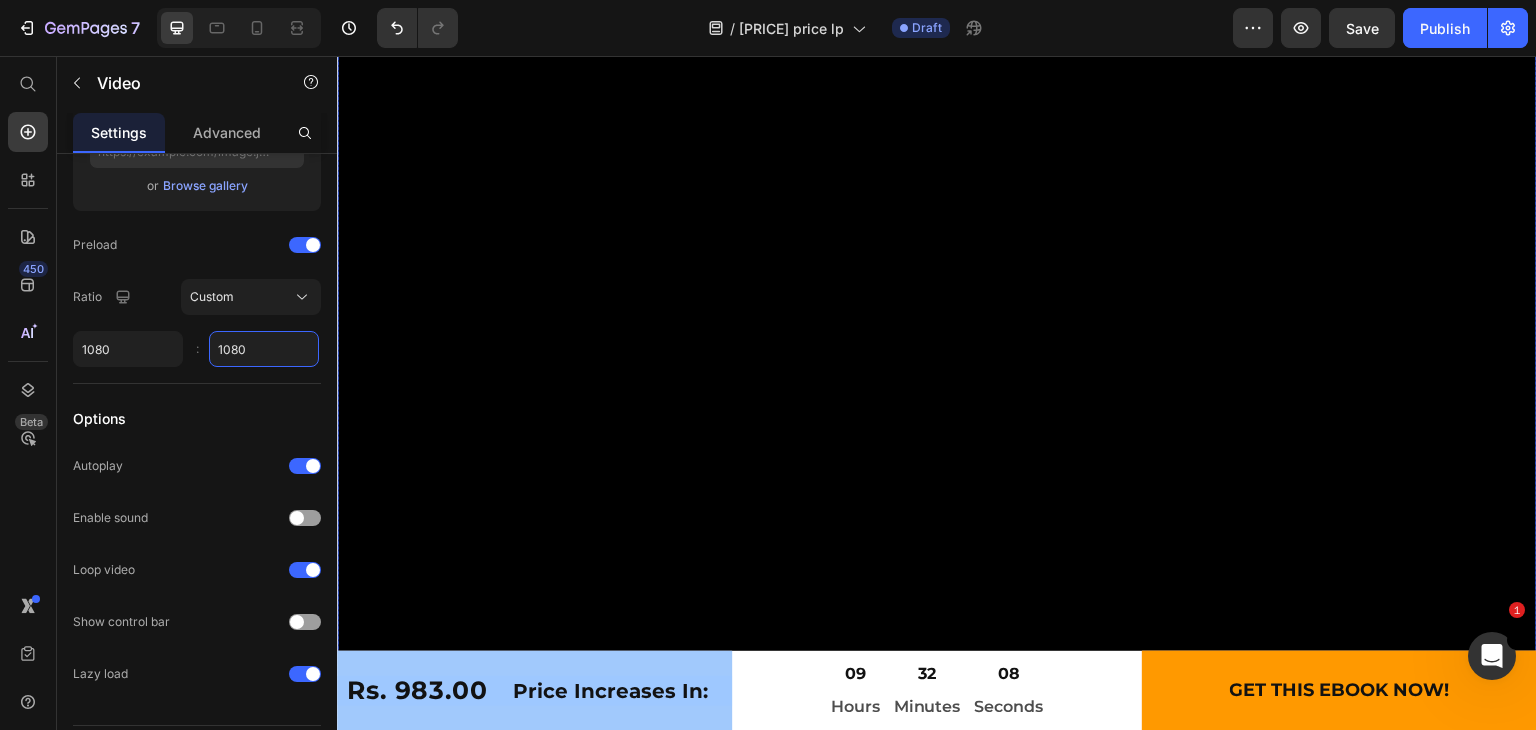 scroll, scrollTop: 11707, scrollLeft: 0, axis: vertical 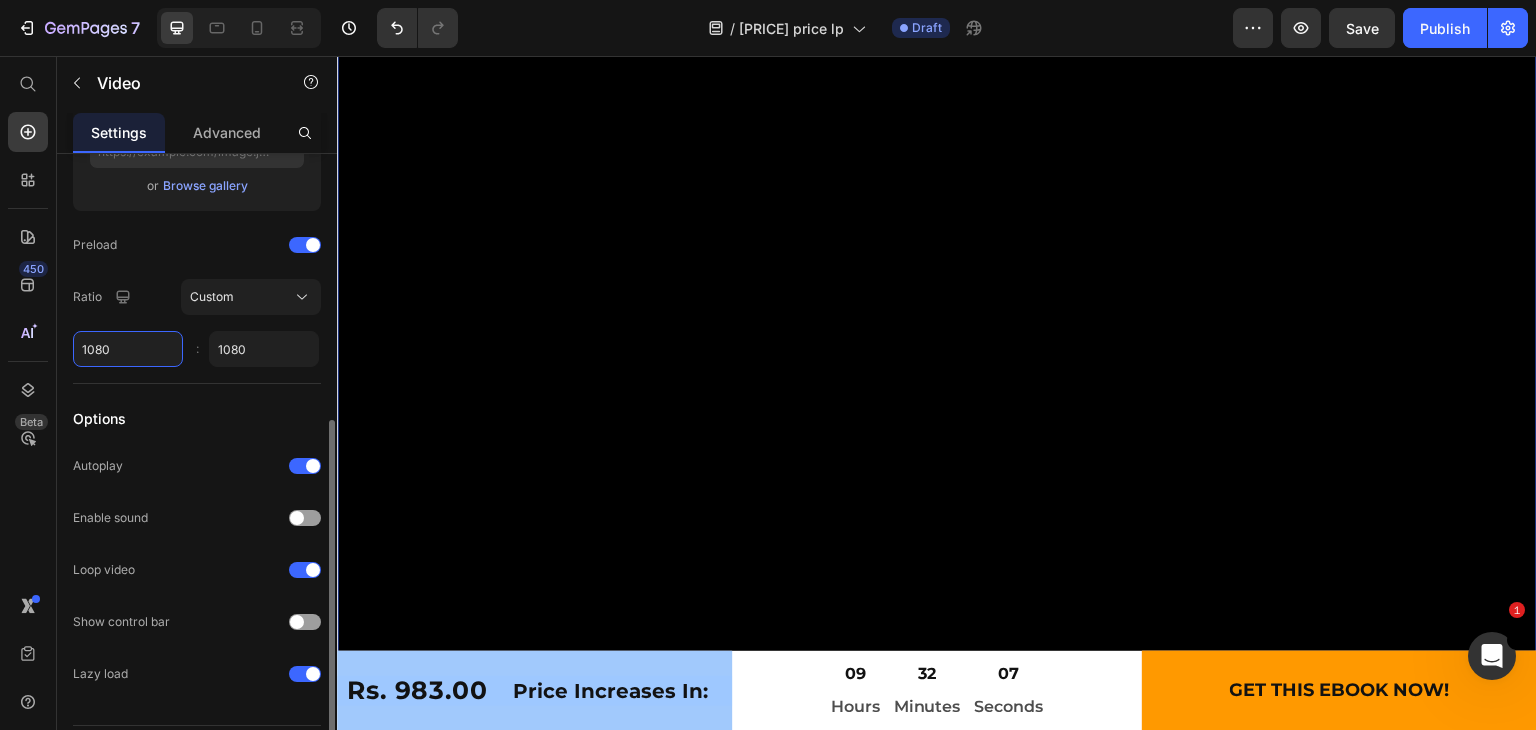 type on "1080" 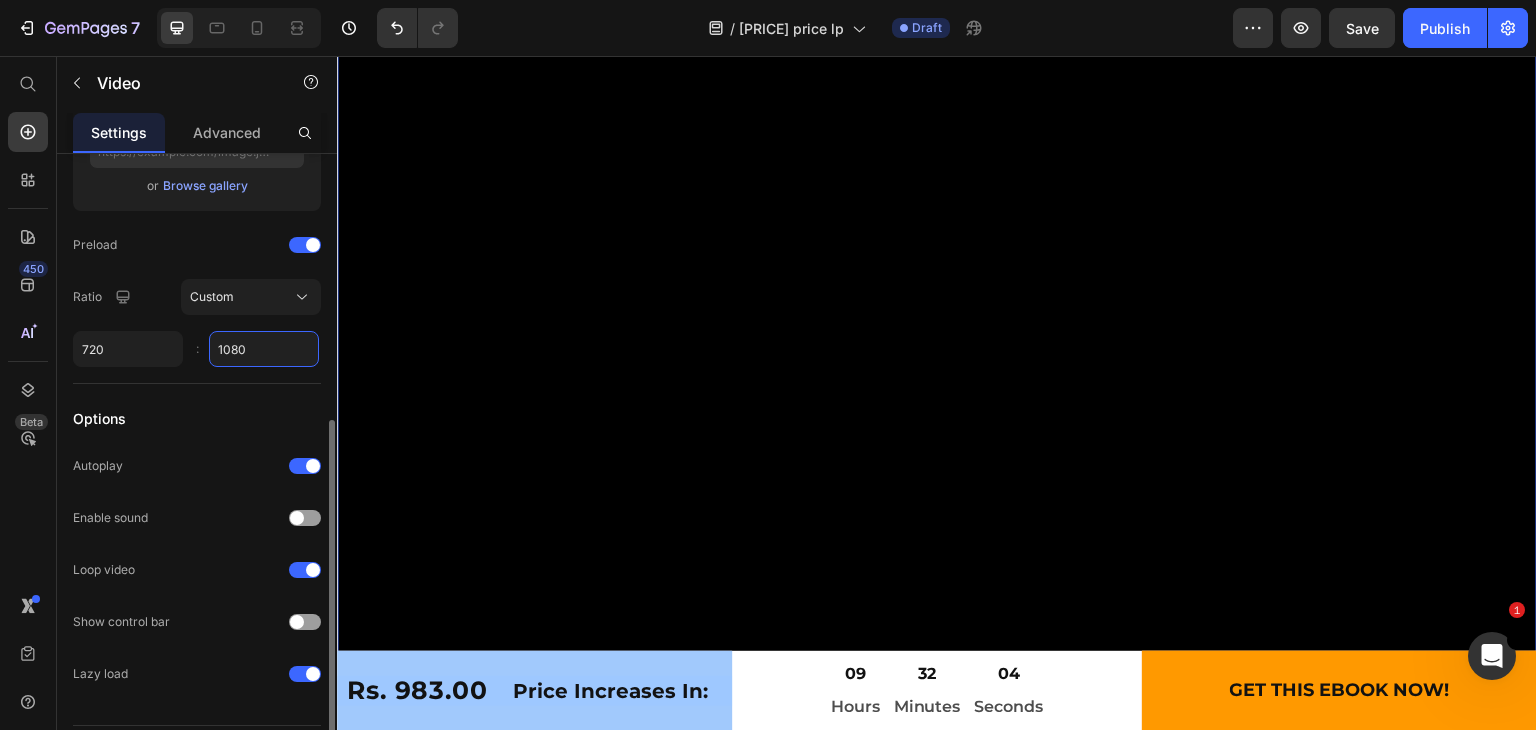 click on "1080" at bounding box center [264, 349] 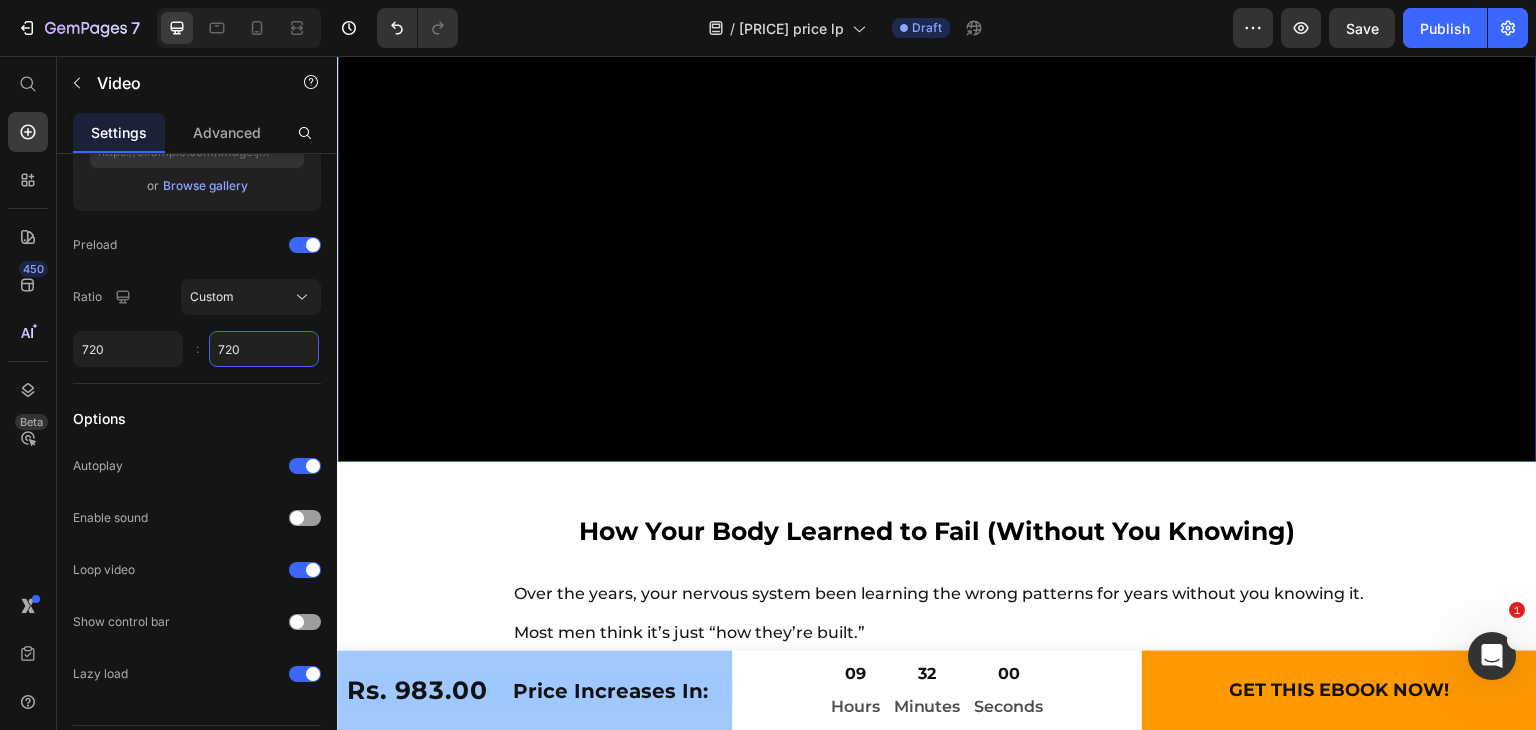 scroll, scrollTop: 12295, scrollLeft: 0, axis: vertical 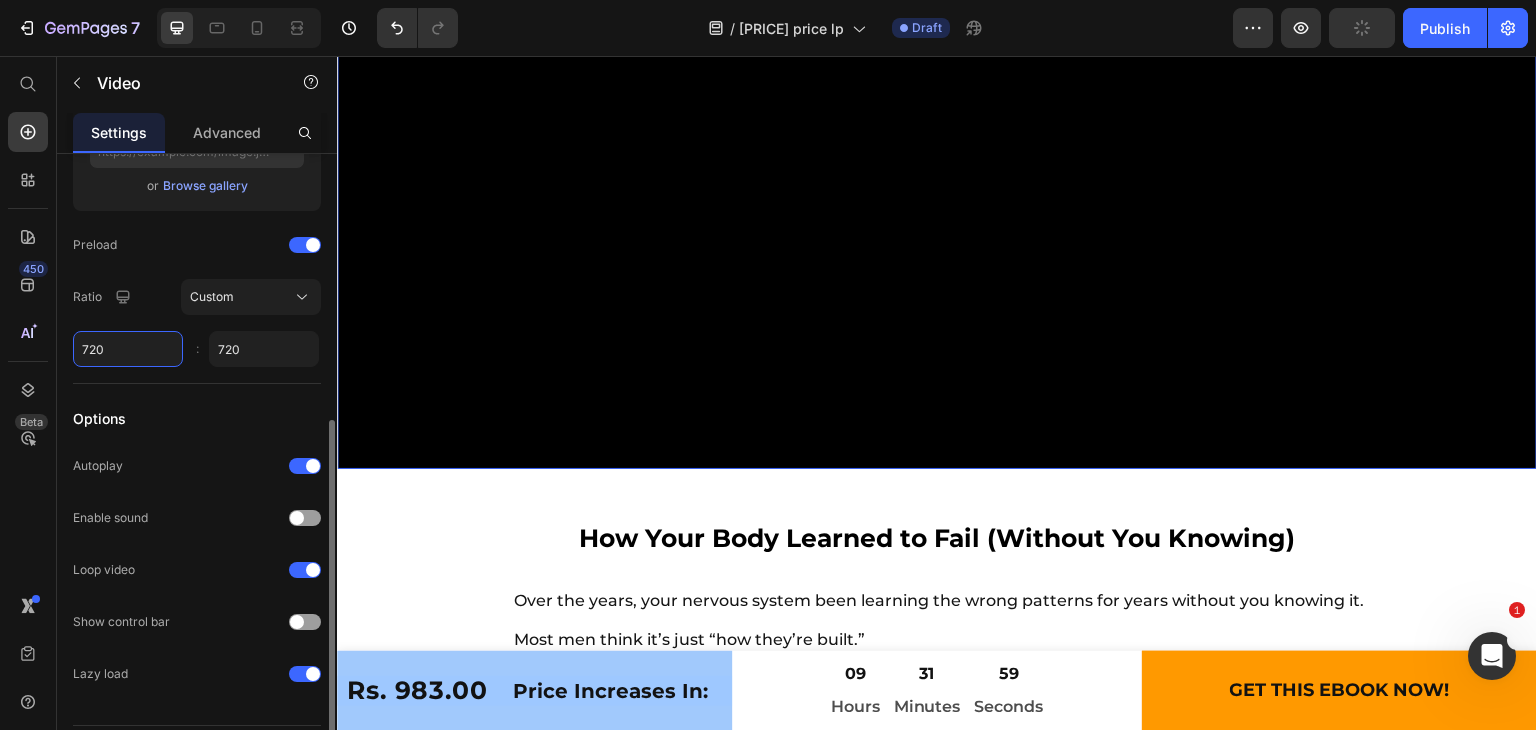 type on "720" 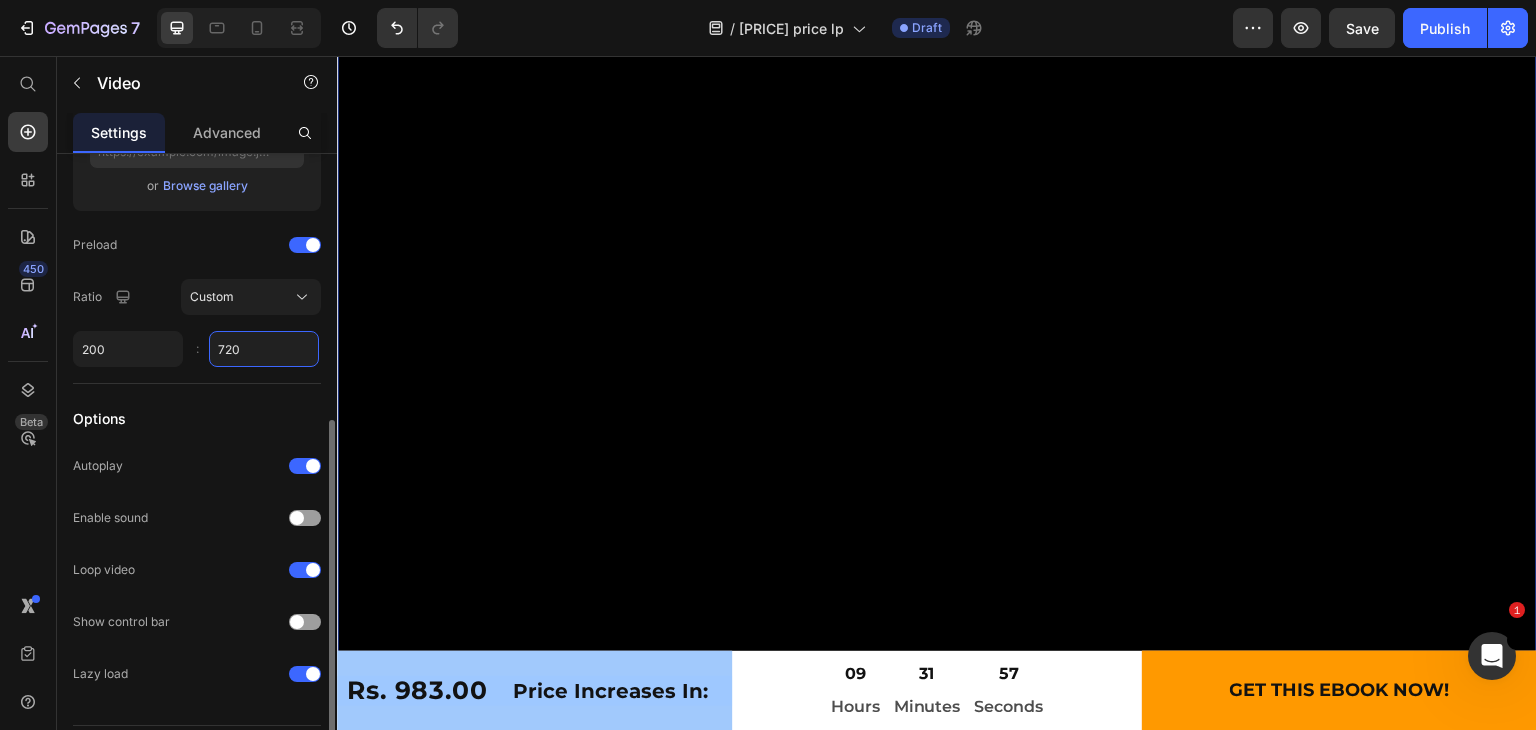 click on "720" at bounding box center (264, 349) 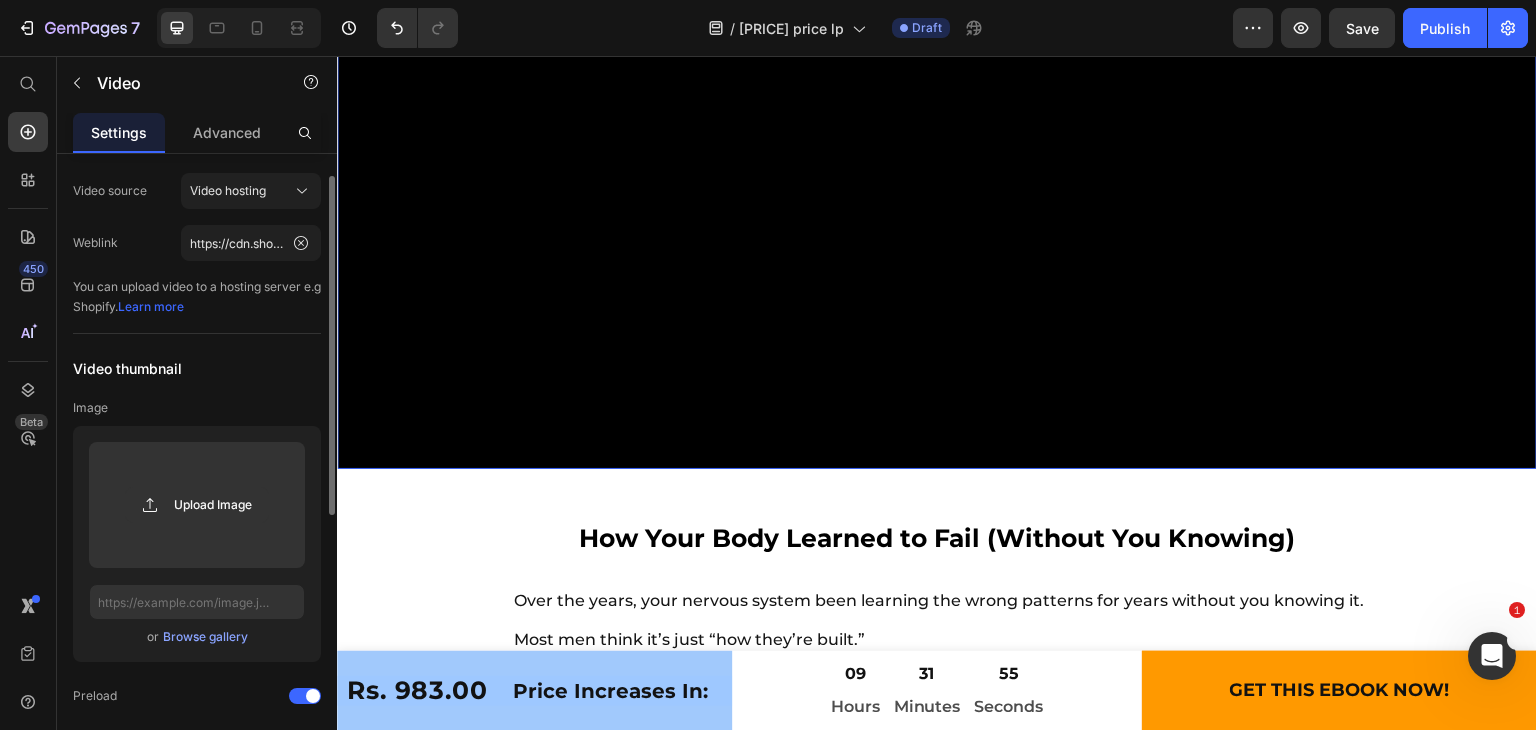 scroll, scrollTop: 0, scrollLeft: 0, axis: both 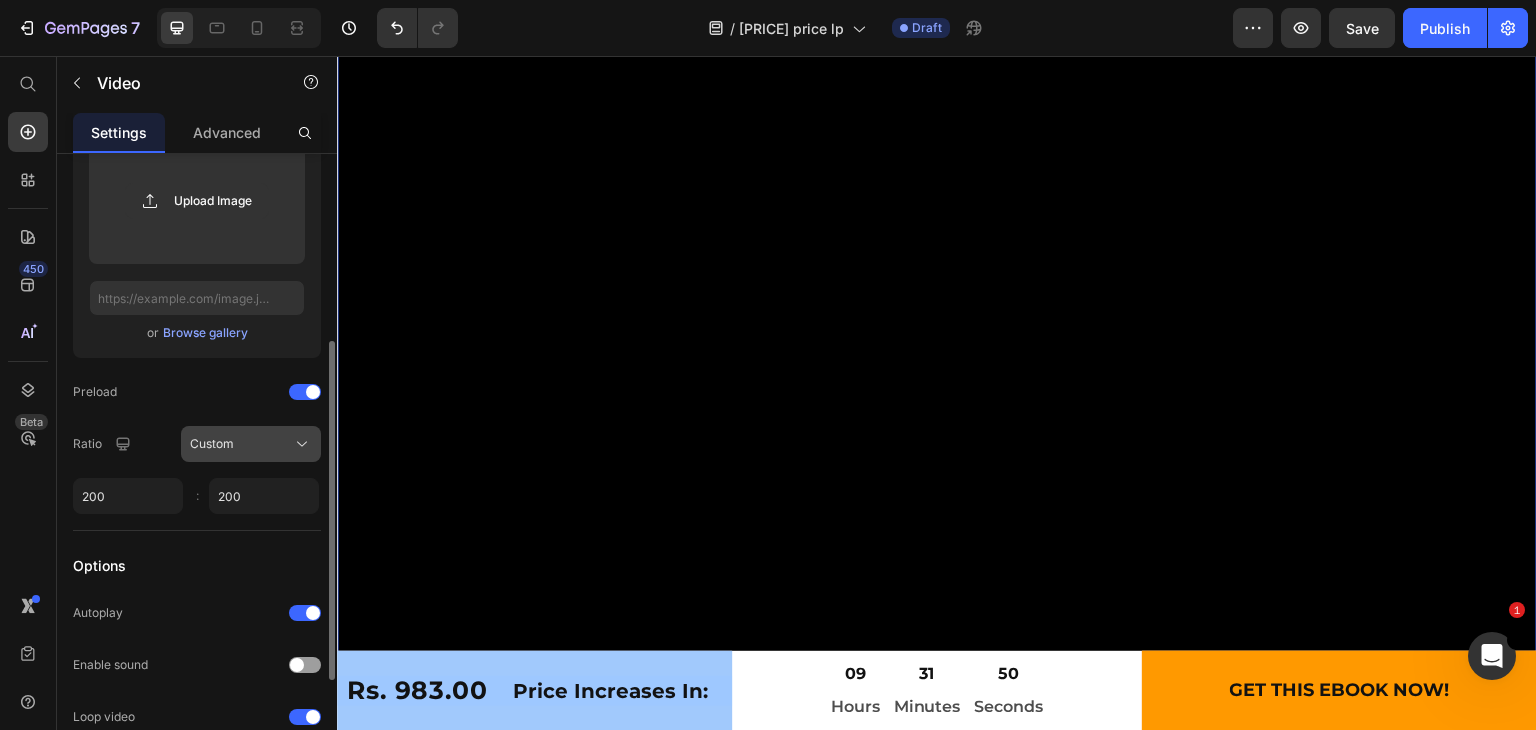 click on "Custom" 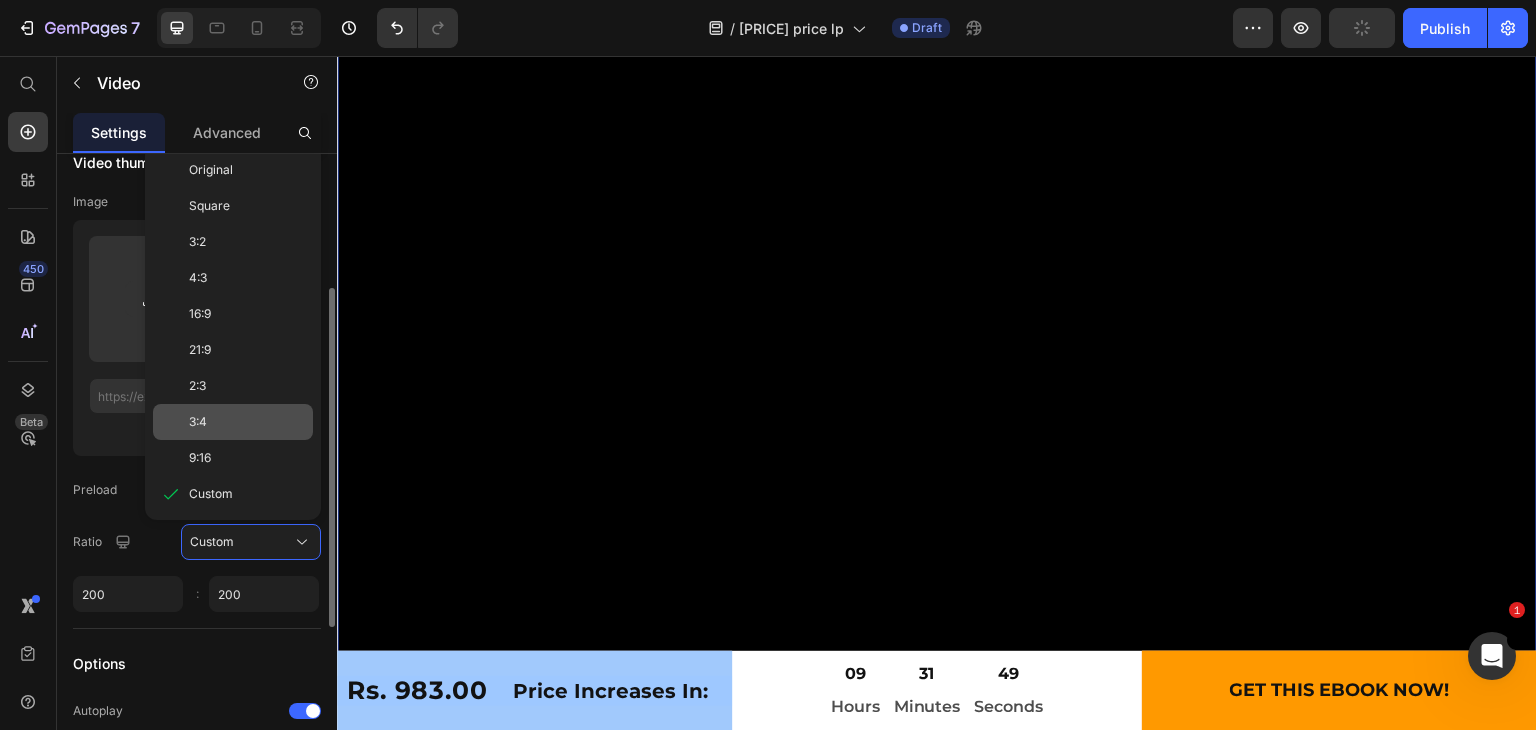 scroll, scrollTop: 250, scrollLeft: 0, axis: vertical 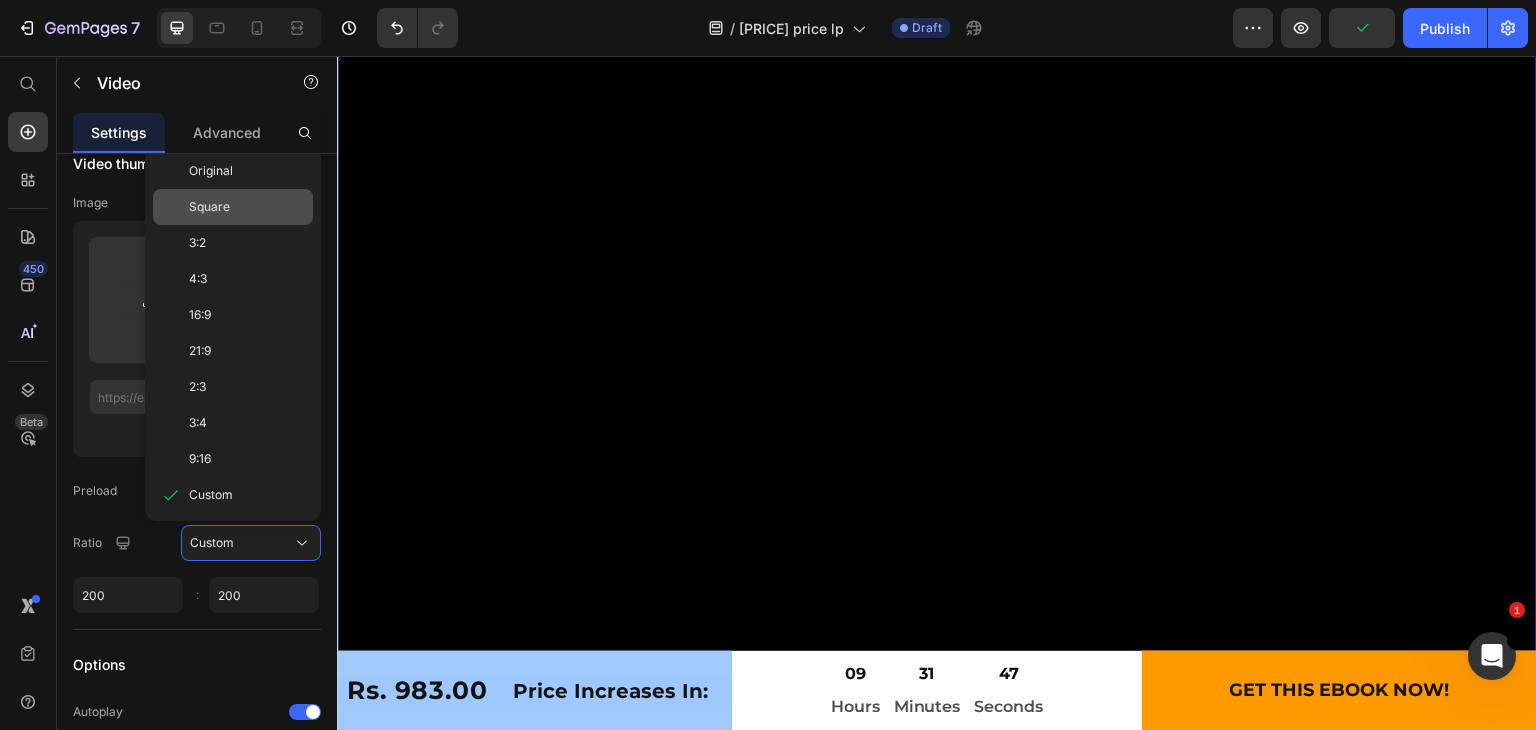 click on "Square" at bounding box center (209, 207) 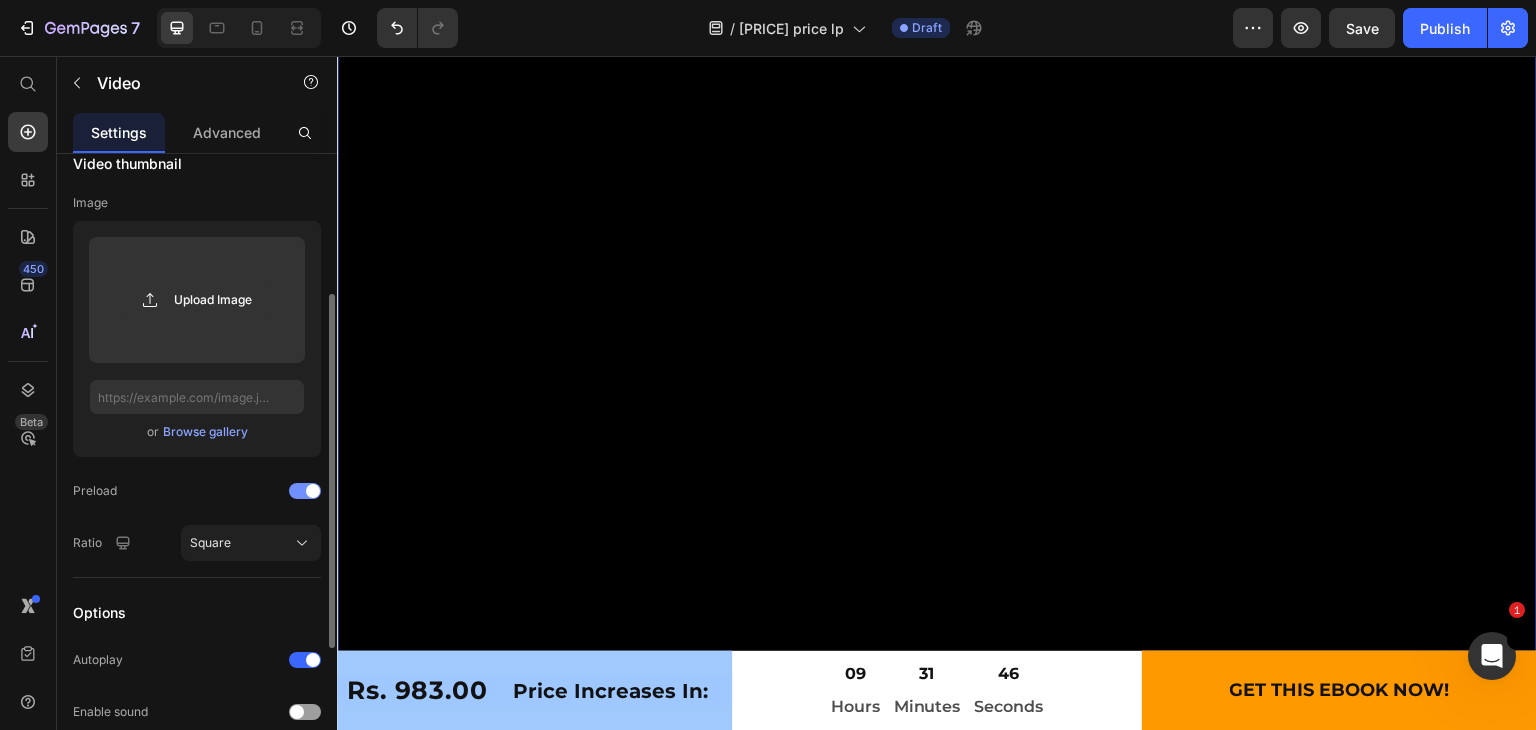 scroll, scrollTop: 496, scrollLeft: 0, axis: vertical 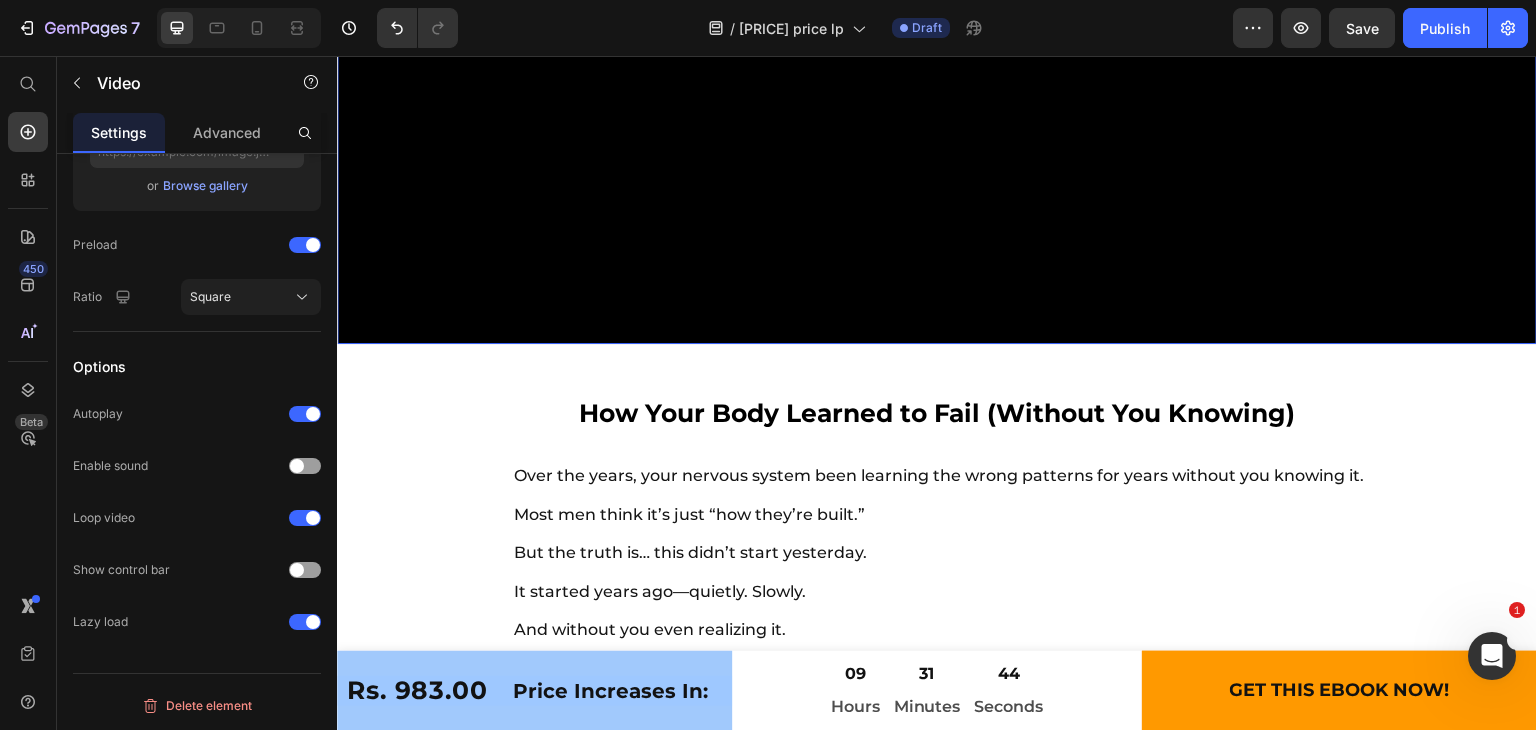 click at bounding box center (937, -256) 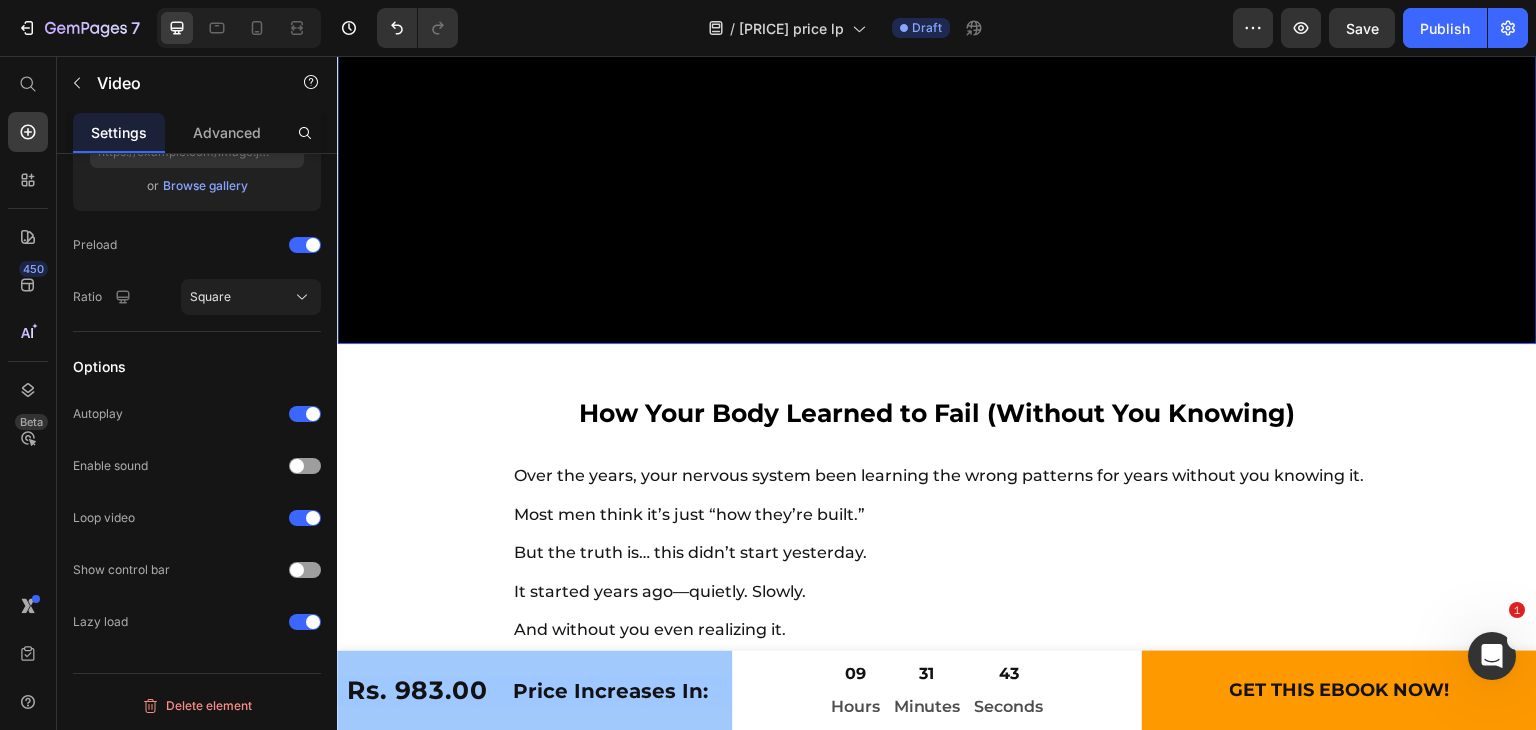 click at bounding box center (937, -256) 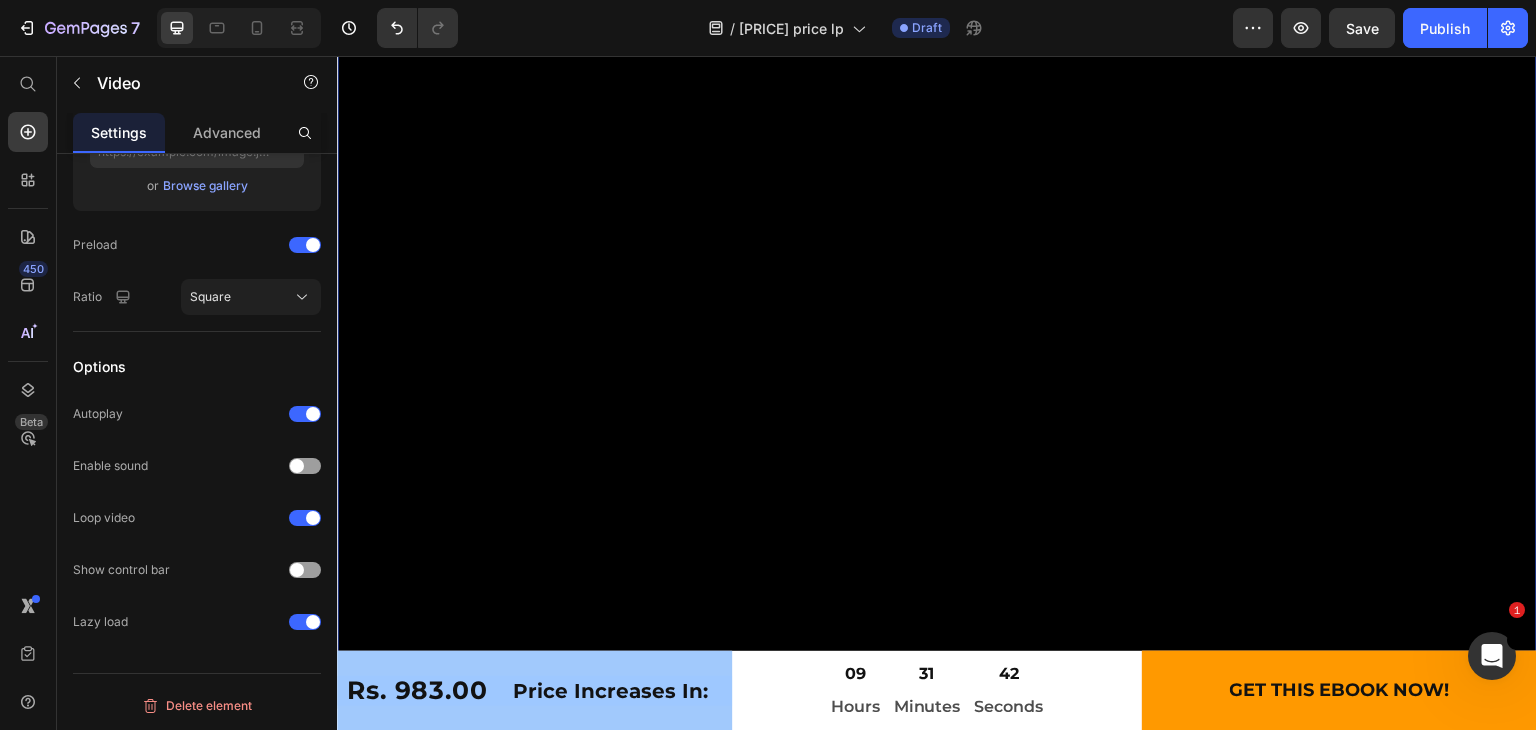 scroll, scrollTop: 12052, scrollLeft: 0, axis: vertical 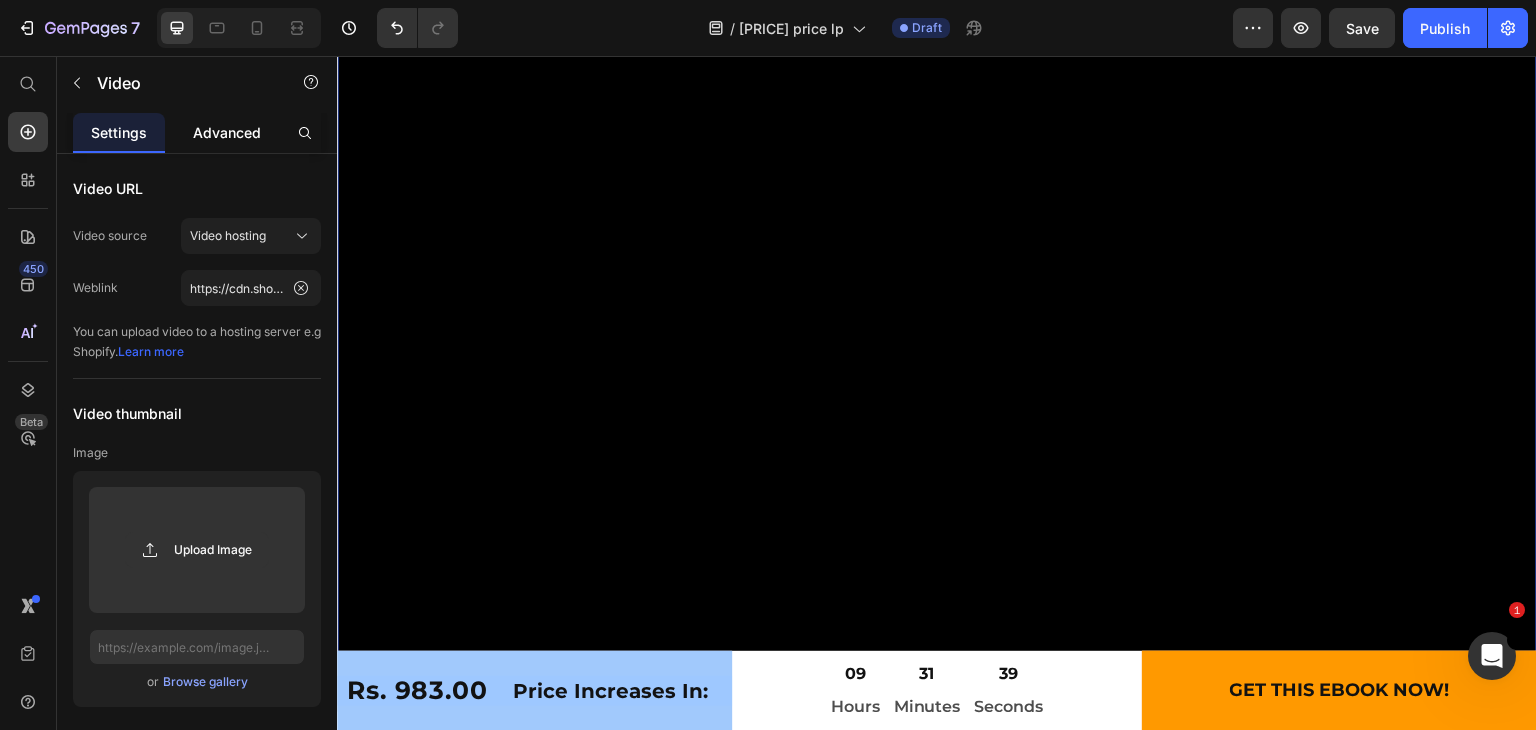 click on "Advanced" at bounding box center (227, 132) 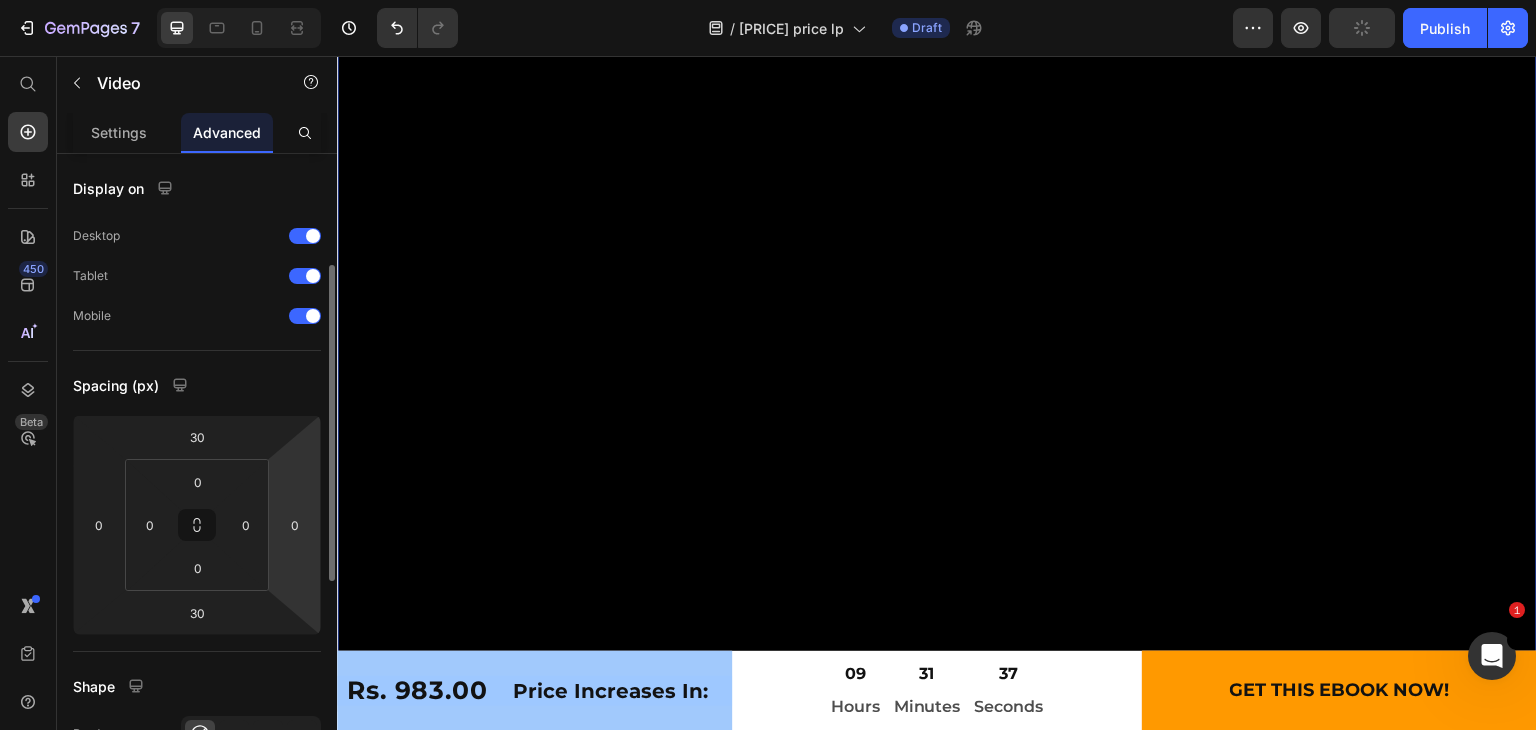 scroll, scrollTop: 74, scrollLeft: 0, axis: vertical 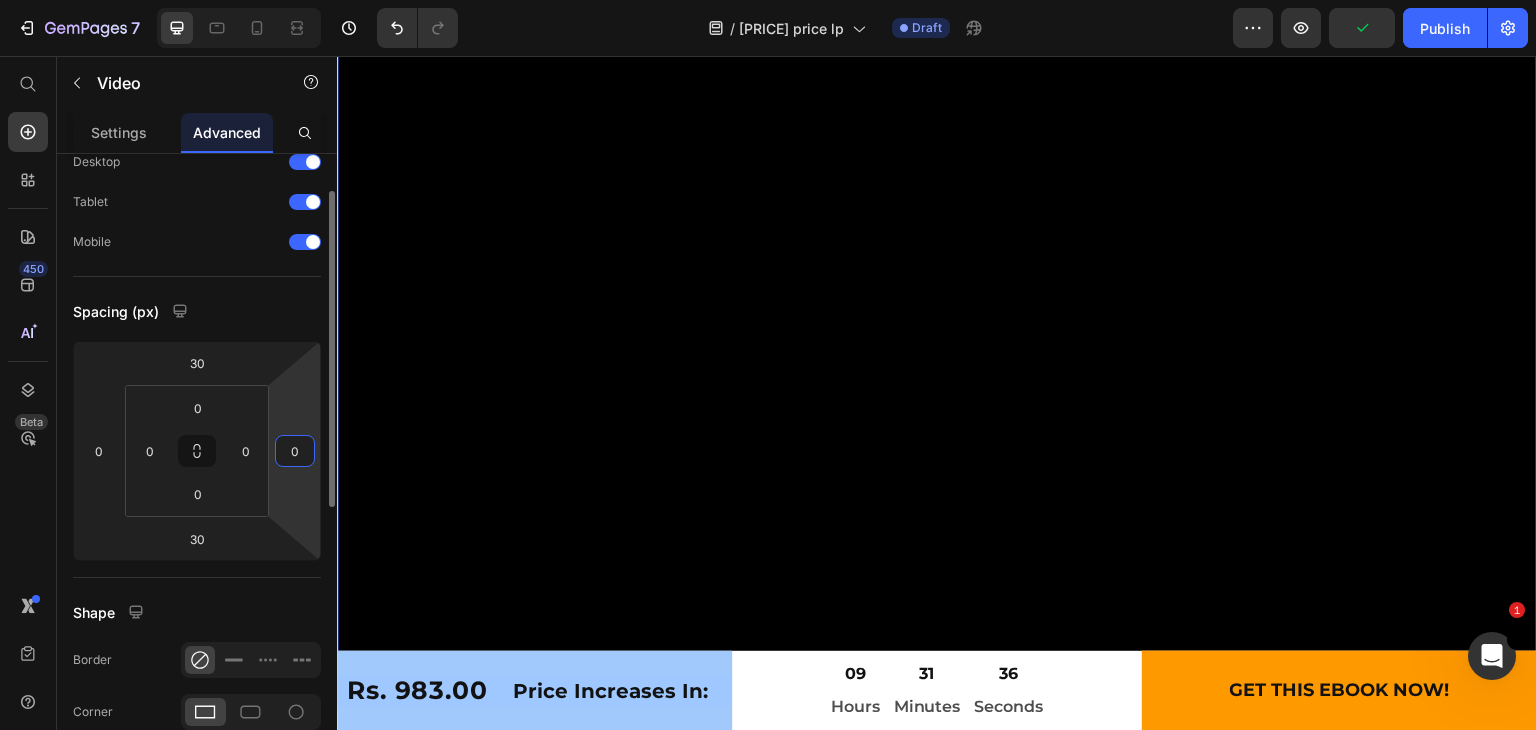 click on "0" at bounding box center (295, 451) 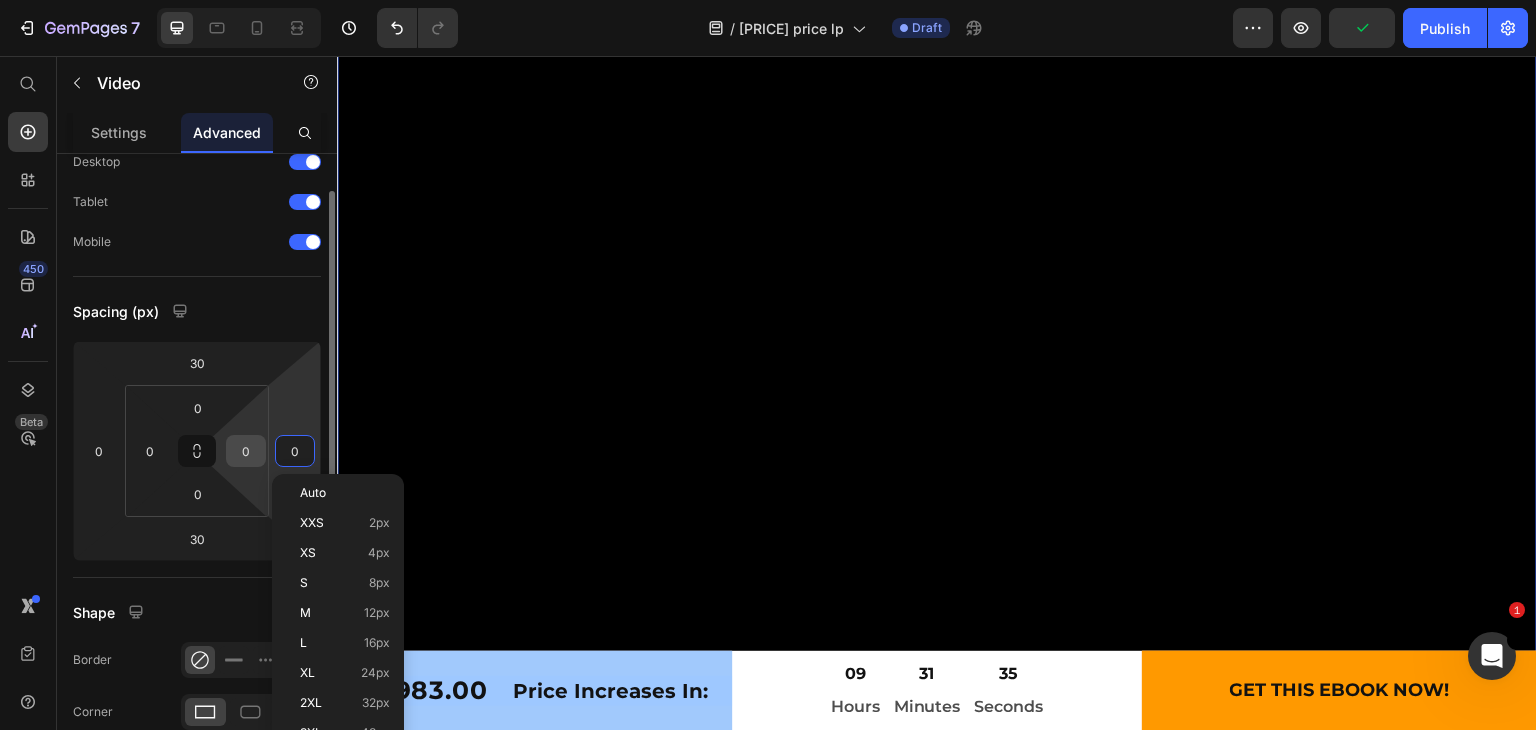 click on "0" at bounding box center (246, 451) 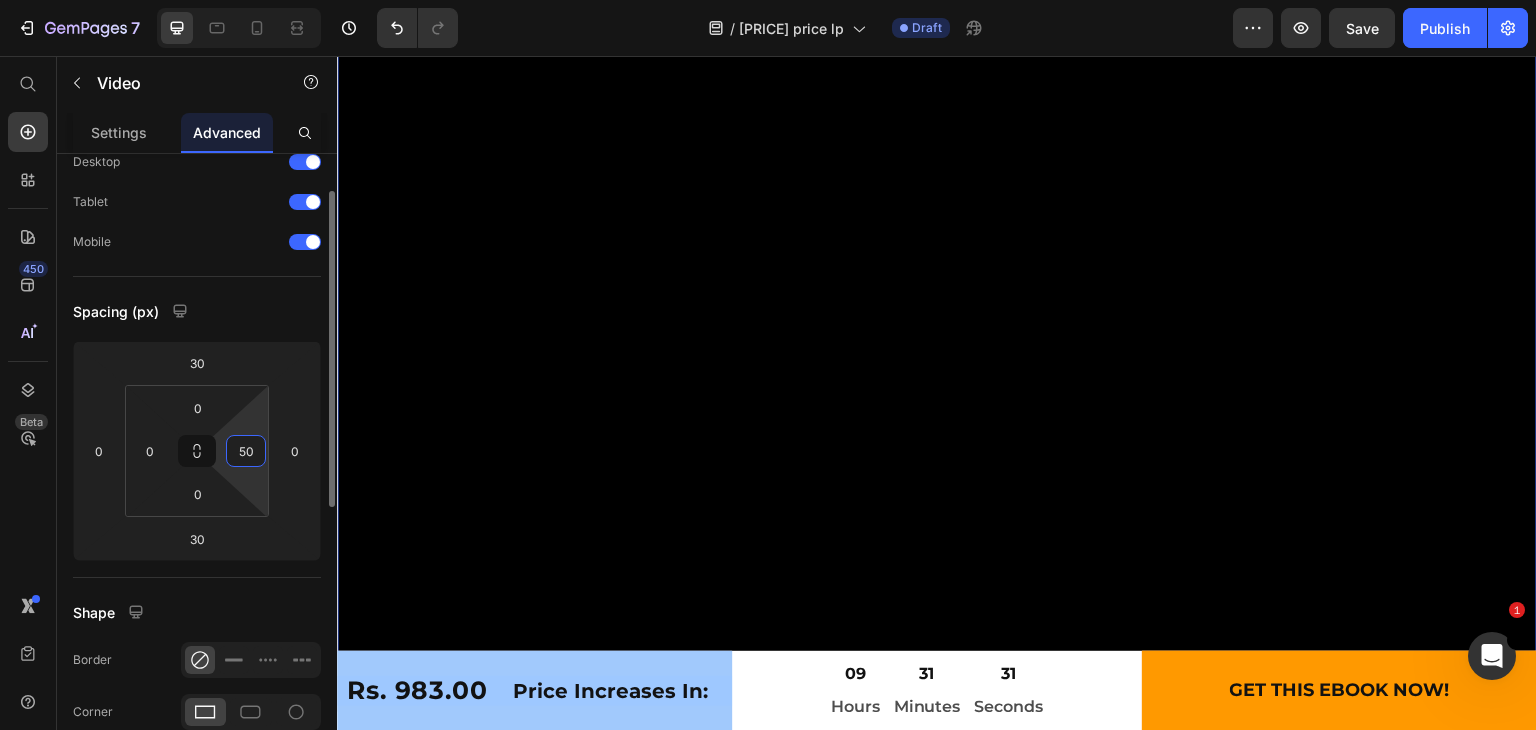 type on "5" 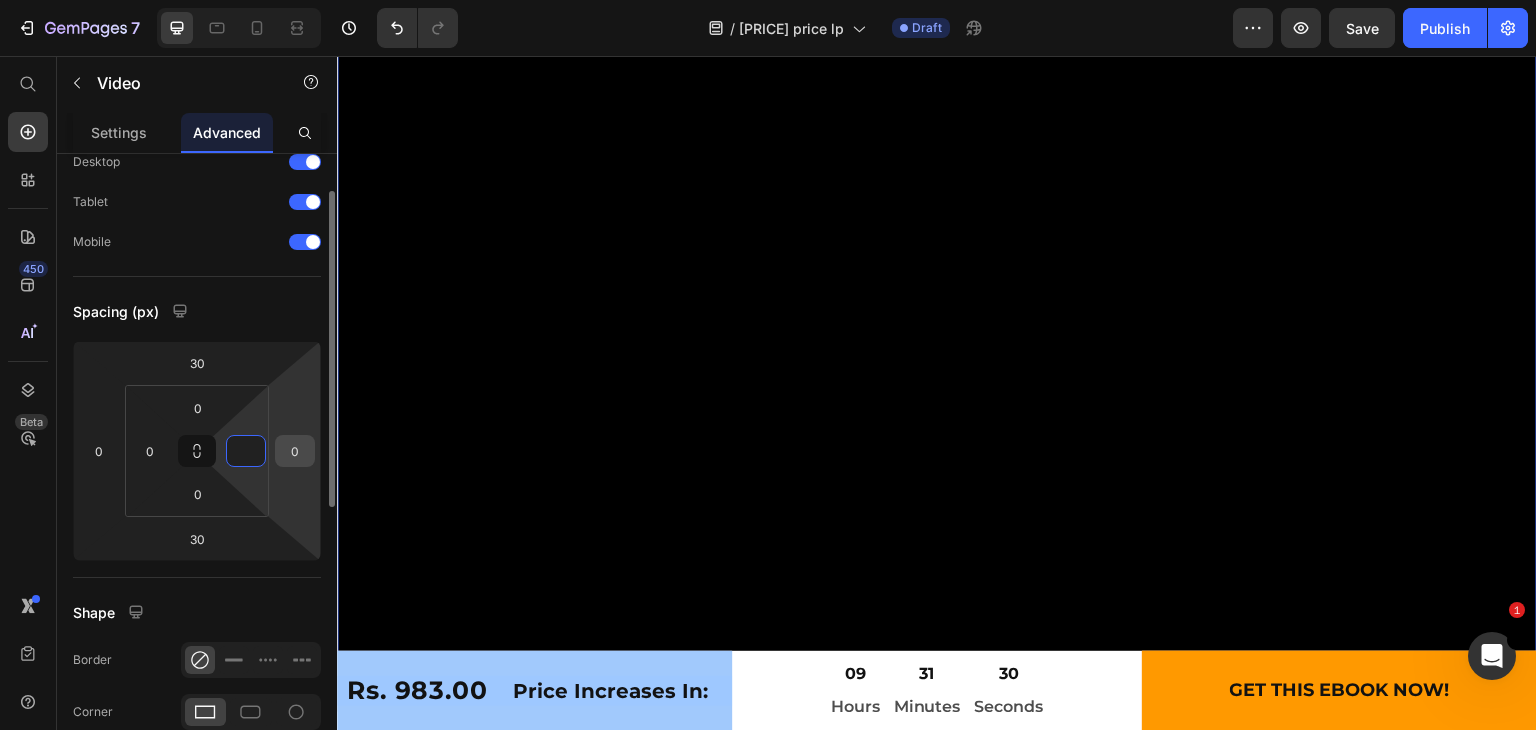 click on "0" at bounding box center (295, 451) 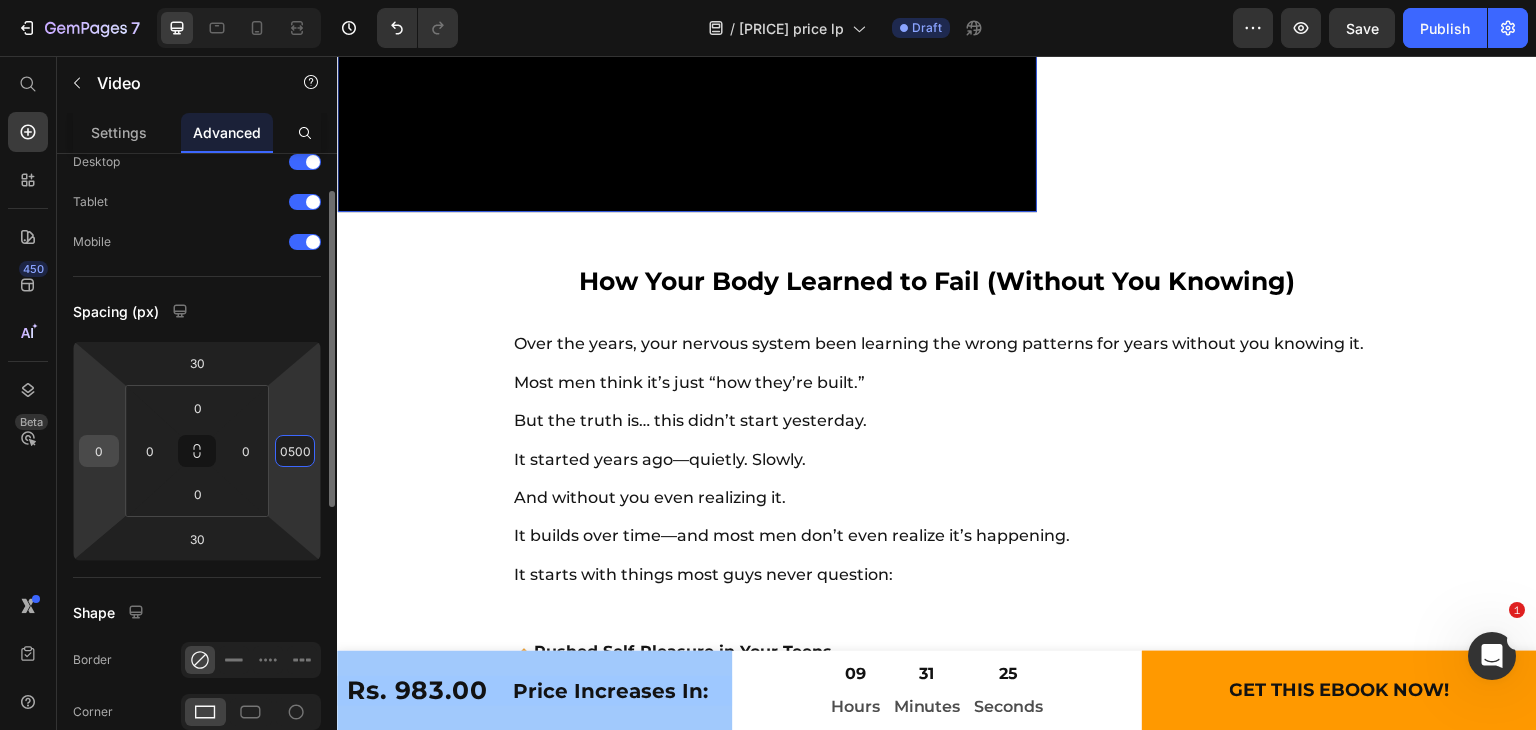 type on "500" 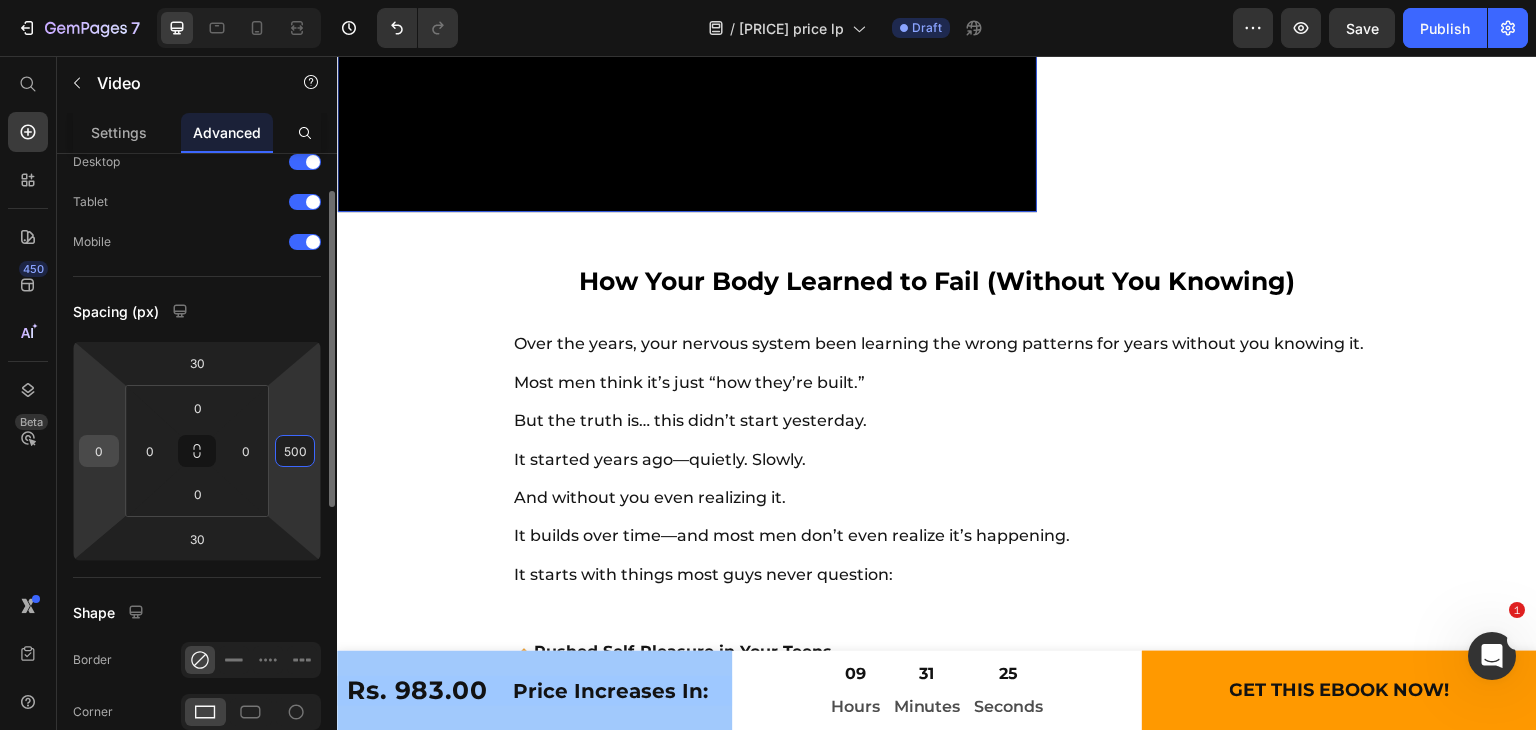 click on "0" at bounding box center [99, 451] 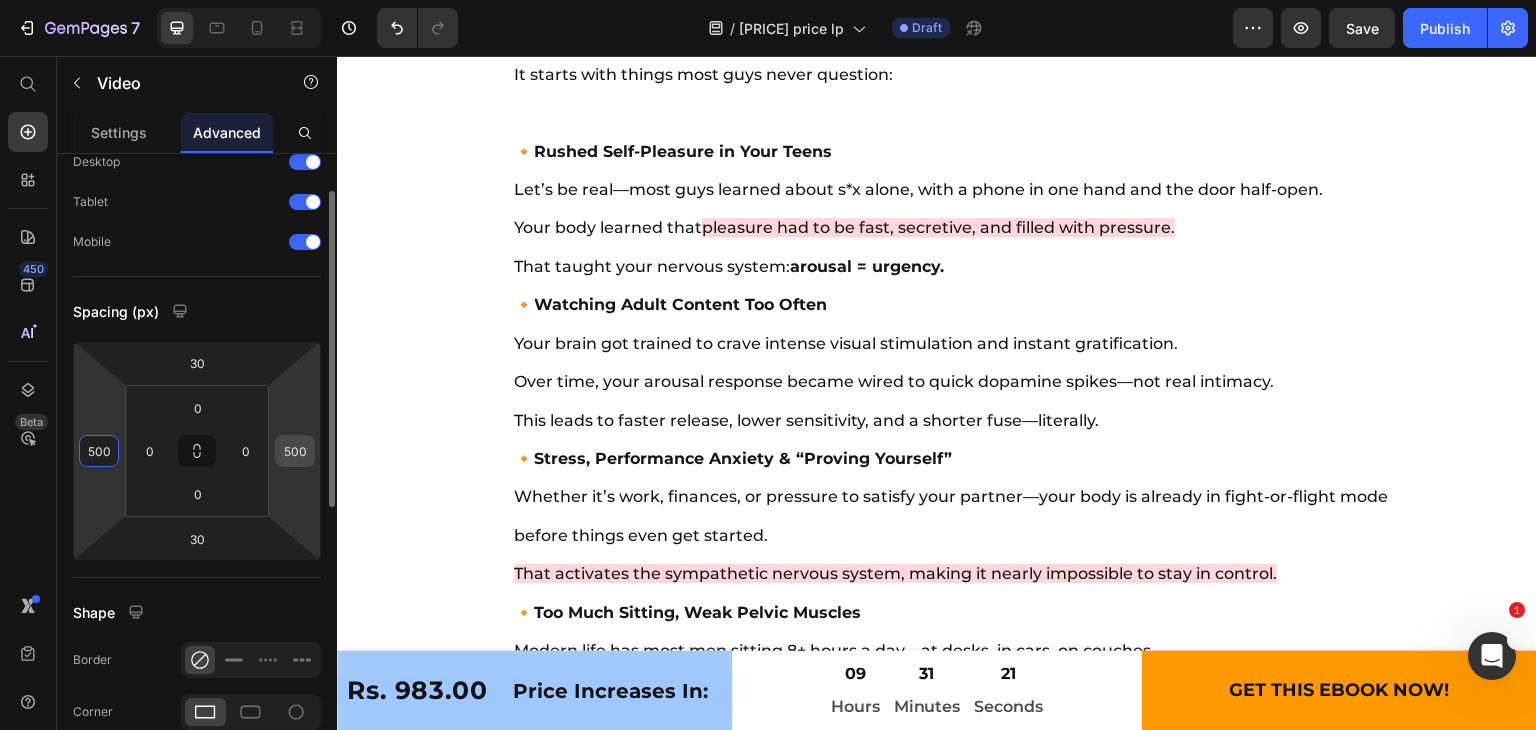 click on "500" at bounding box center [295, 451] 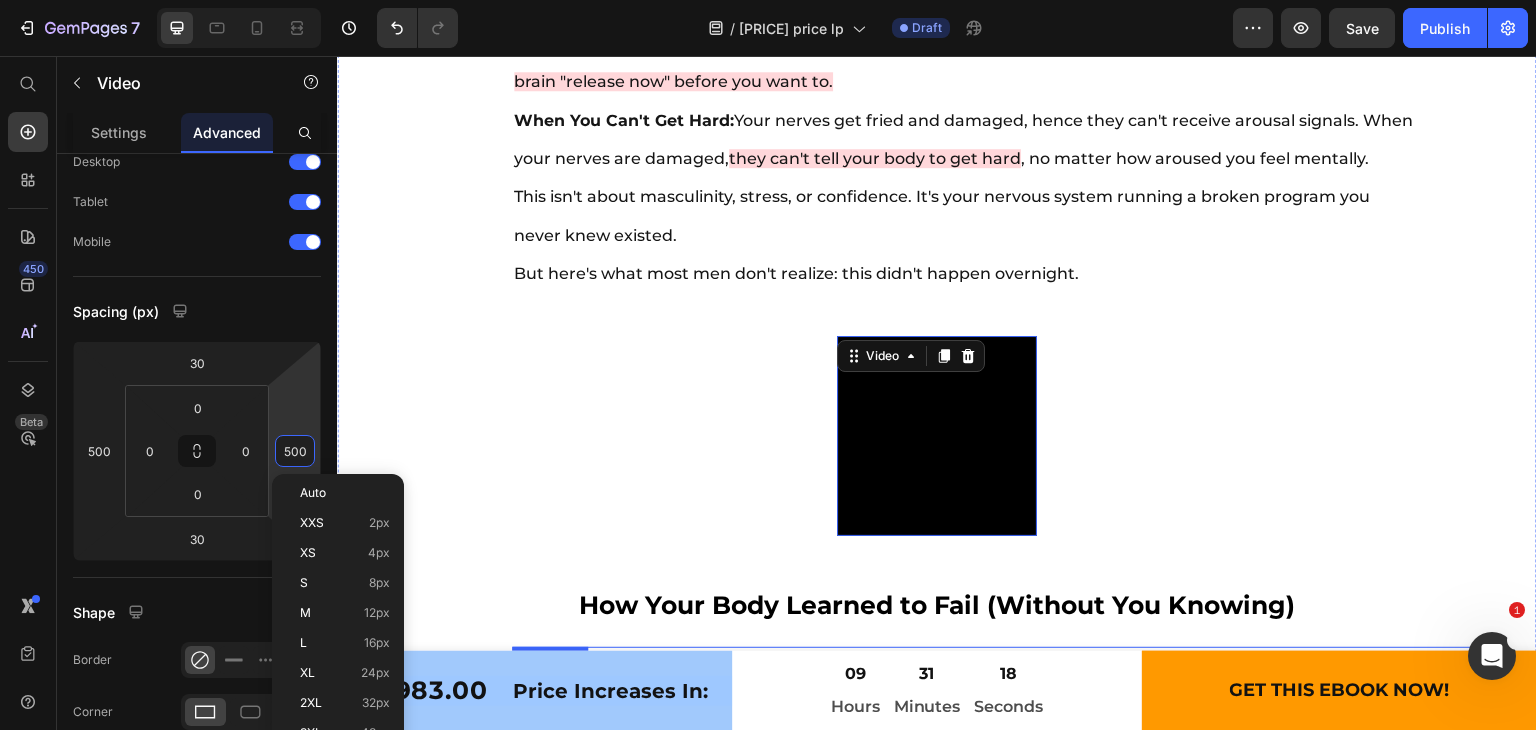 scroll, scrollTop: 11415, scrollLeft: 0, axis: vertical 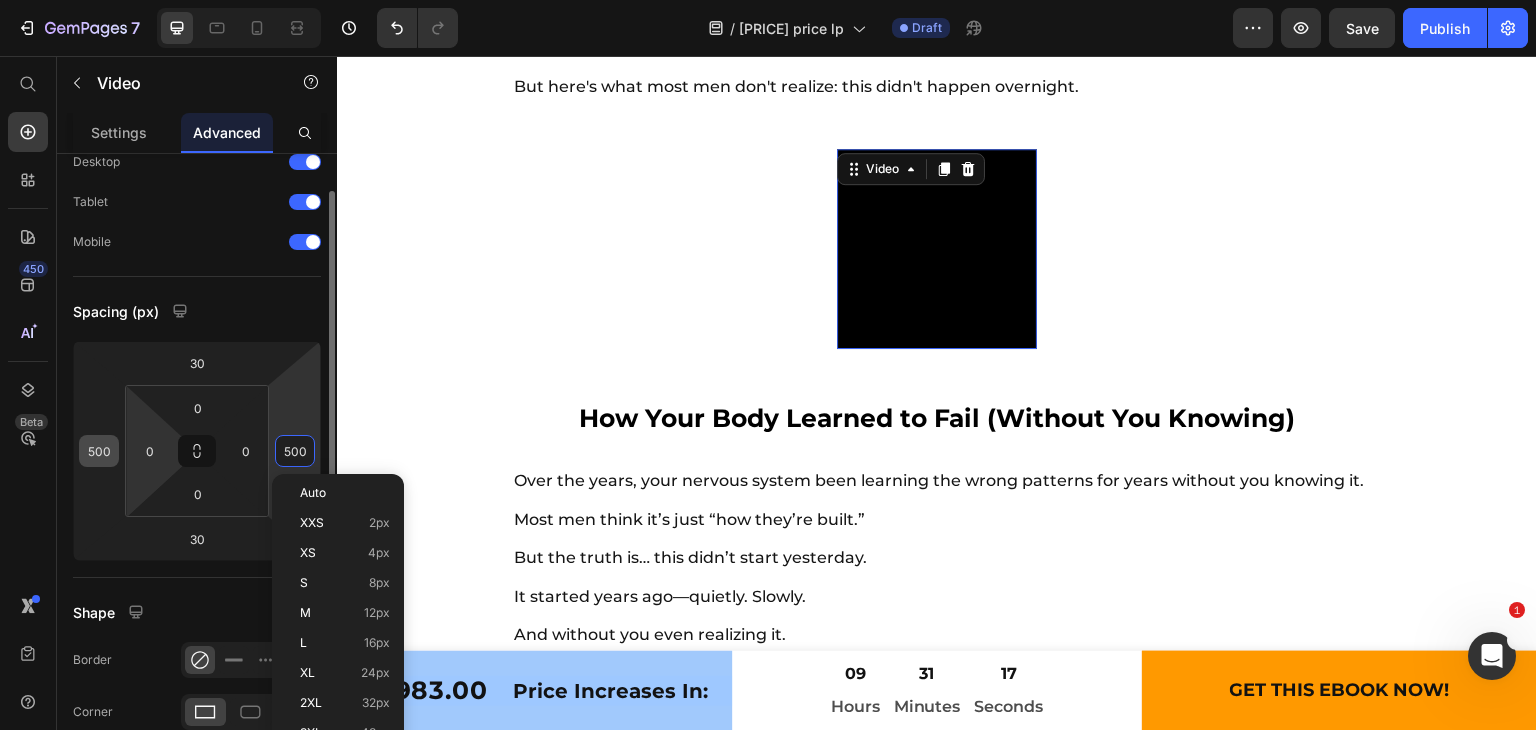 click on "500" at bounding box center [99, 451] 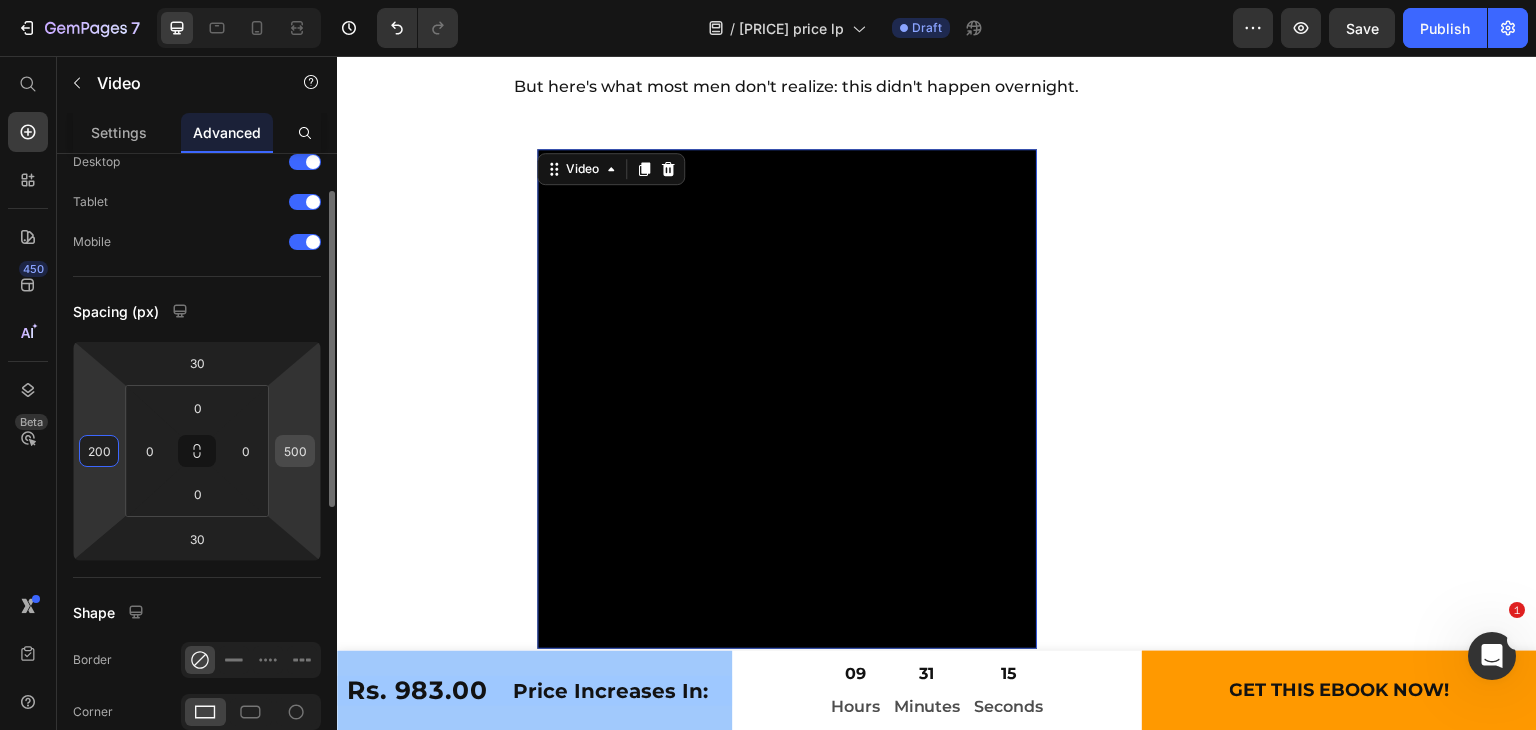 type on "200" 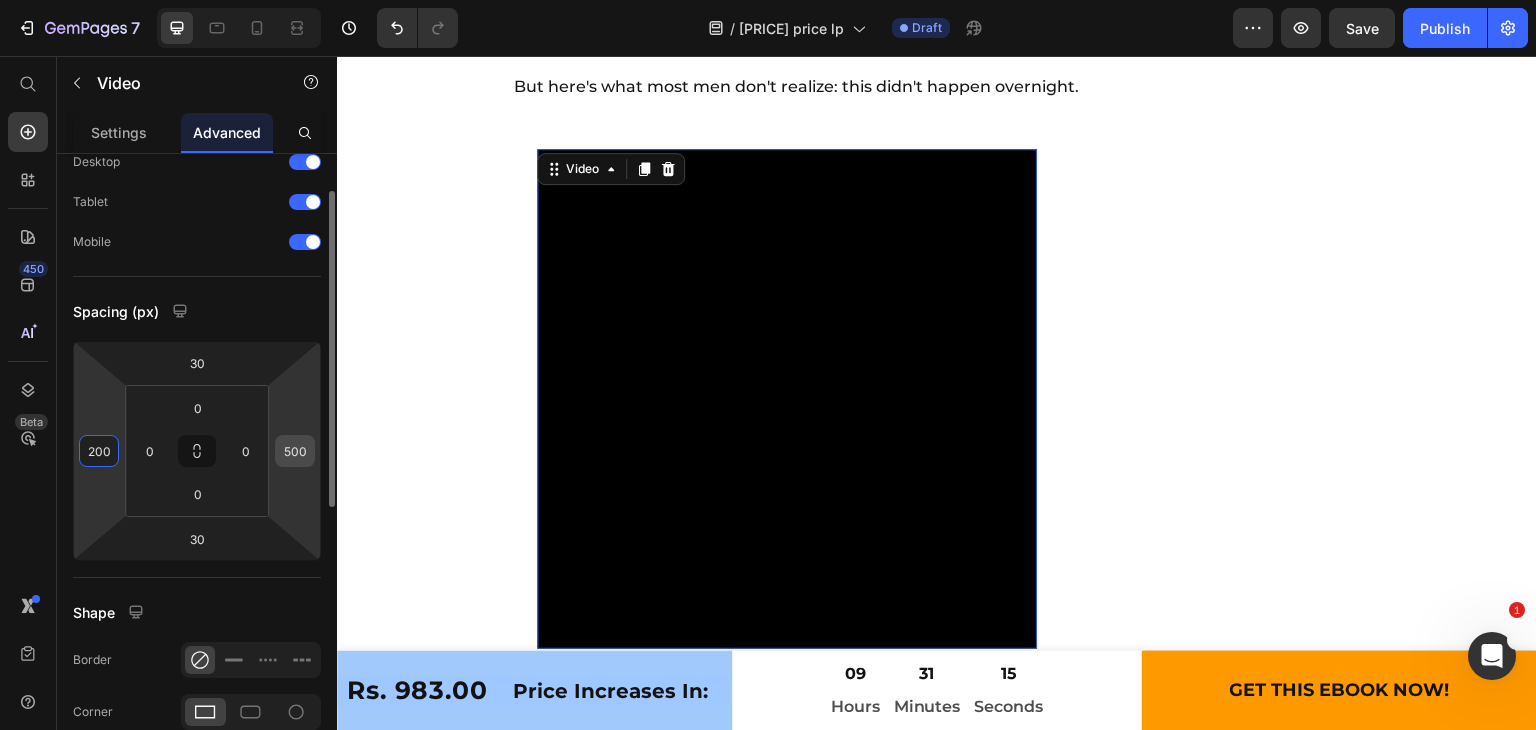 click on "500" at bounding box center (295, 451) 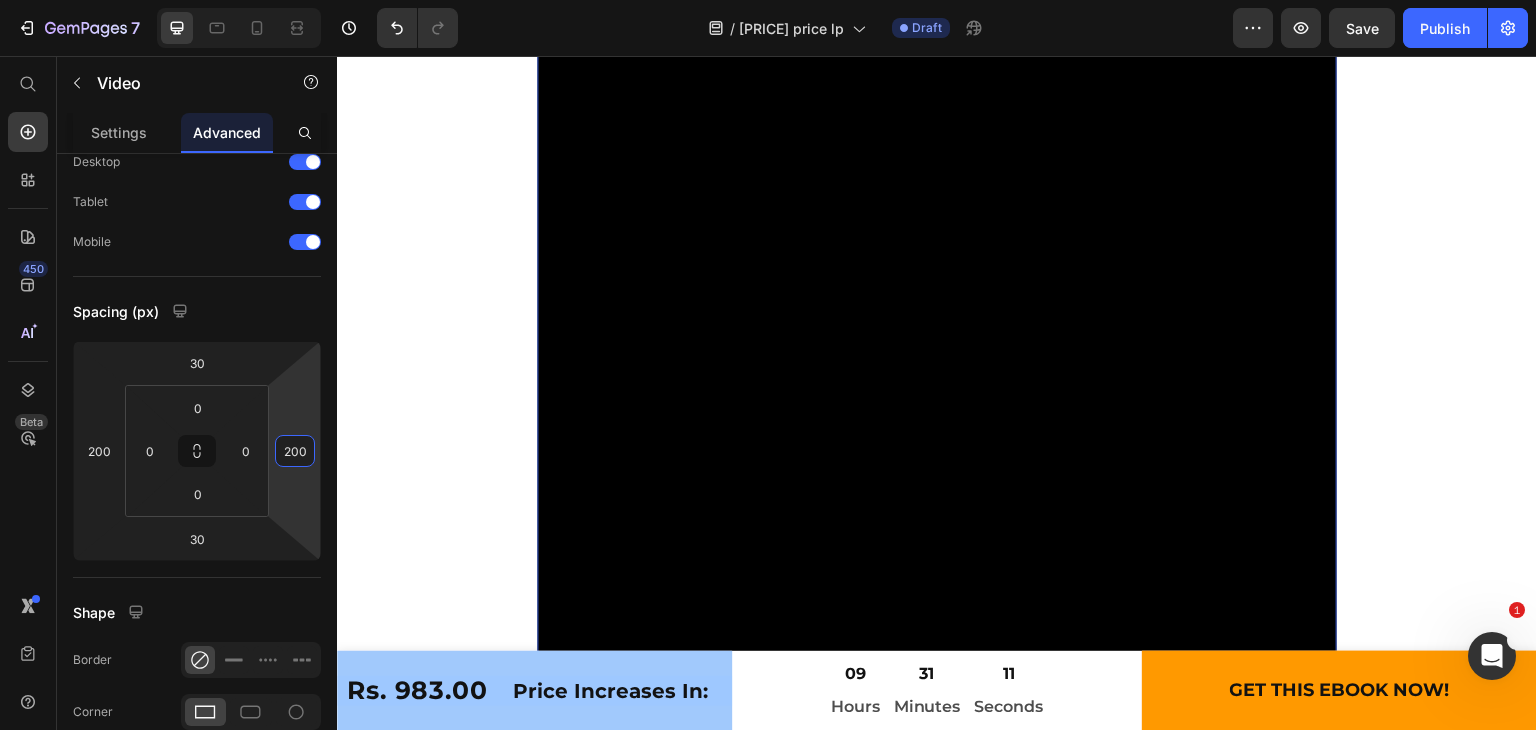 scroll, scrollTop: 11732, scrollLeft: 0, axis: vertical 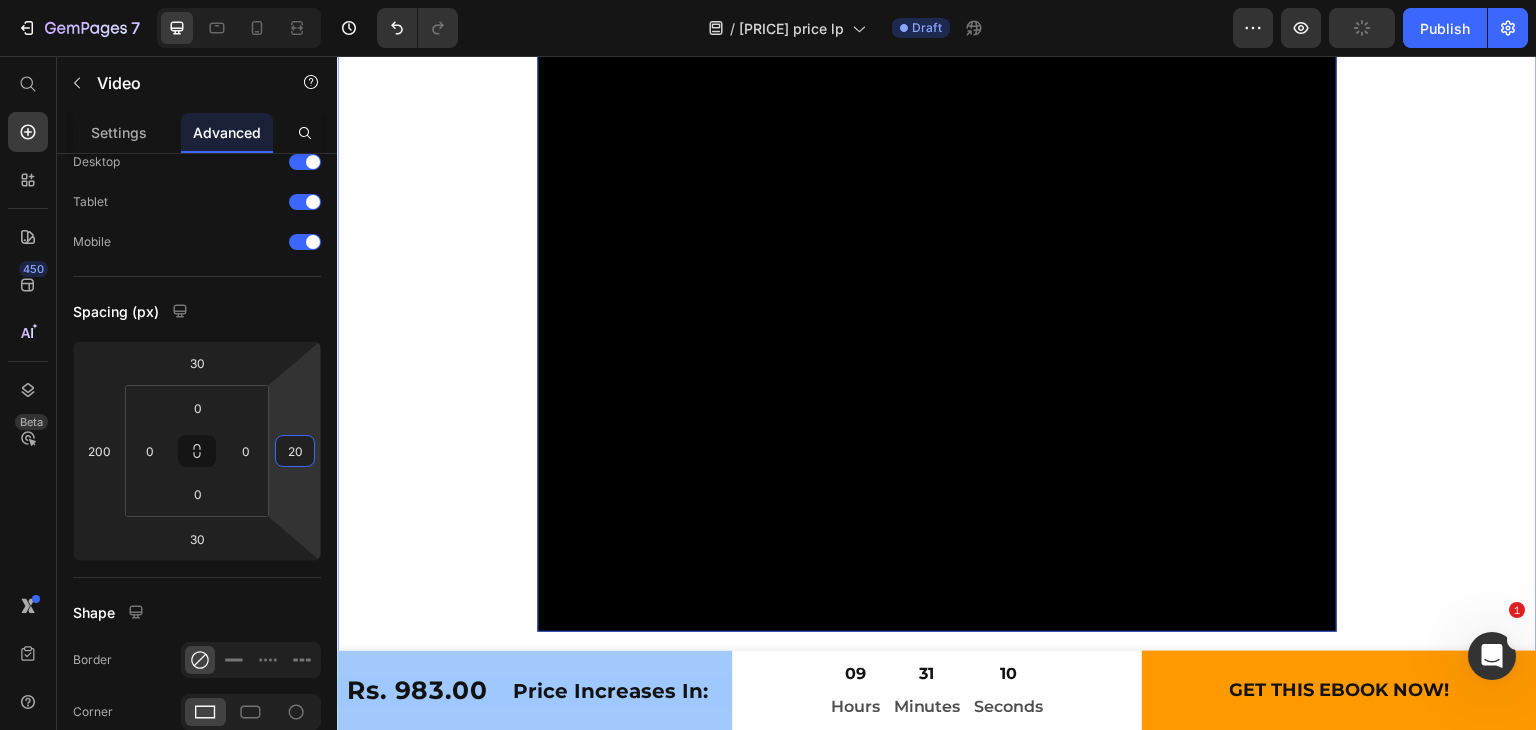 type on "2" 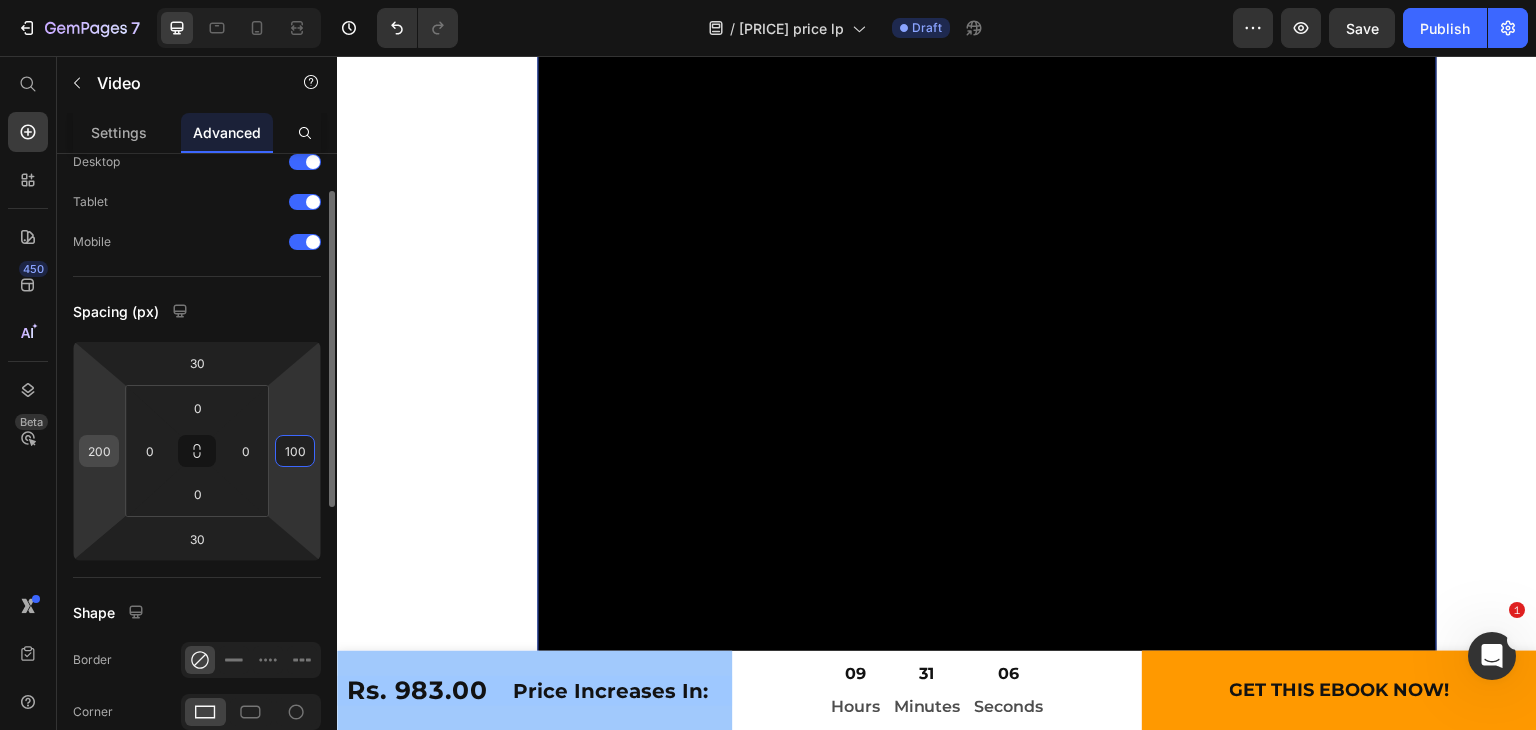 type on "100" 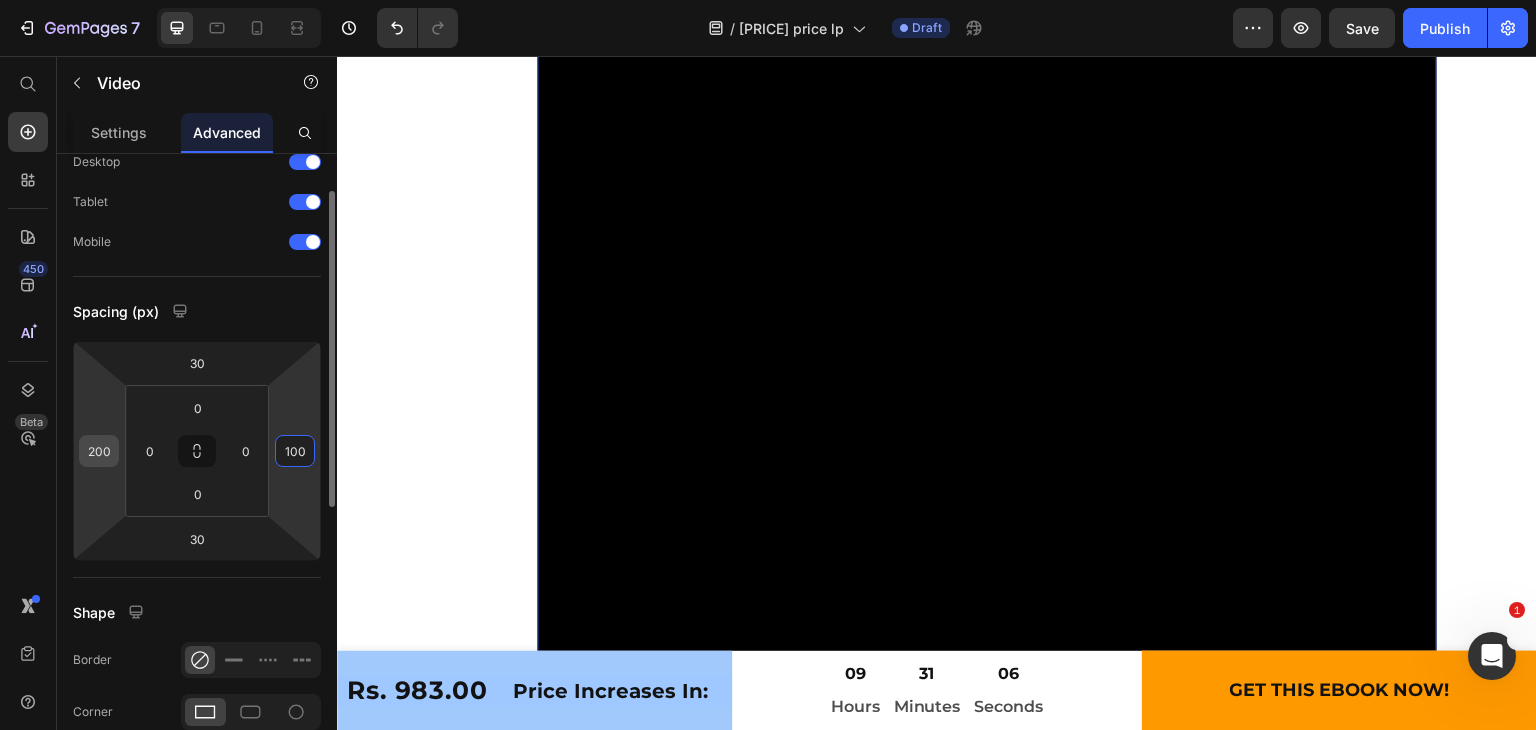 click on "200" at bounding box center [99, 451] 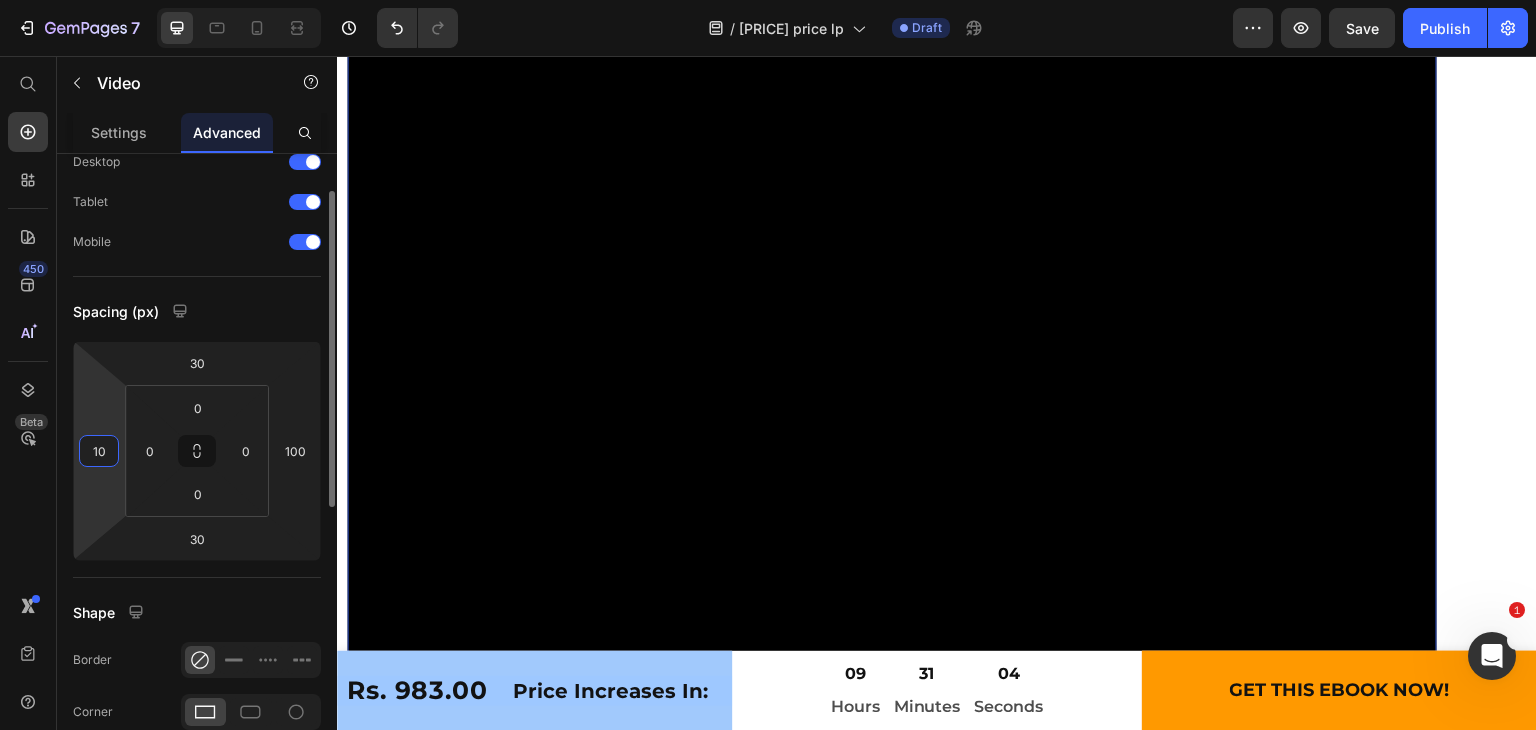 type on "100" 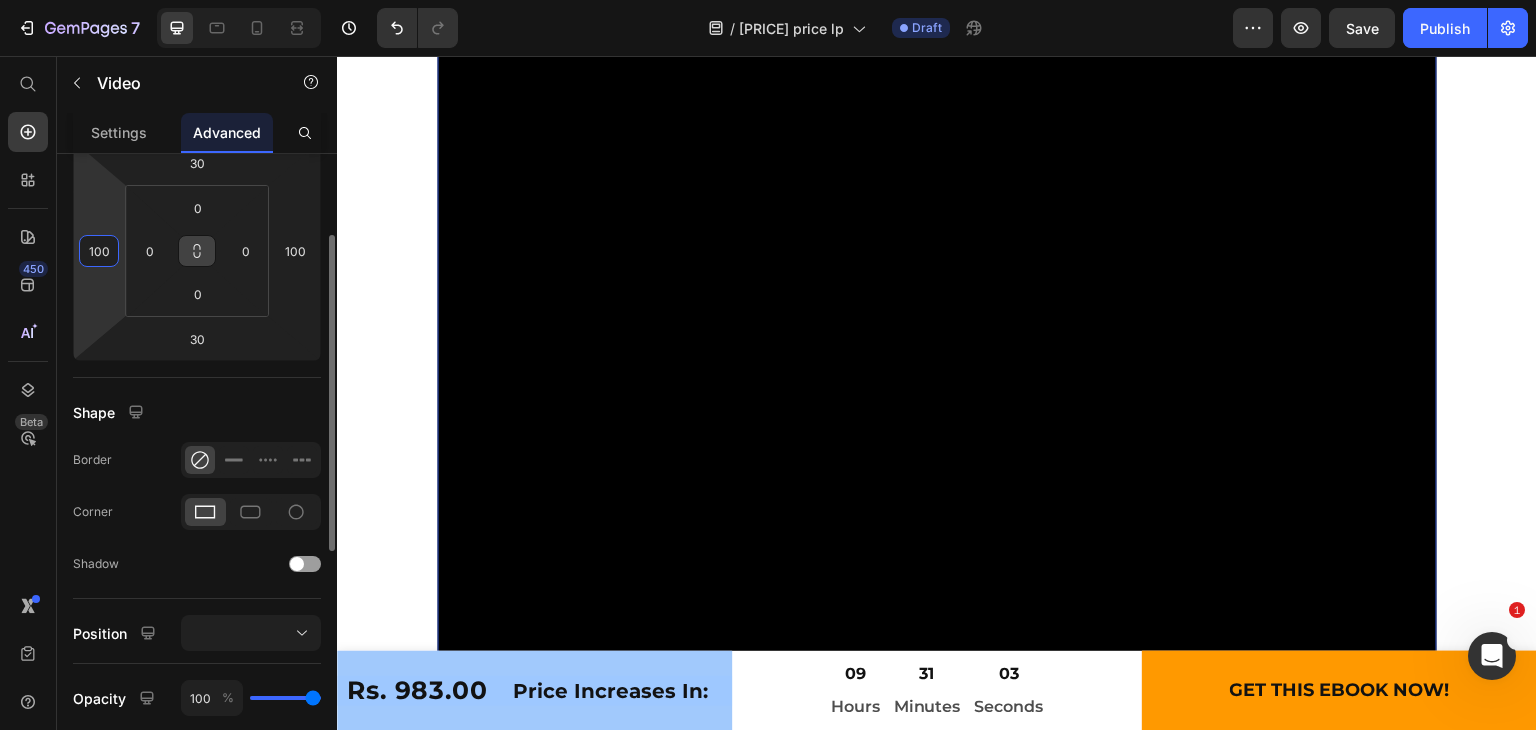 scroll, scrollTop: 348, scrollLeft: 0, axis: vertical 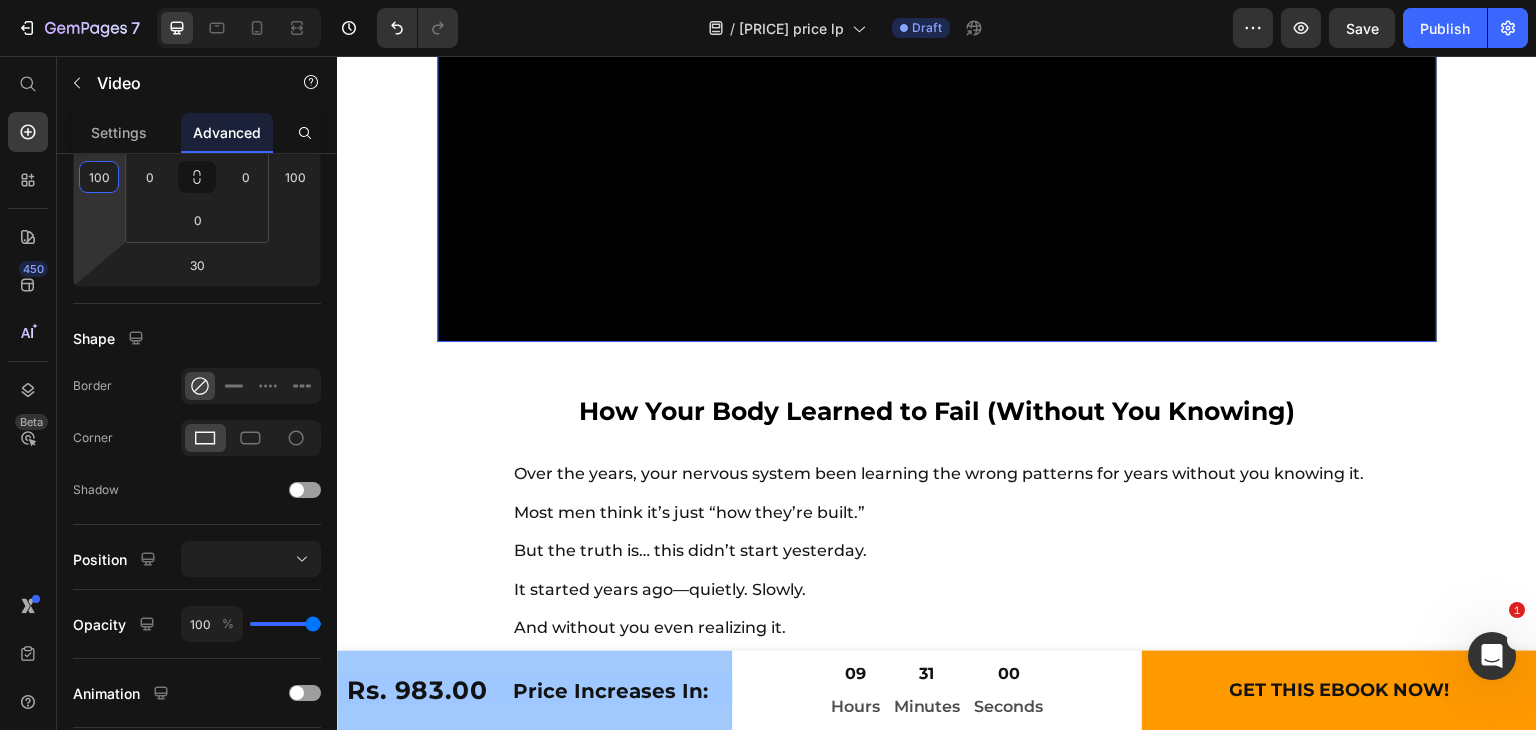 click on "❌ The Real Reason You’re Struggling to Last Longer Heading ❌ The Real Reason You’re Struggling to Last Longer Heading ❌ The Real Reason You’re Struggling to Last Longer Heading (And Why It’s Getting Worse Every Year) Heading (And Why It’s Getting Worse Every Year) Heading (And Why It’s Getting Worse Every Year) Heading It doesn't matter how confident you are. It doesn’t matter how healthy you are. And it definitely doesn’t matter how badly you want to last longer. If your body has been  NEUROLOGICALLY WIRED to fail , no pill or spray on earth can save you. Text Block It doesn't matter how confident you are. It doesn’t matter how healthy you are. And it definitely doesn’t matter how badly you want to last longer. If your body has been  NEUROLOGICALLY WIRED to fail , no pill or spray on earth can save you. Text Block It doesn't matter how confident you are. It doesn’t matter how healthy you are. And it definitely doesn’t matter how badly you want to last longer. Text Block Heading" at bounding box center (937, 259) 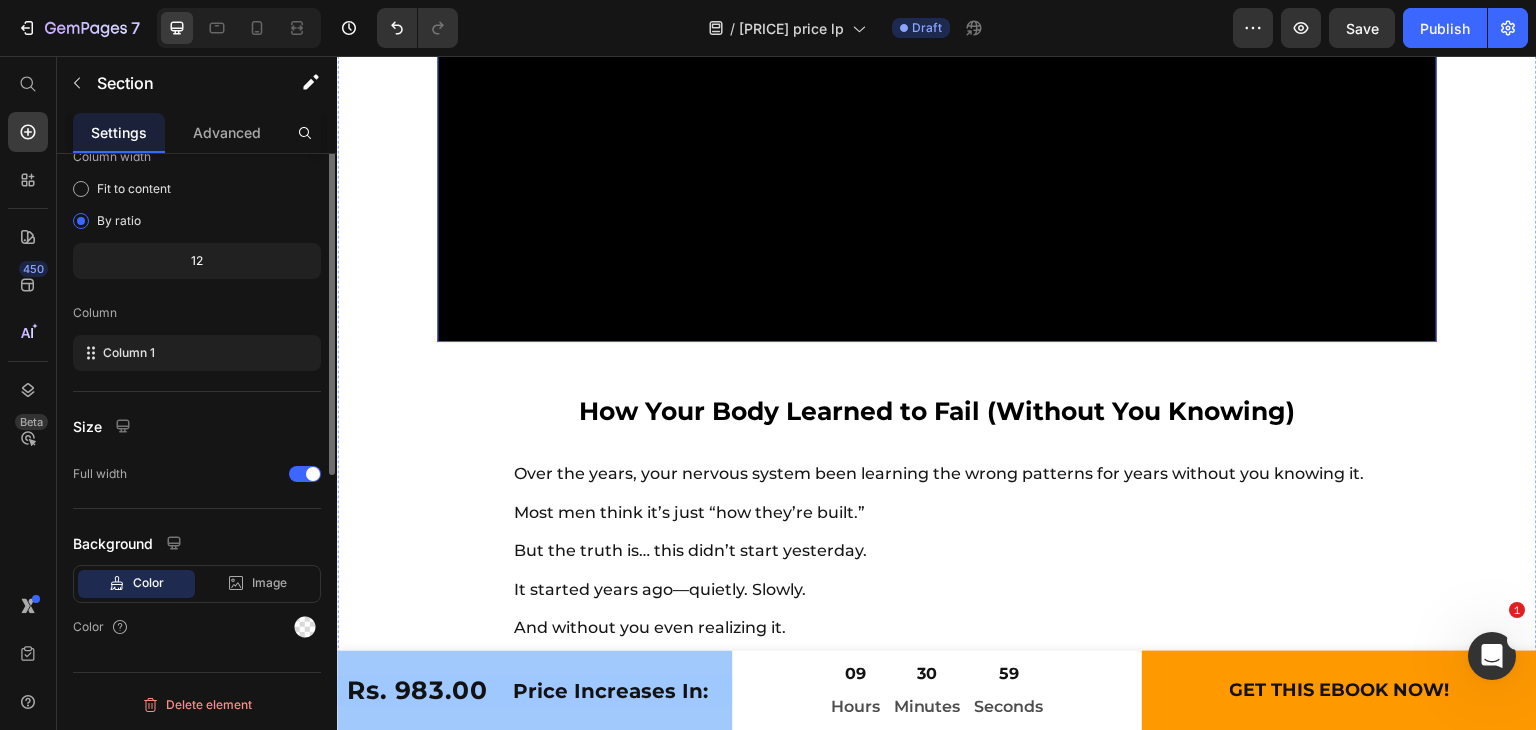 scroll, scrollTop: 0, scrollLeft: 0, axis: both 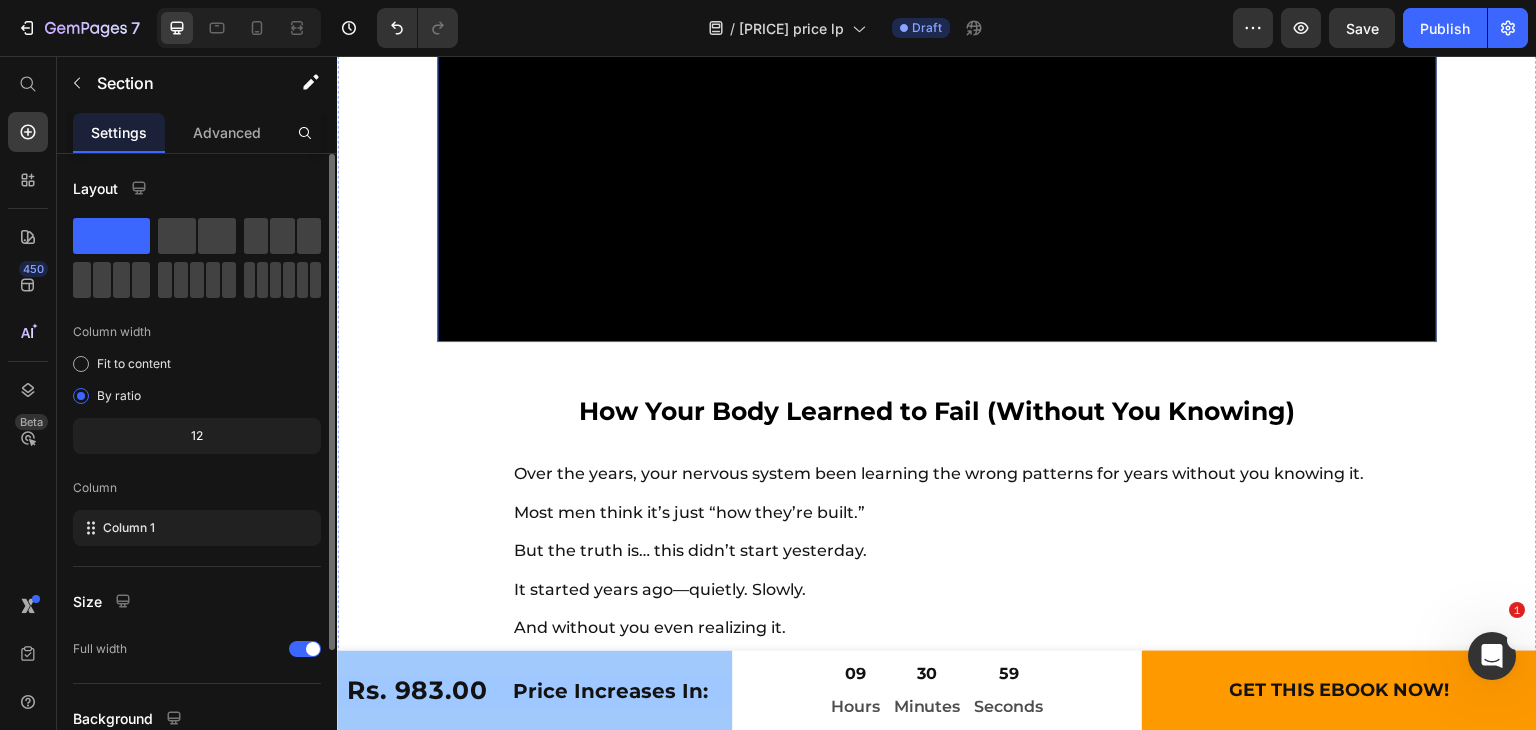 click at bounding box center (937, -158) 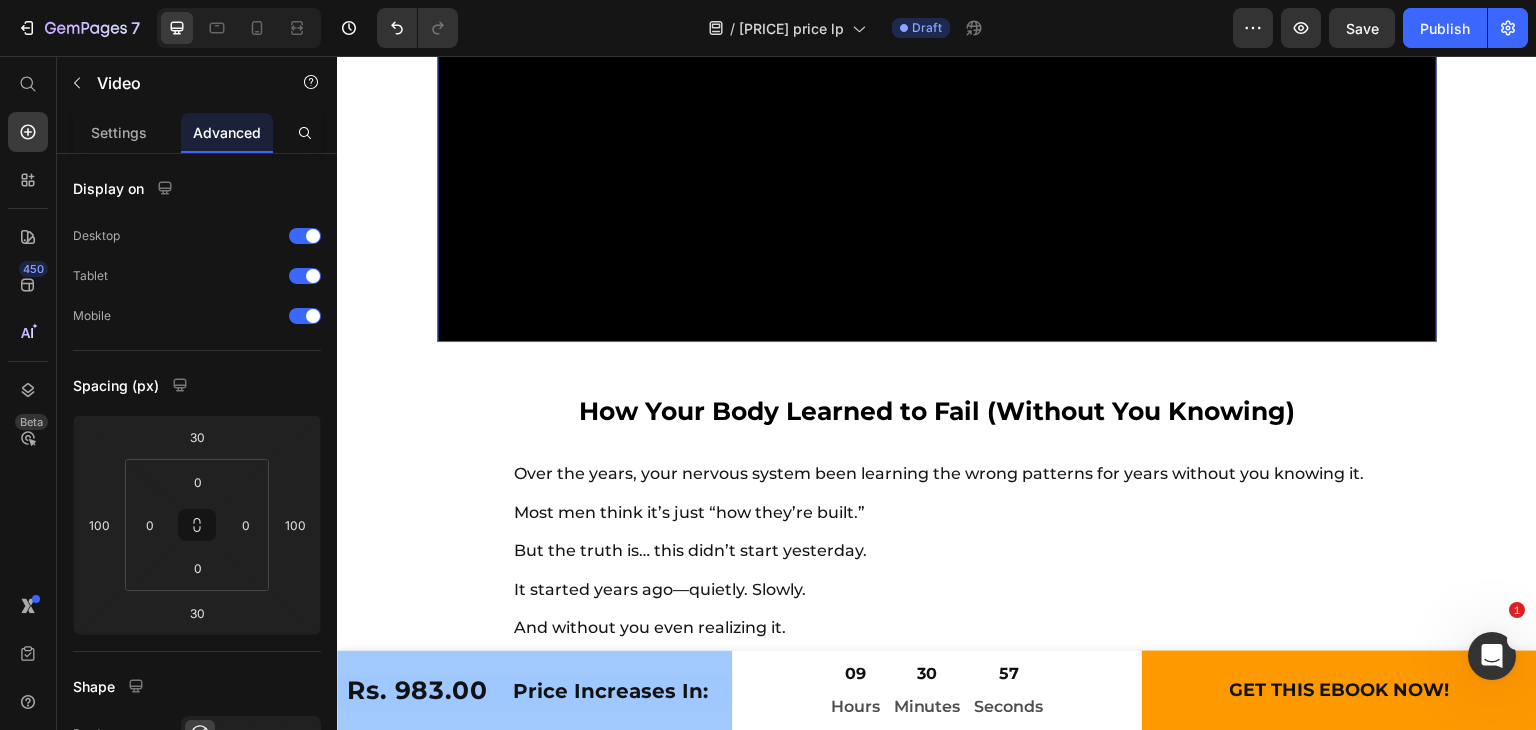 click at bounding box center [937, -158] 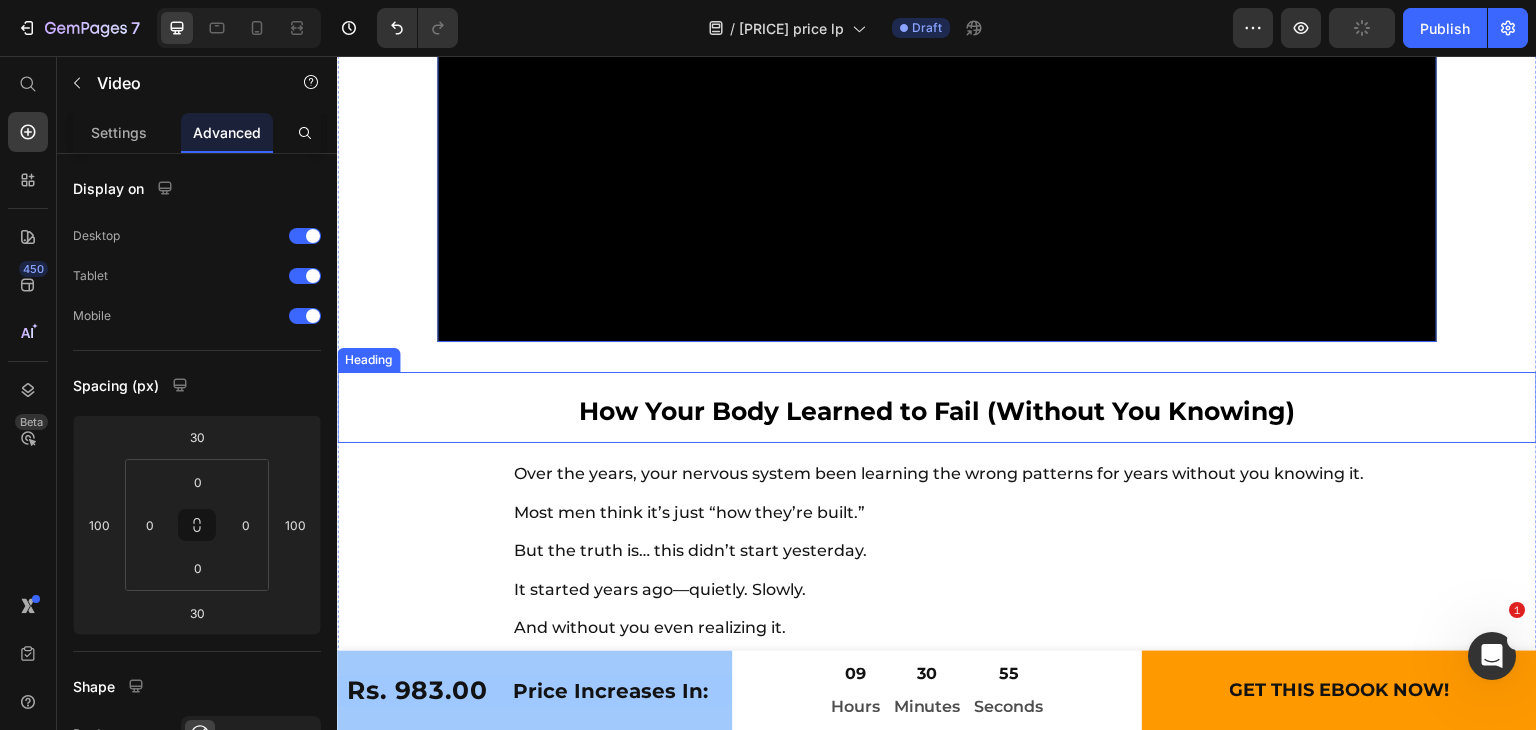 scroll, scrollTop: 11834, scrollLeft: 0, axis: vertical 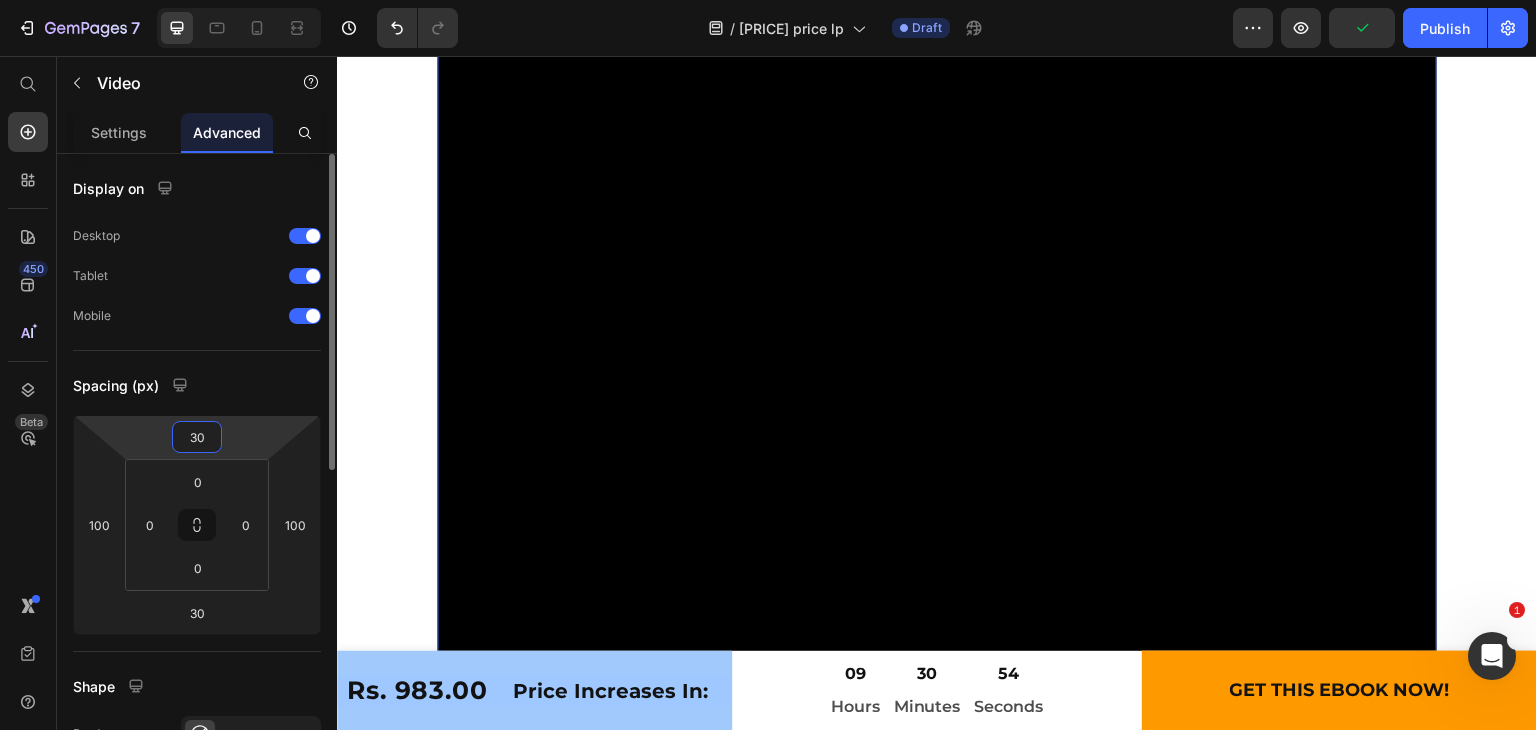 click on "30" at bounding box center [197, 437] 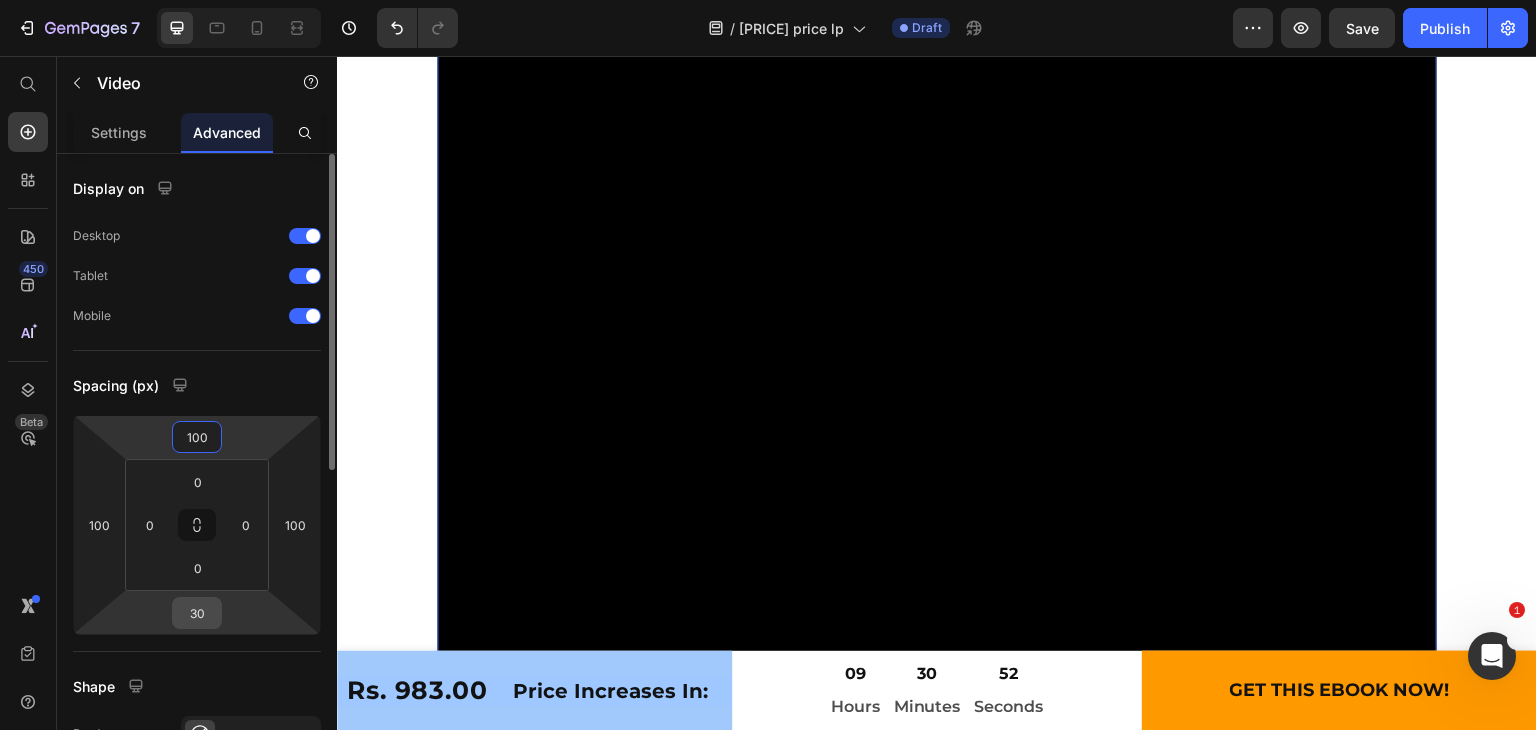 type on "100" 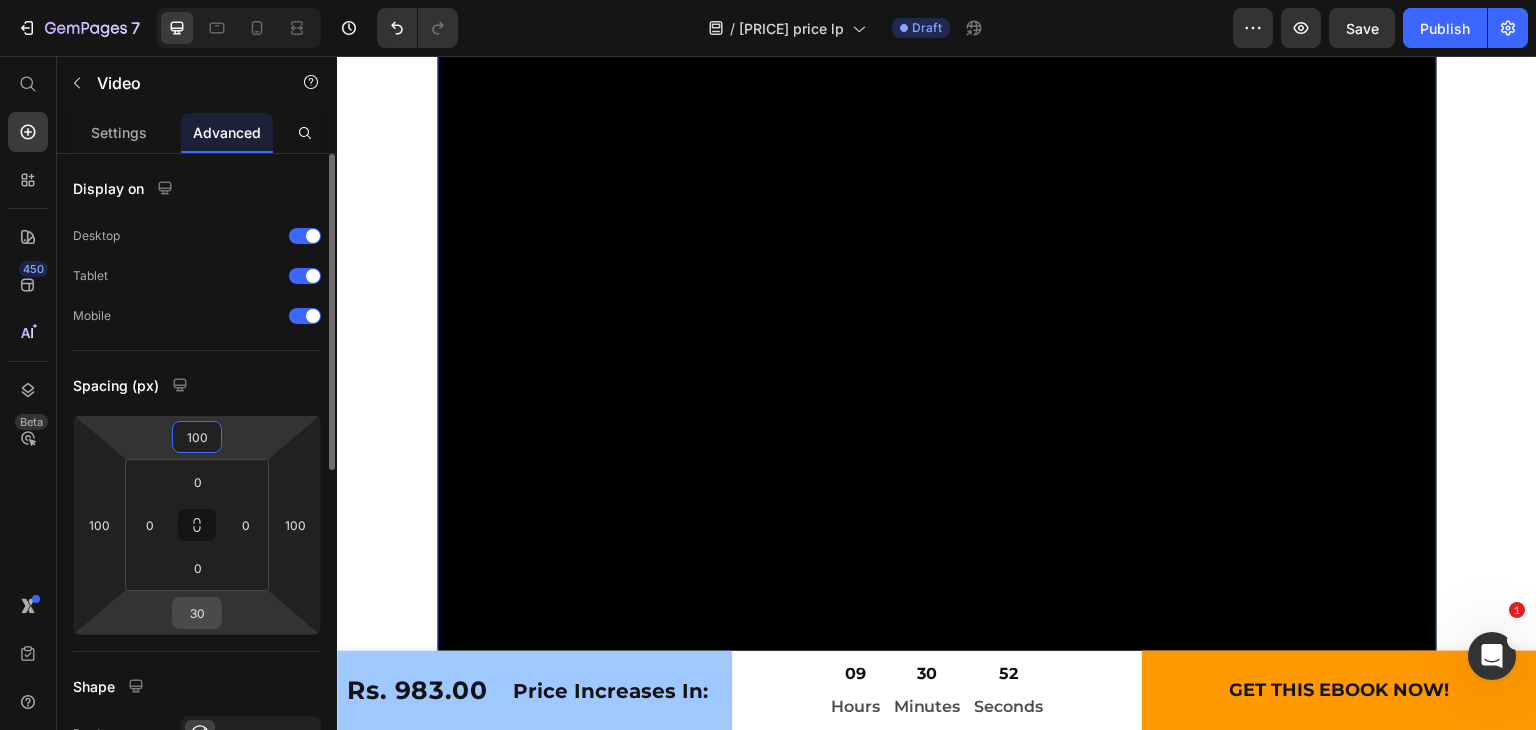 click on "30" at bounding box center [197, 613] 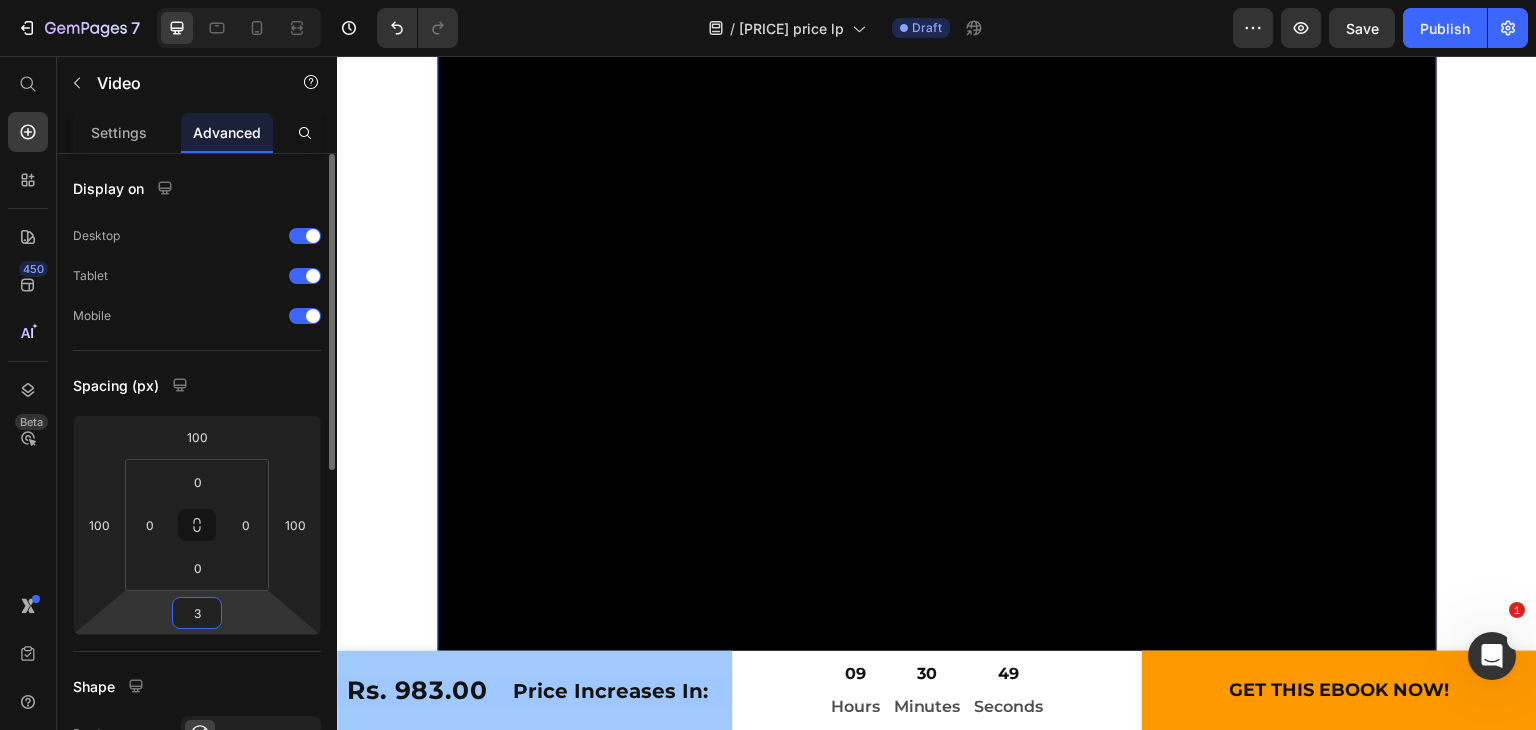 type on "30" 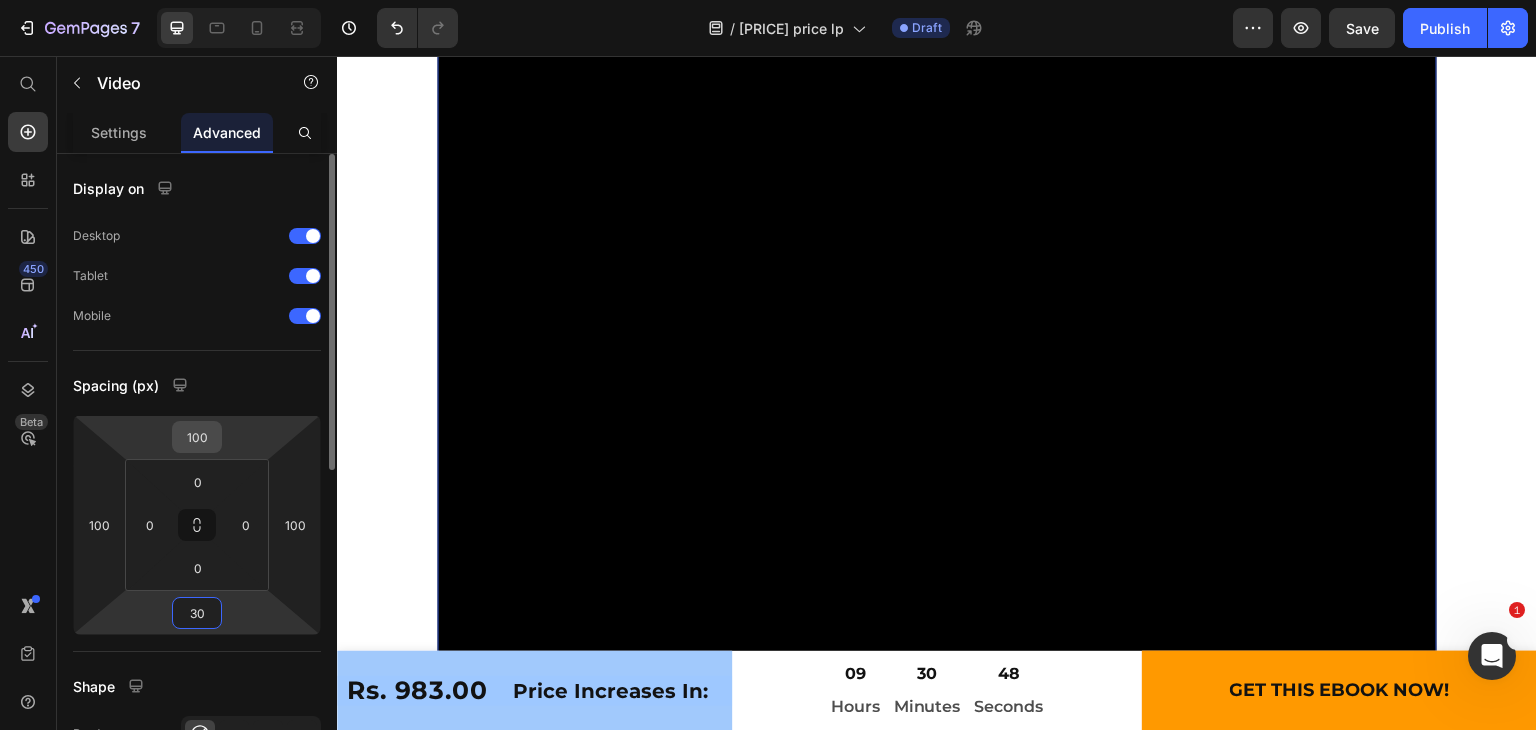 click on "100" at bounding box center [197, 437] 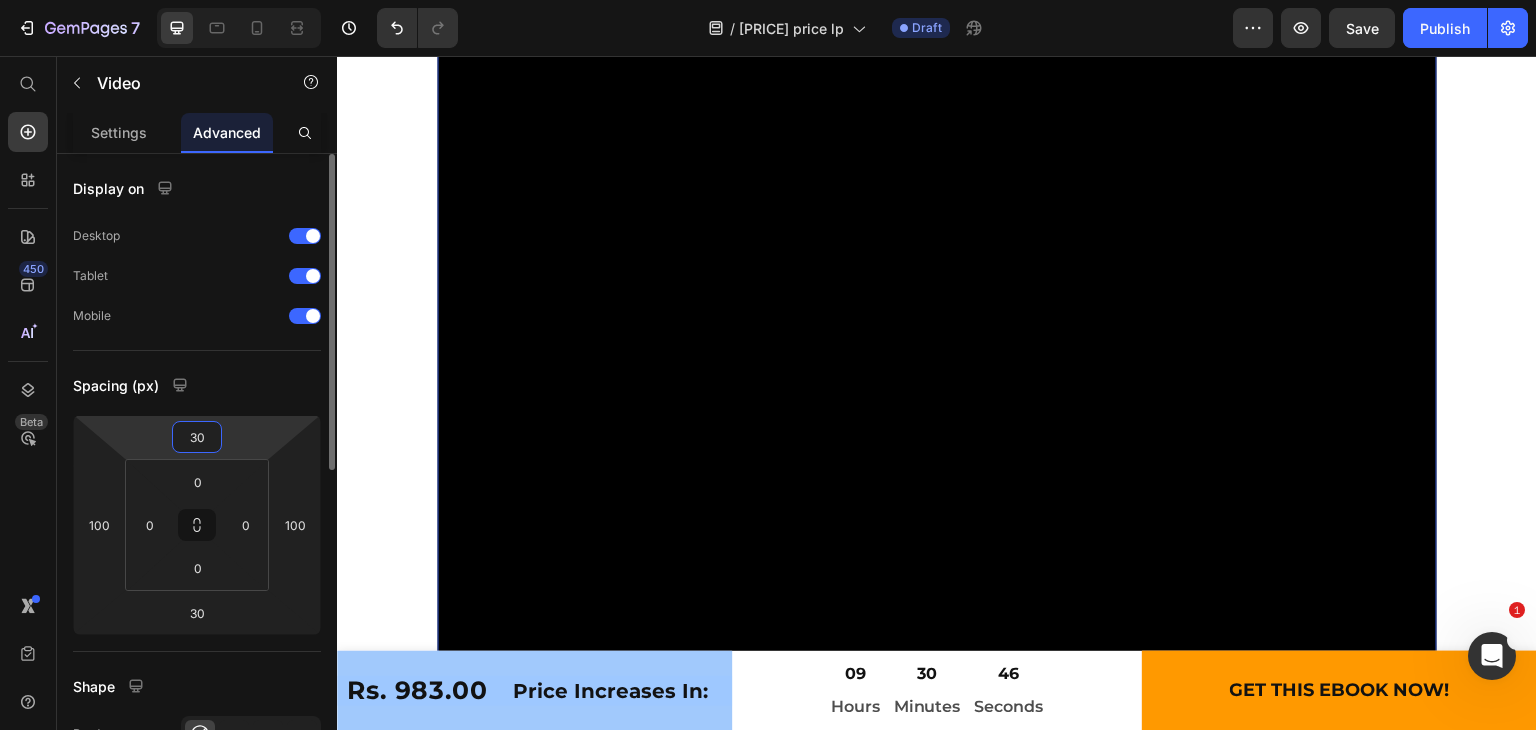 type on "30" 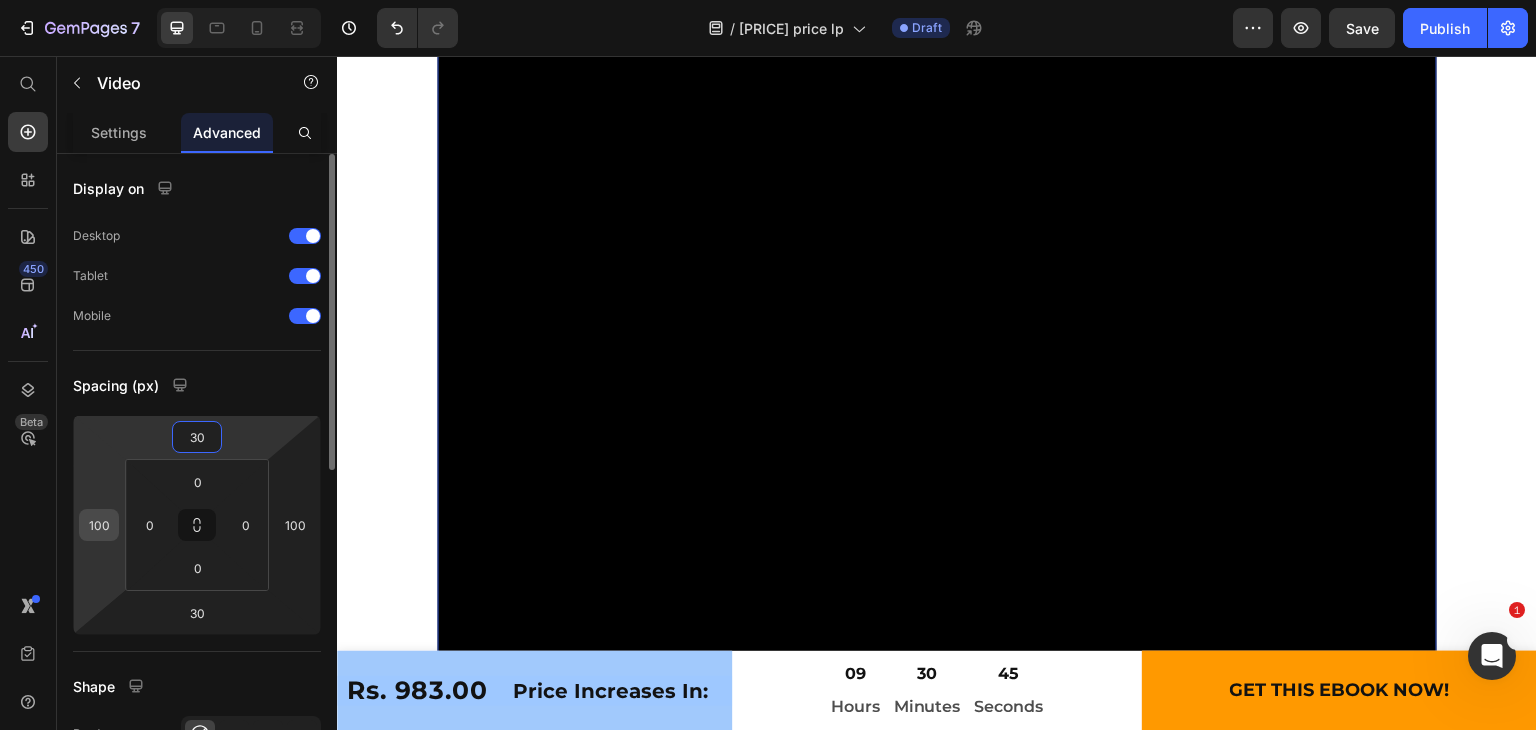 click on "100" at bounding box center (99, 525) 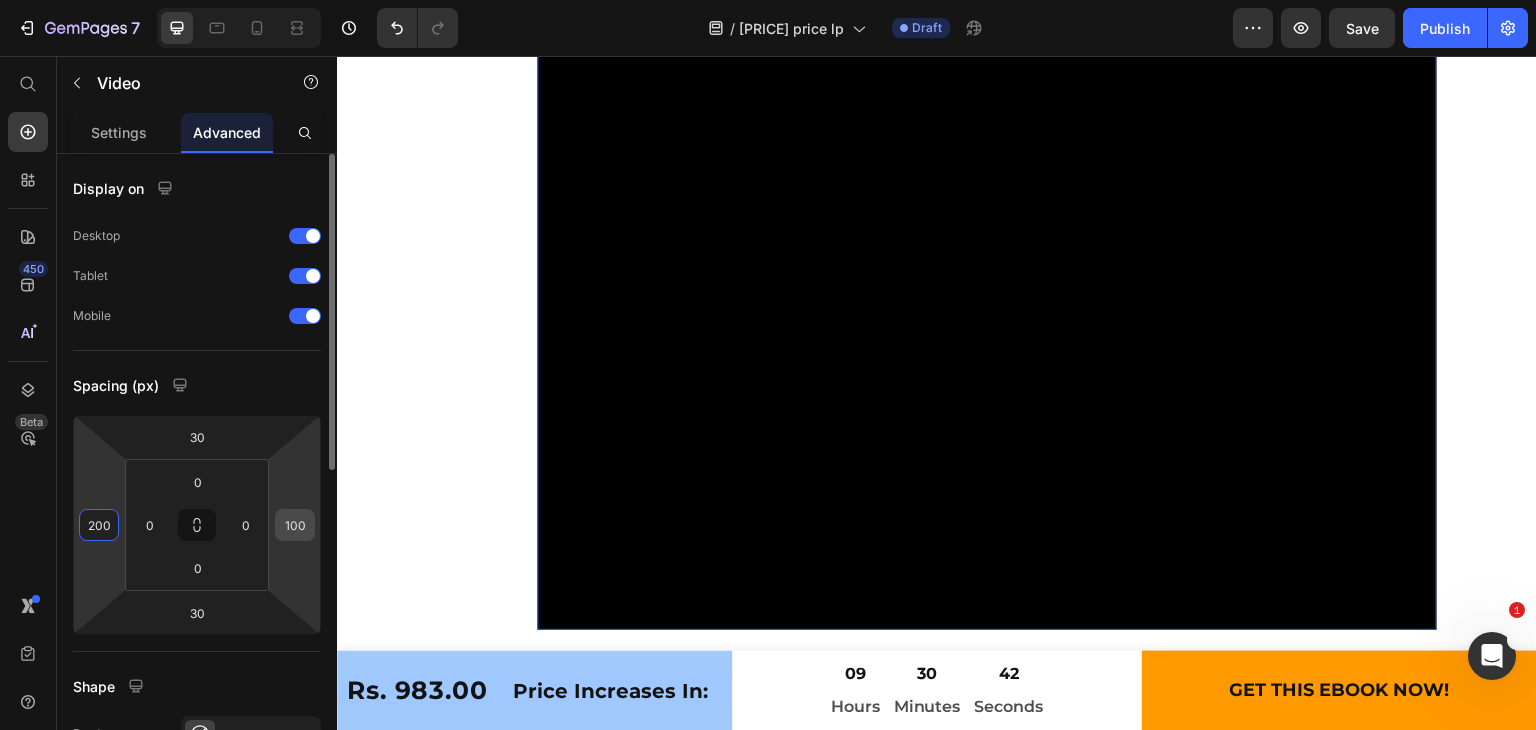 type on "200" 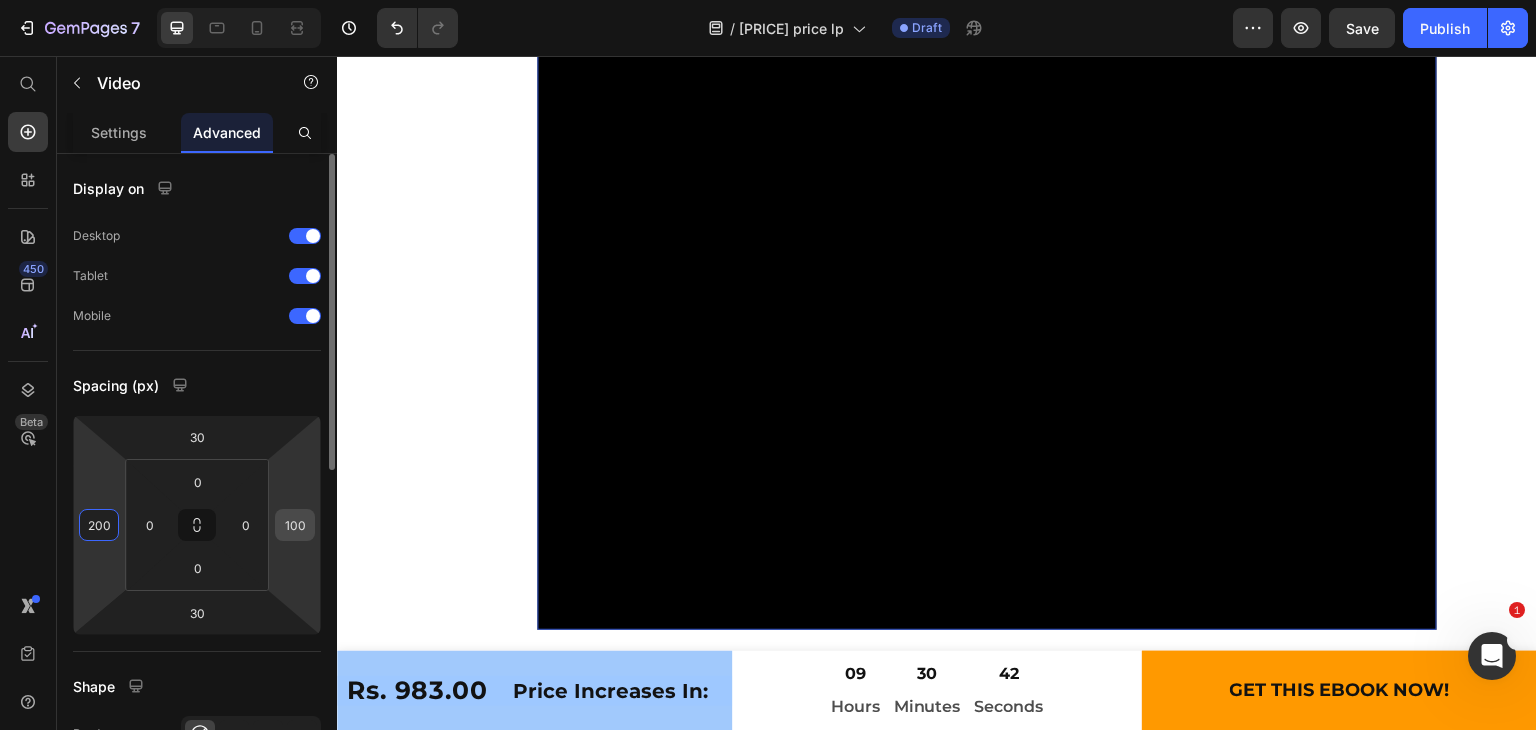 click on "100" at bounding box center (295, 525) 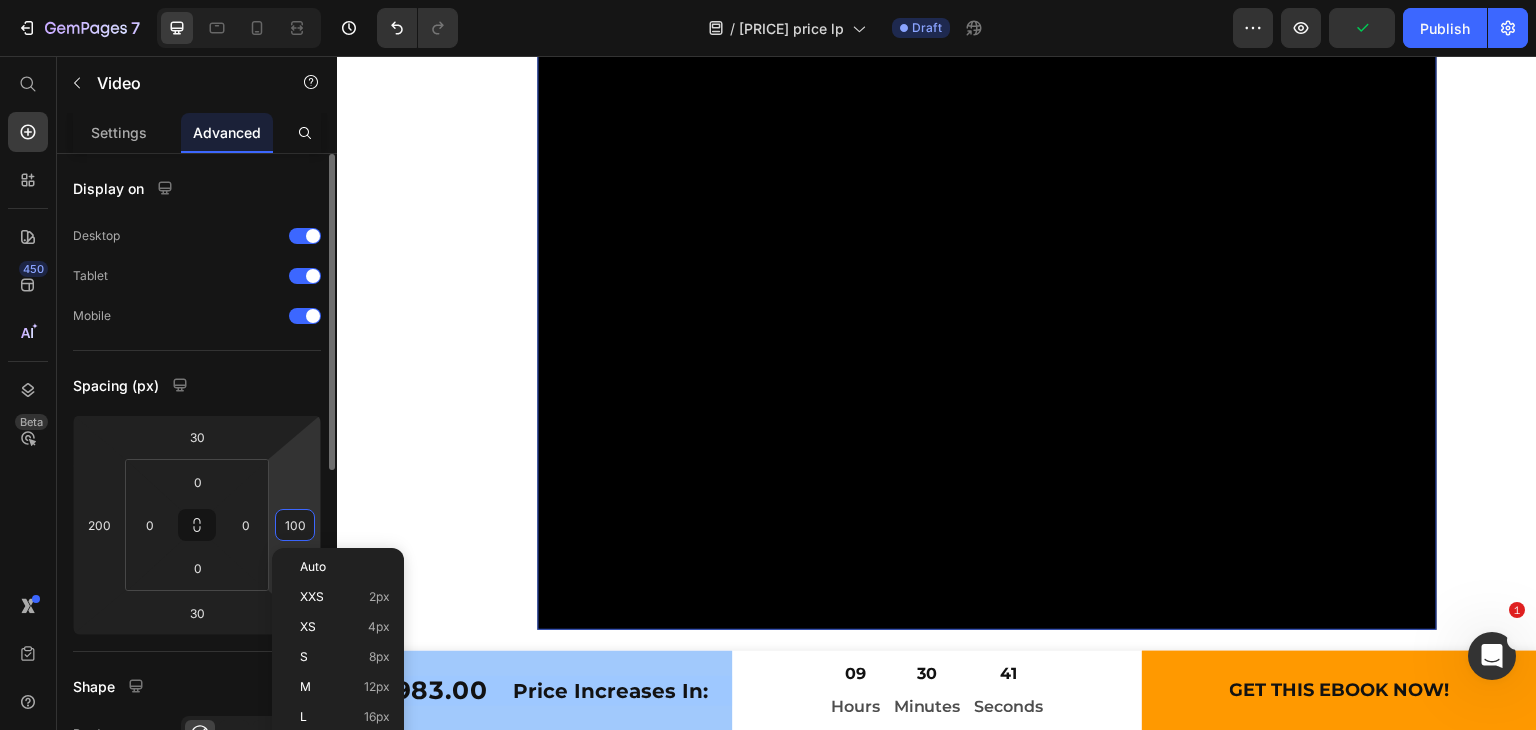 click on "100" at bounding box center (295, 525) 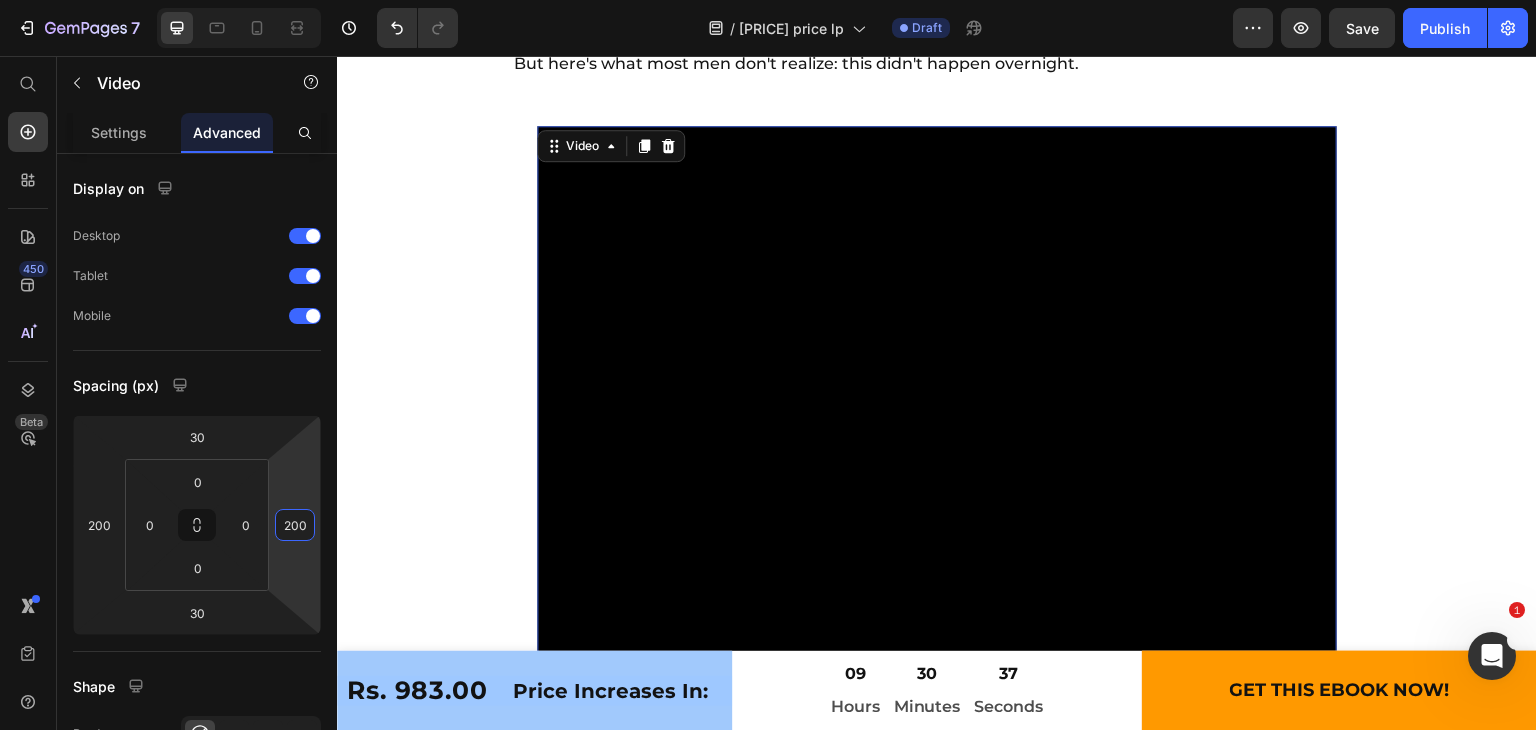 scroll, scrollTop: 11427, scrollLeft: 0, axis: vertical 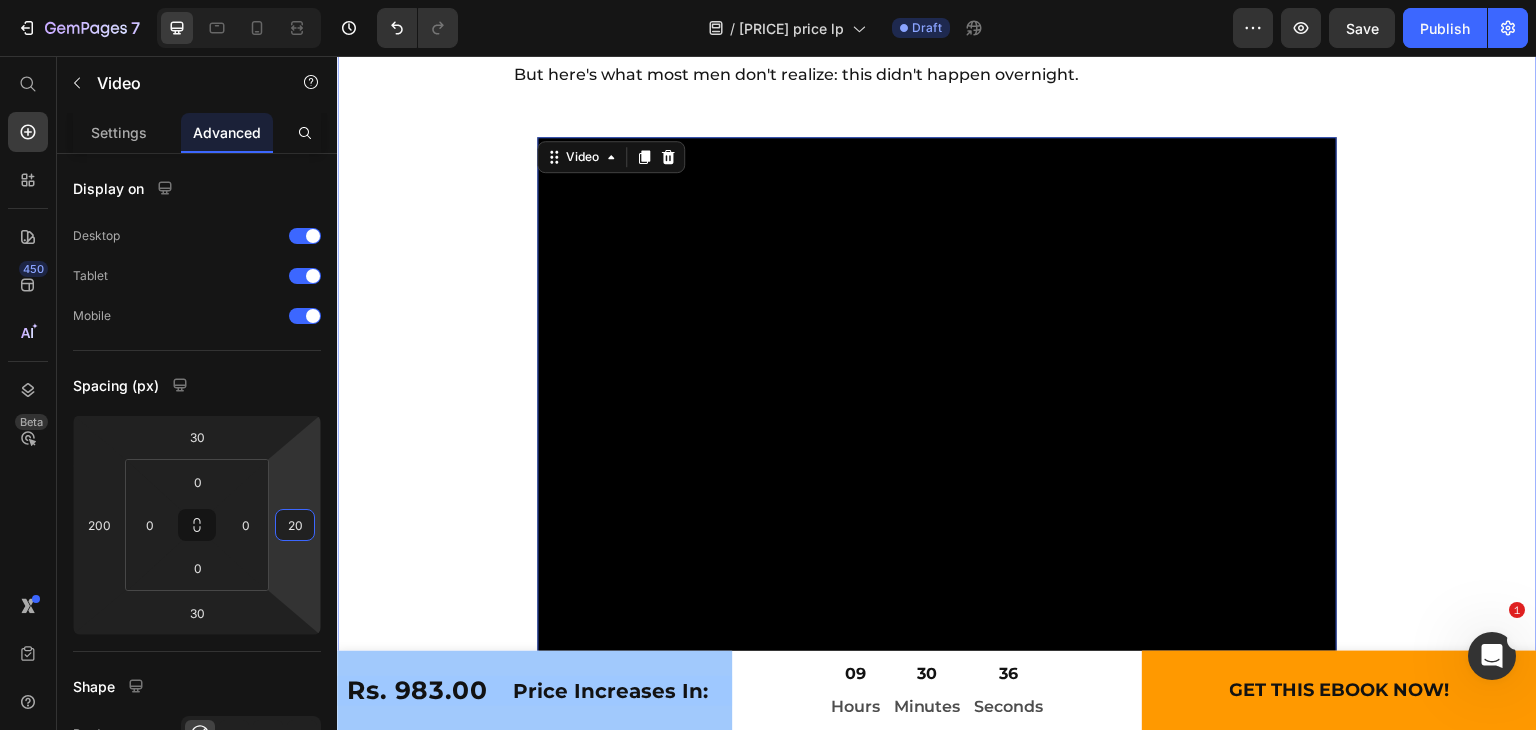 type on "2" 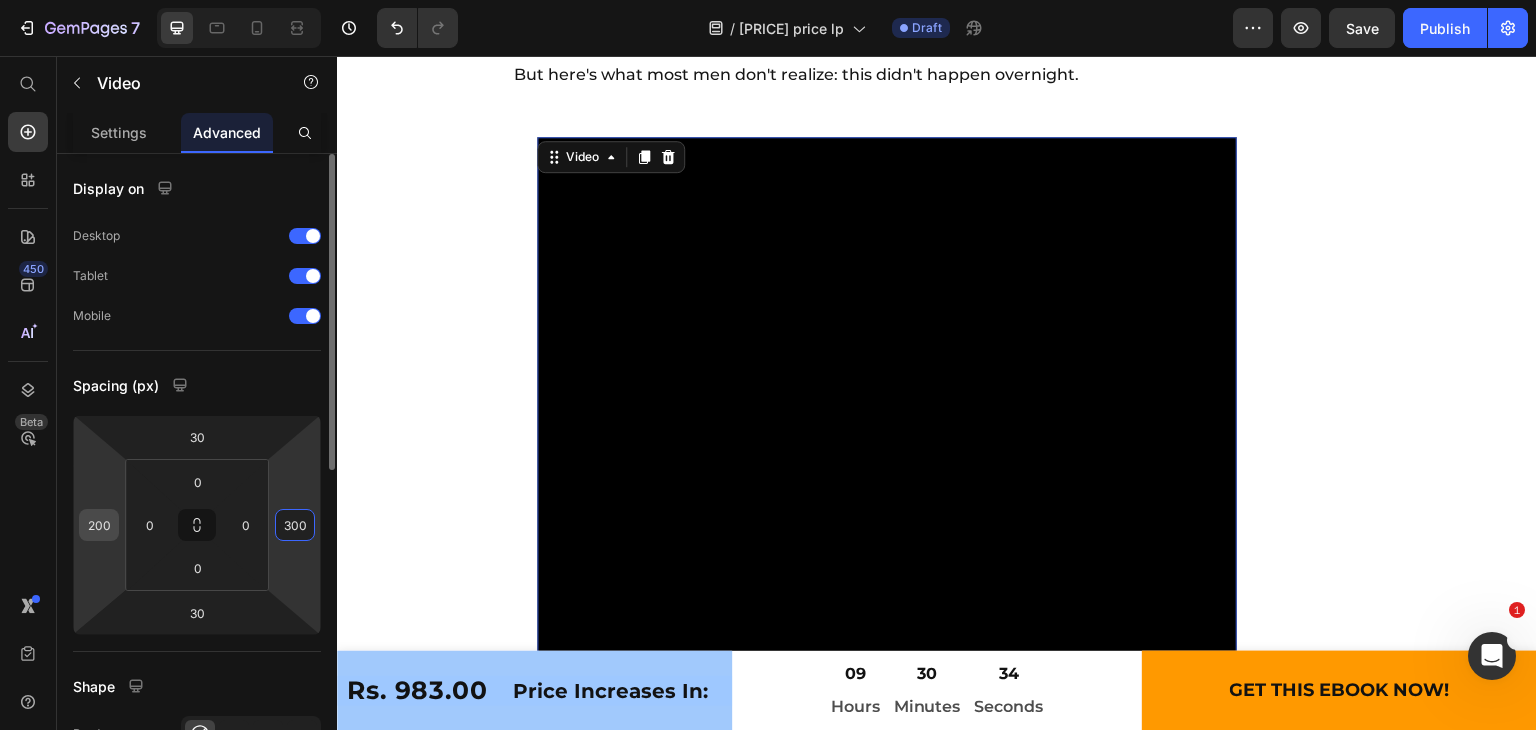 type on "300" 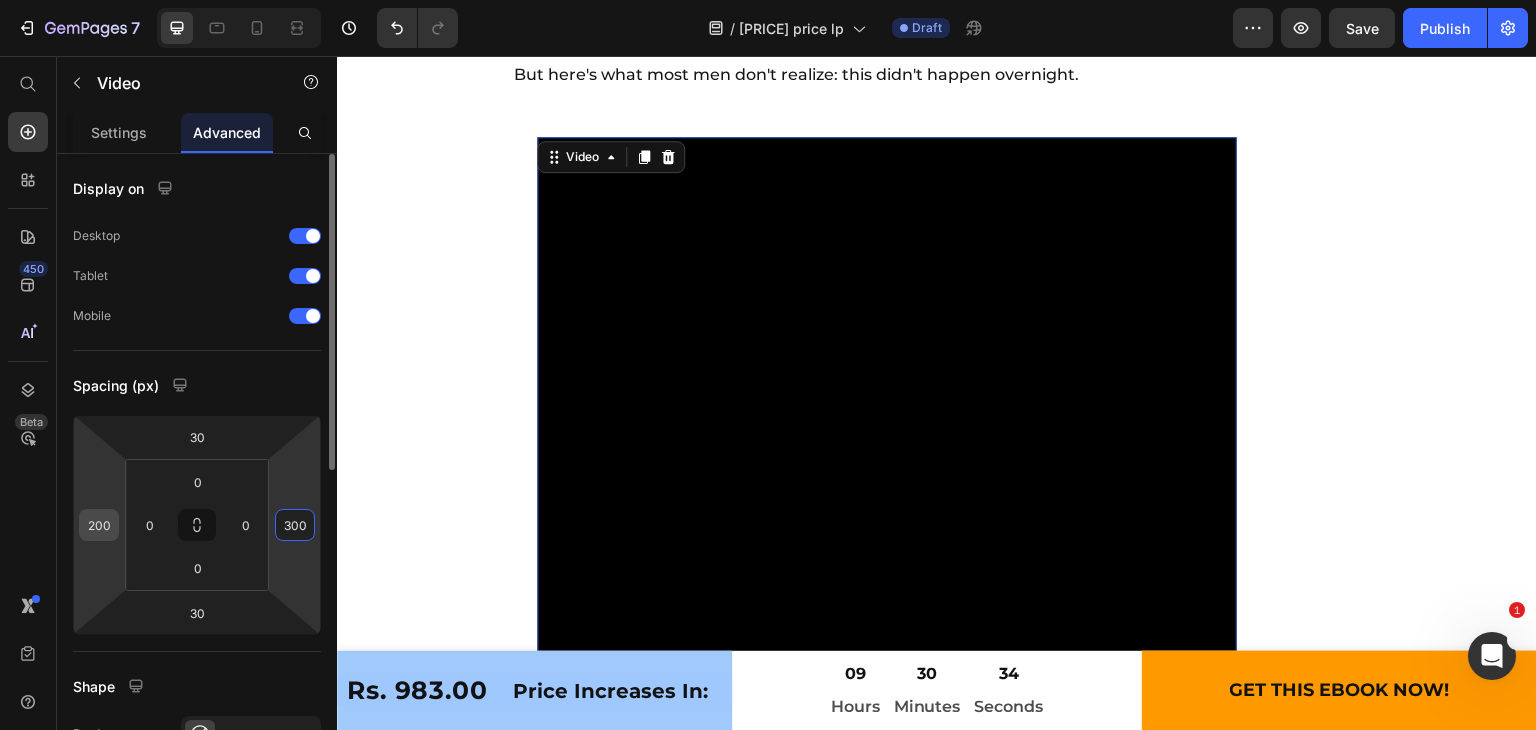 click on "200" at bounding box center [99, 525] 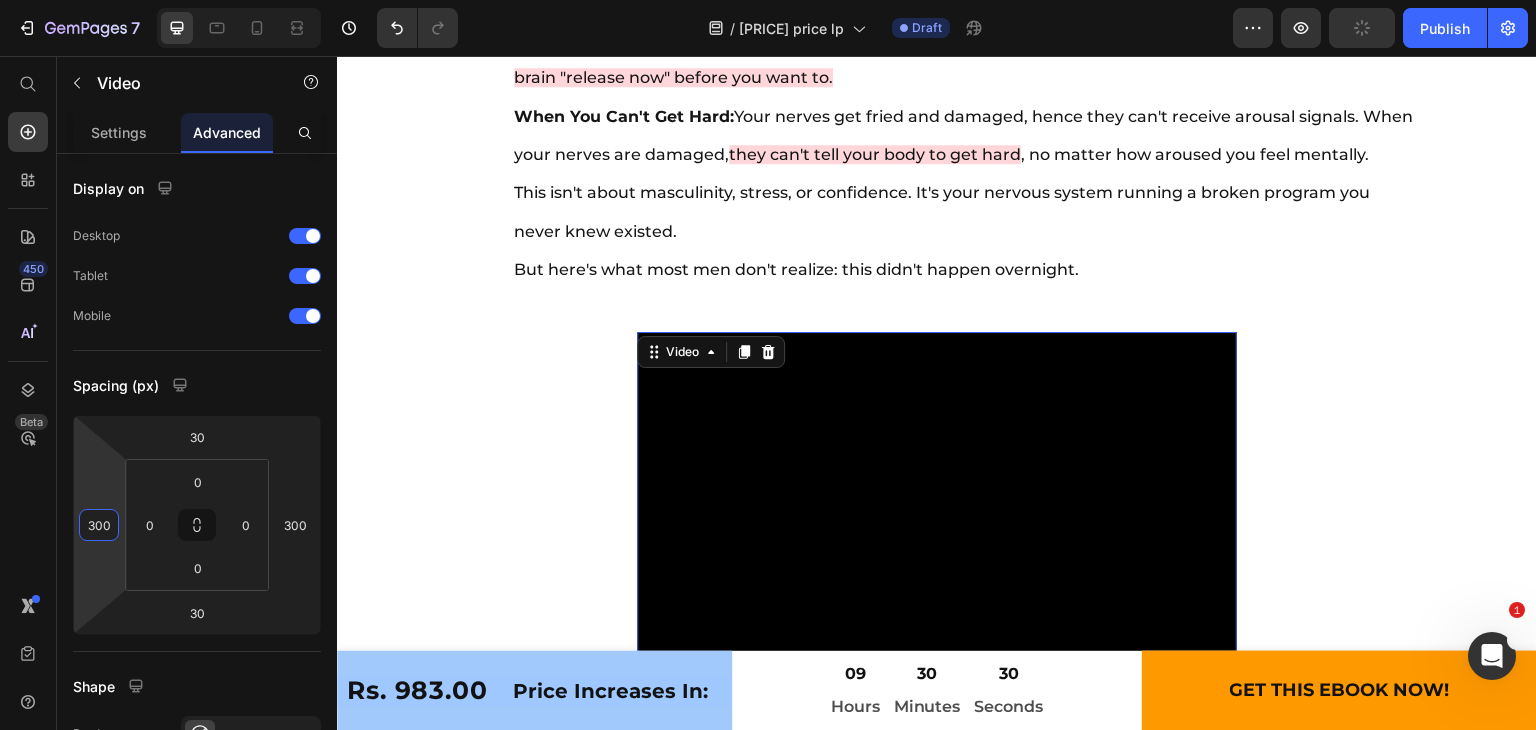 scroll, scrollTop: 11231, scrollLeft: 0, axis: vertical 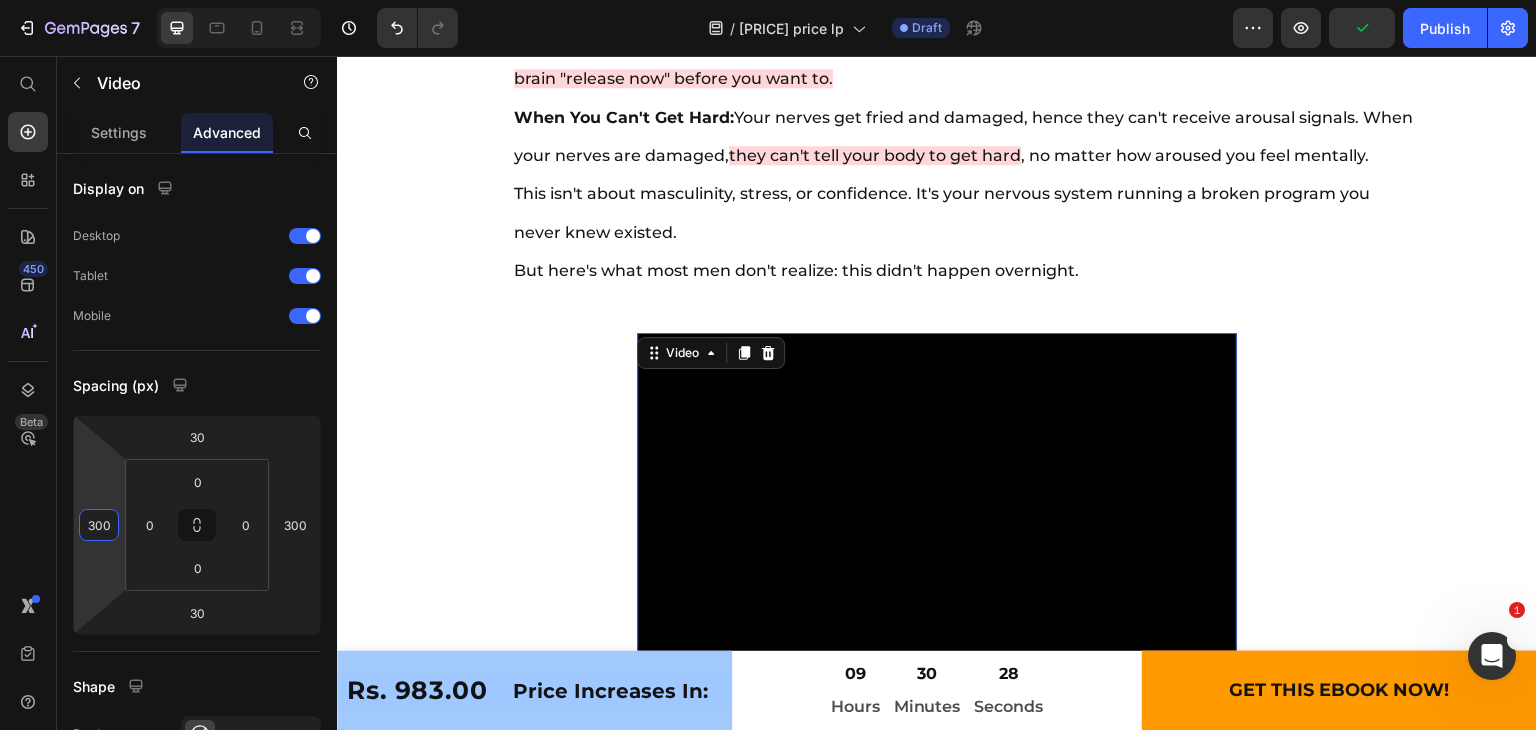 type on "300" 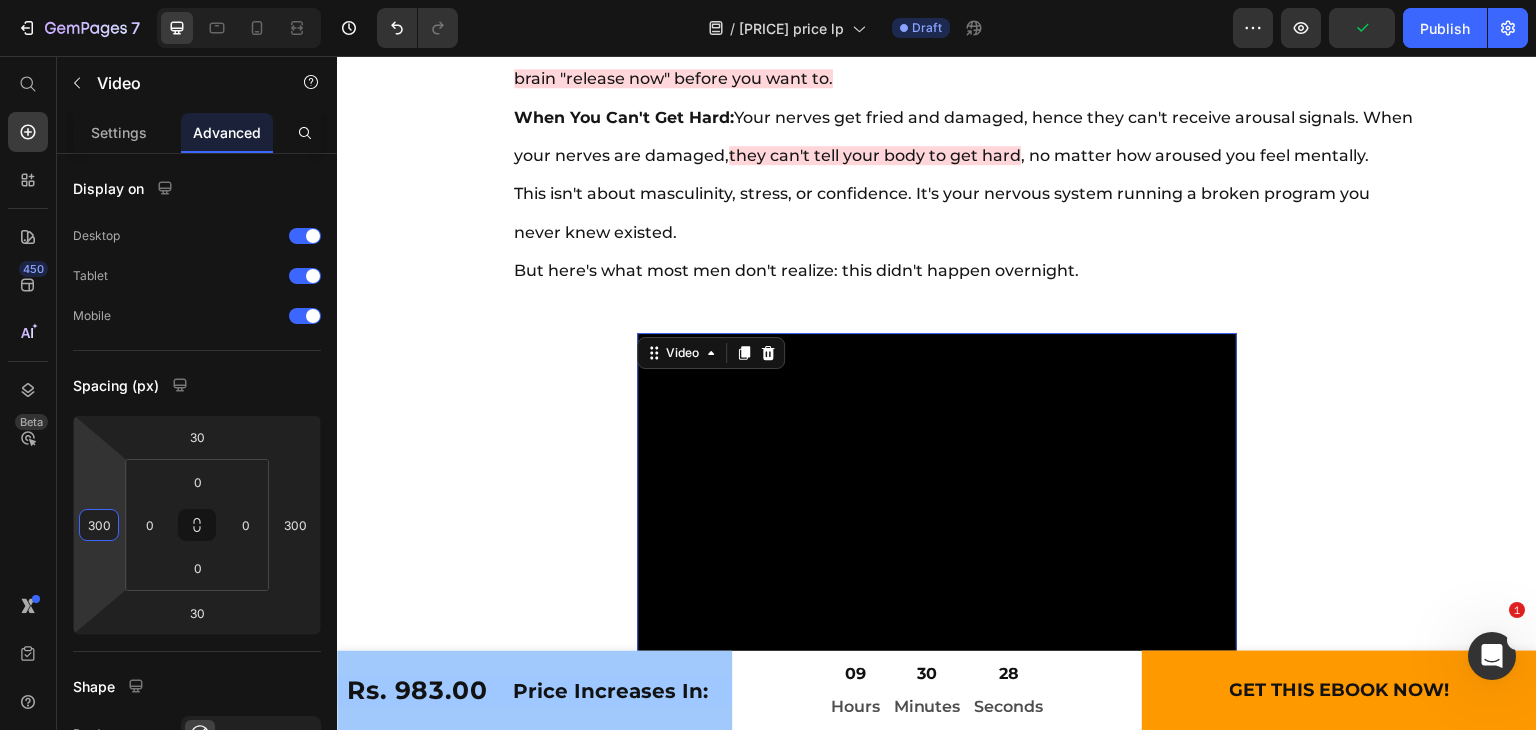 click at bounding box center (937, 633) 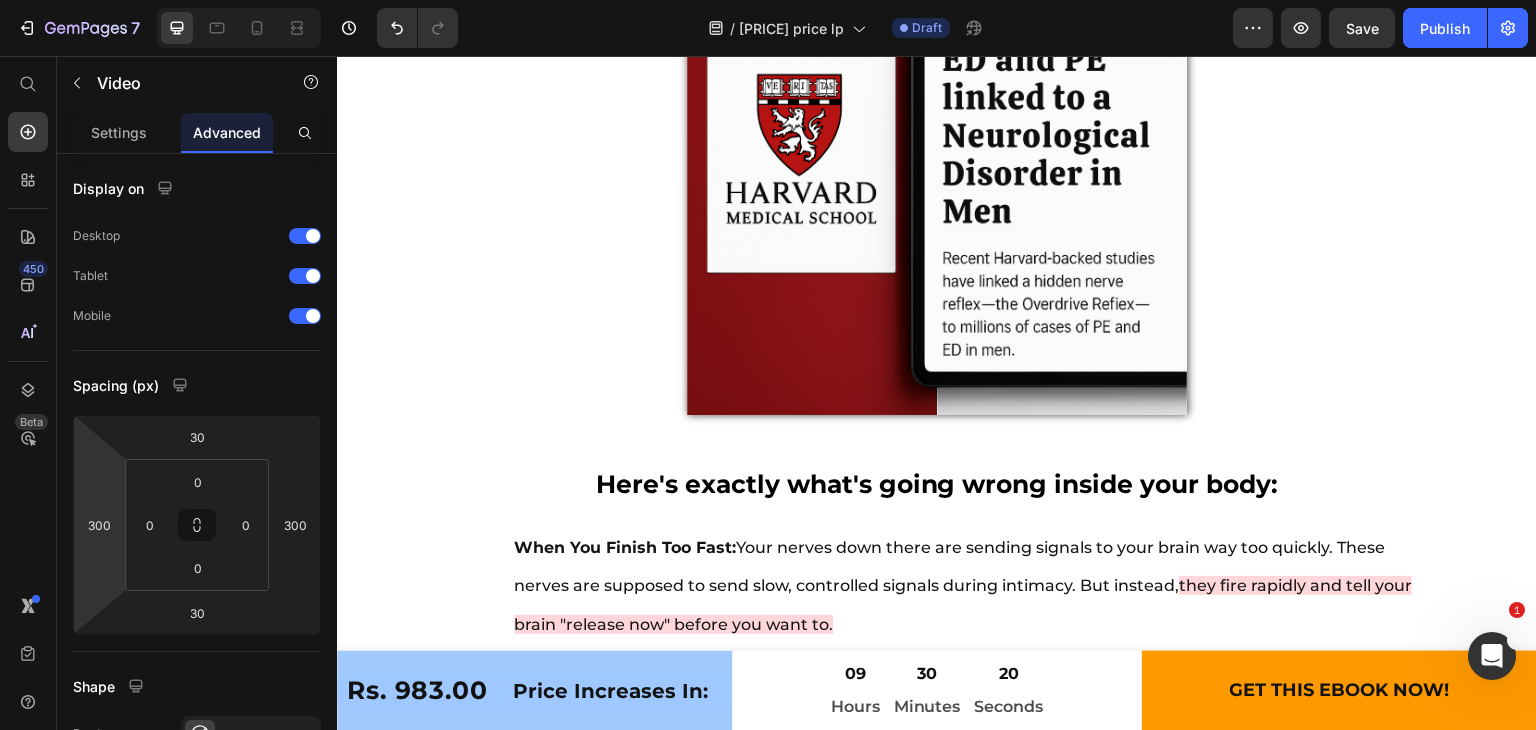 scroll, scrollTop: 10295, scrollLeft: 0, axis: vertical 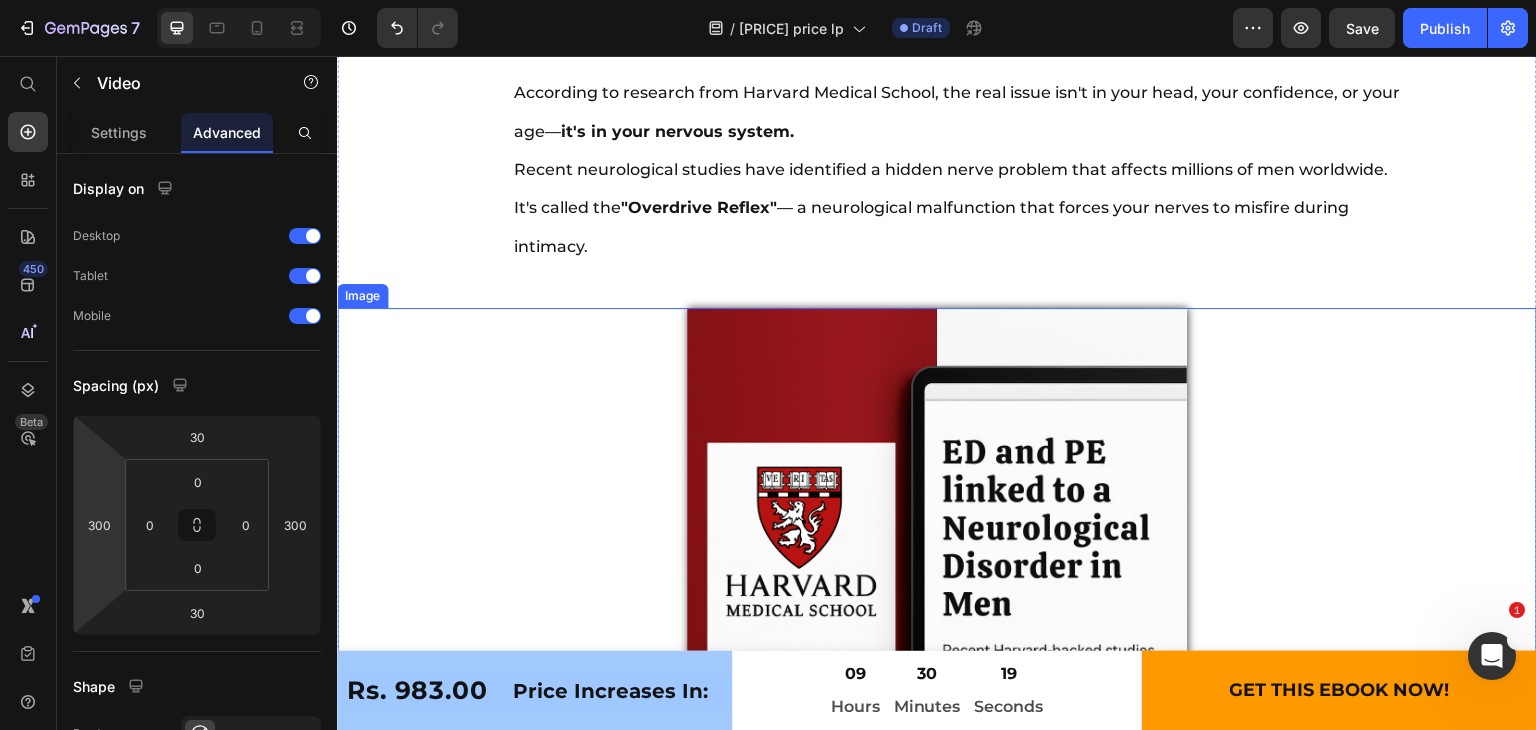 click at bounding box center [937, 558] 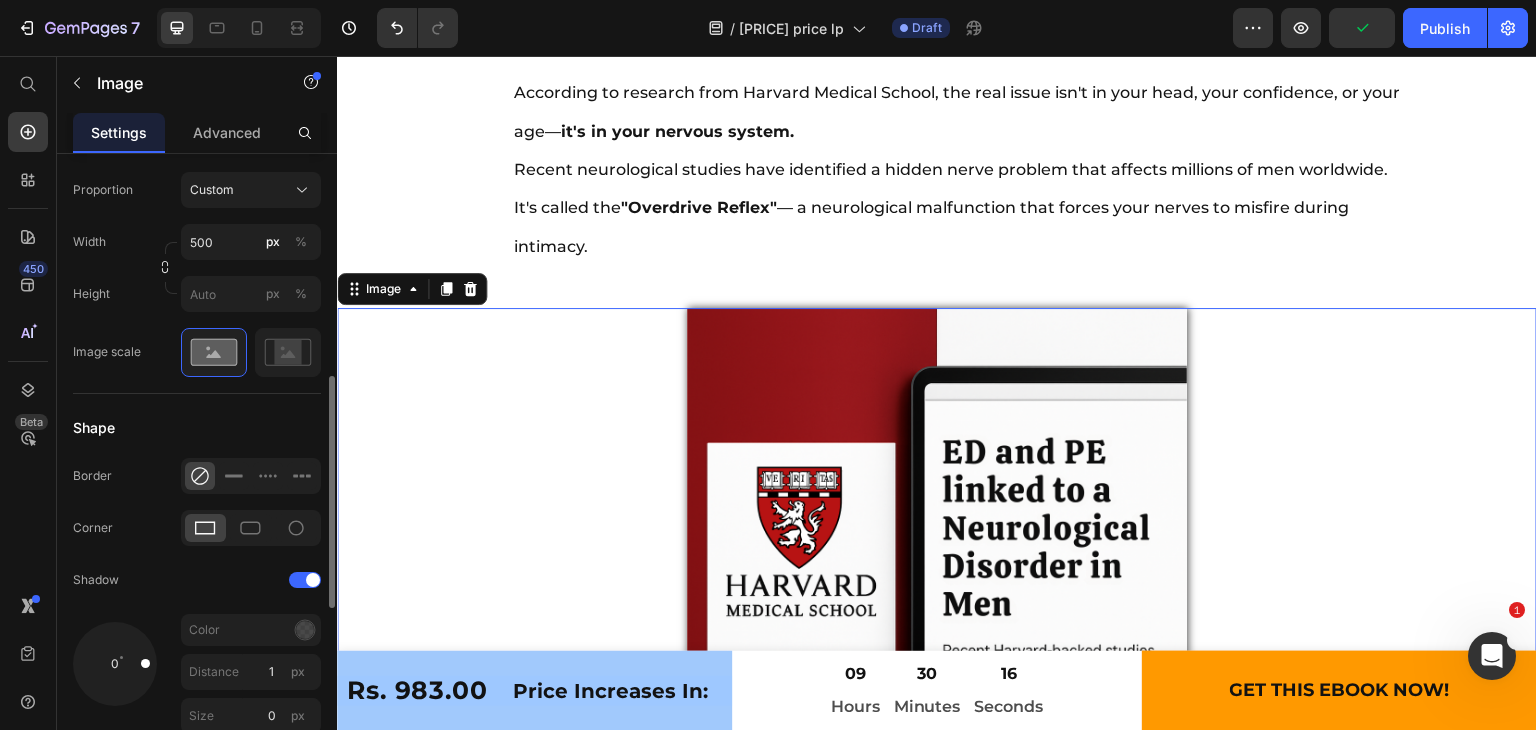 scroll, scrollTop: 605, scrollLeft: 0, axis: vertical 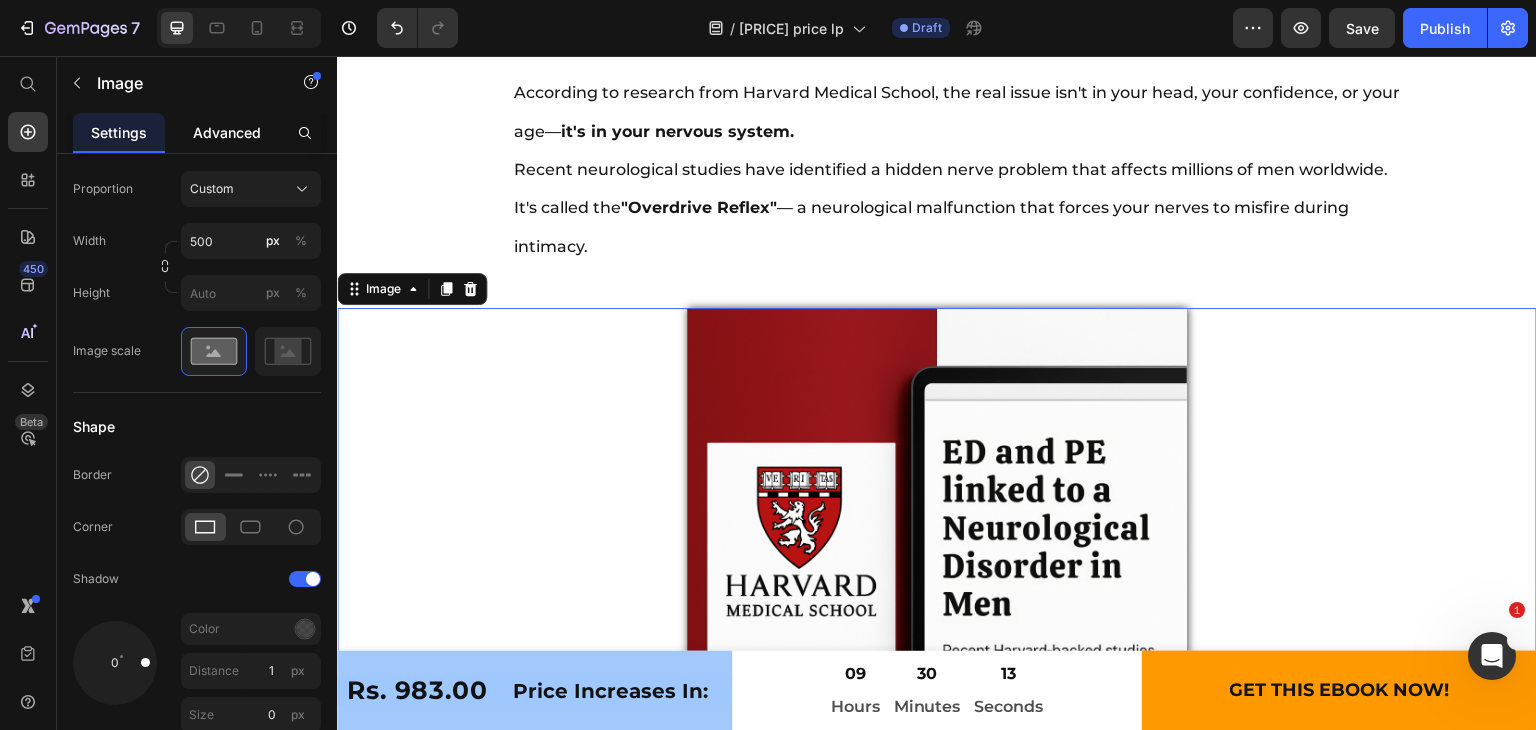 click on "Advanced" at bounding box center [227, 132] 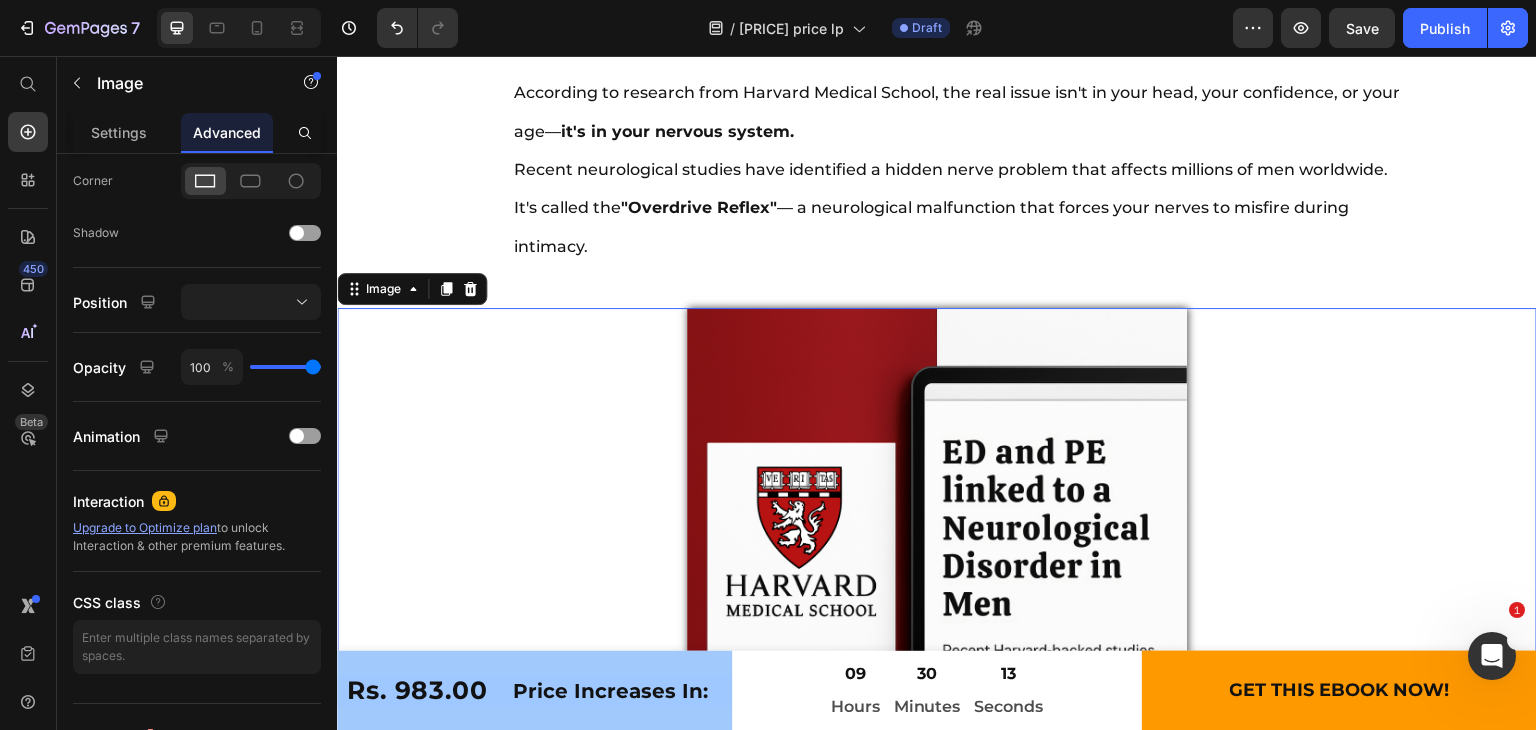 scroll, scrollTop: 0, scrollLeft: 0, axis: both 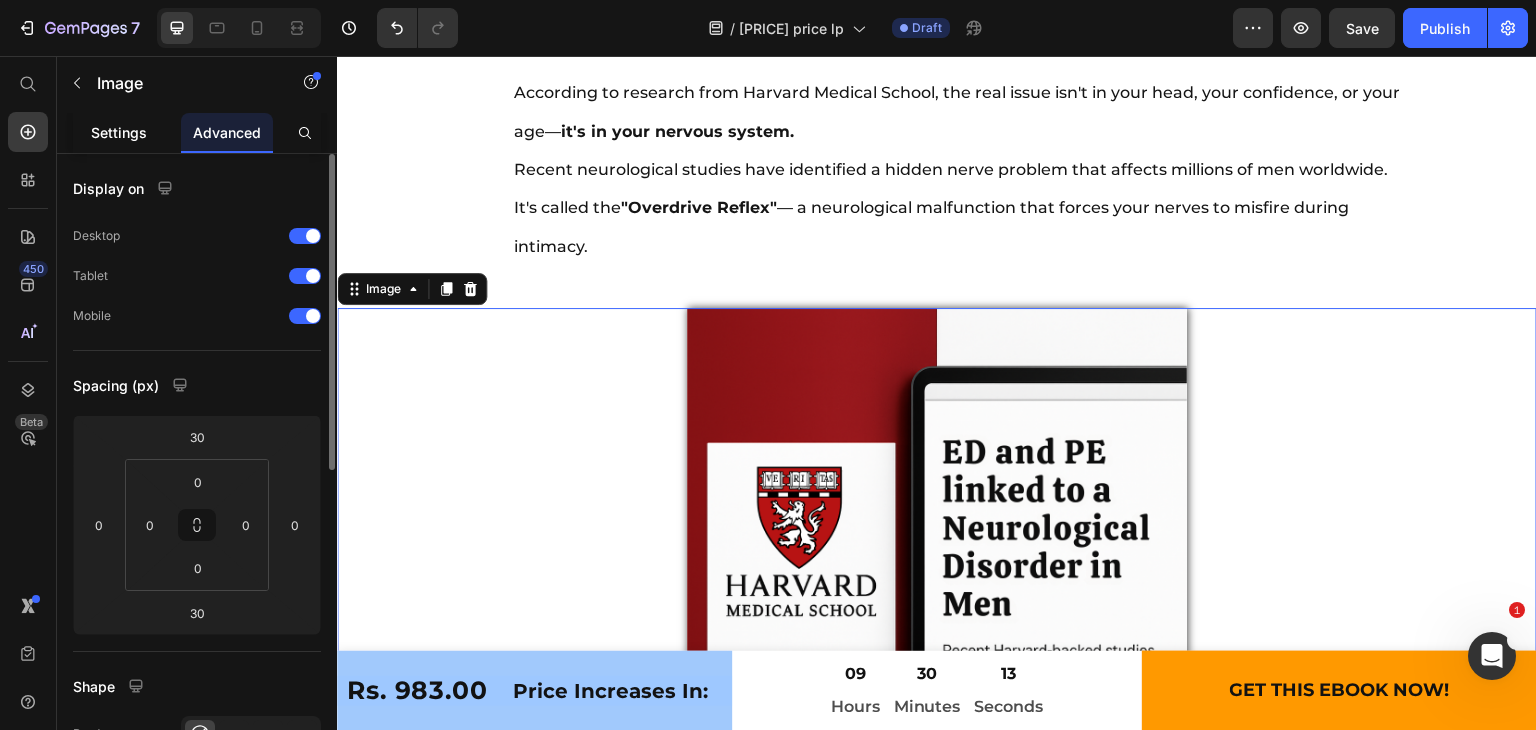 click on "Settings" at bounding box center (119, 132) 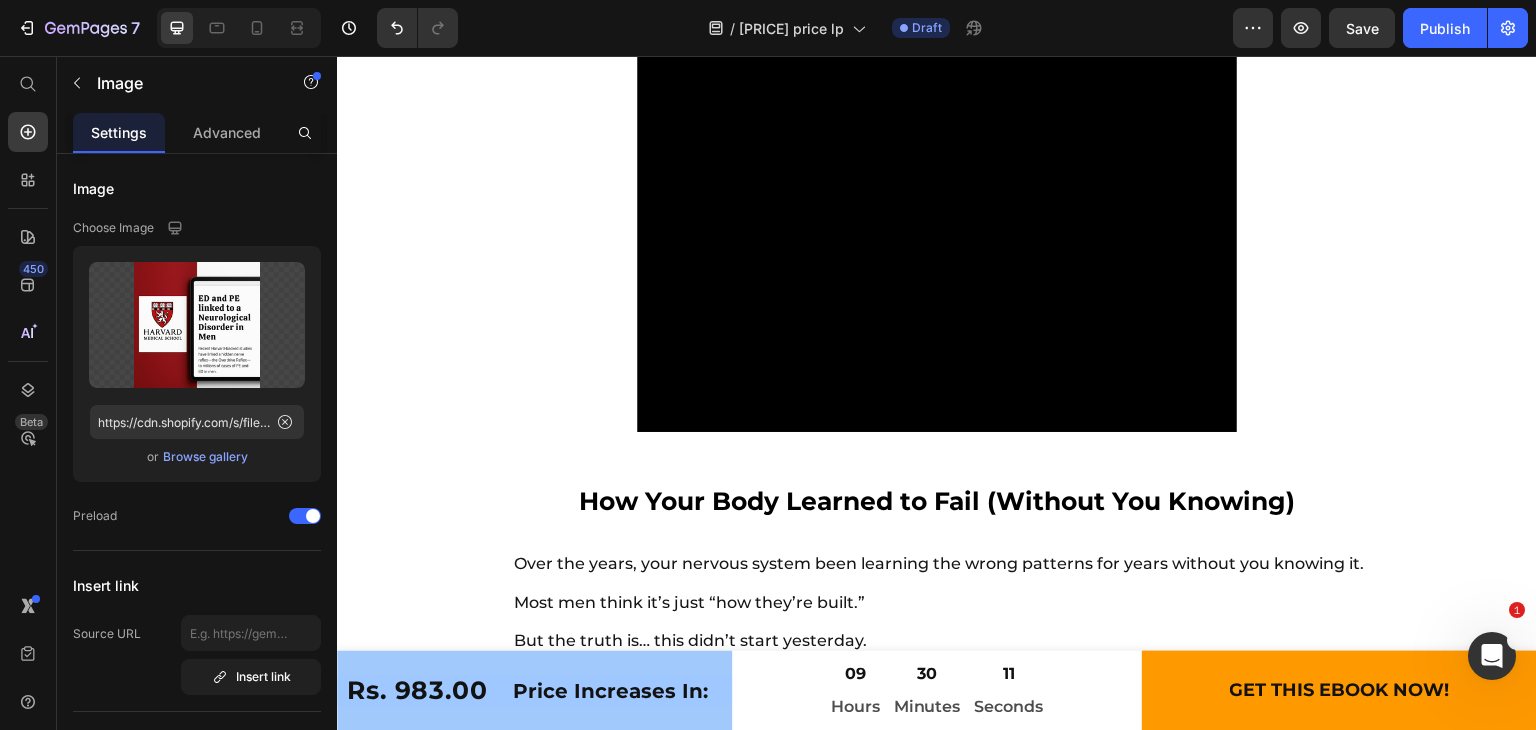scroll, scrollTop: 11736, scrollLeft: 0, axis: vertical 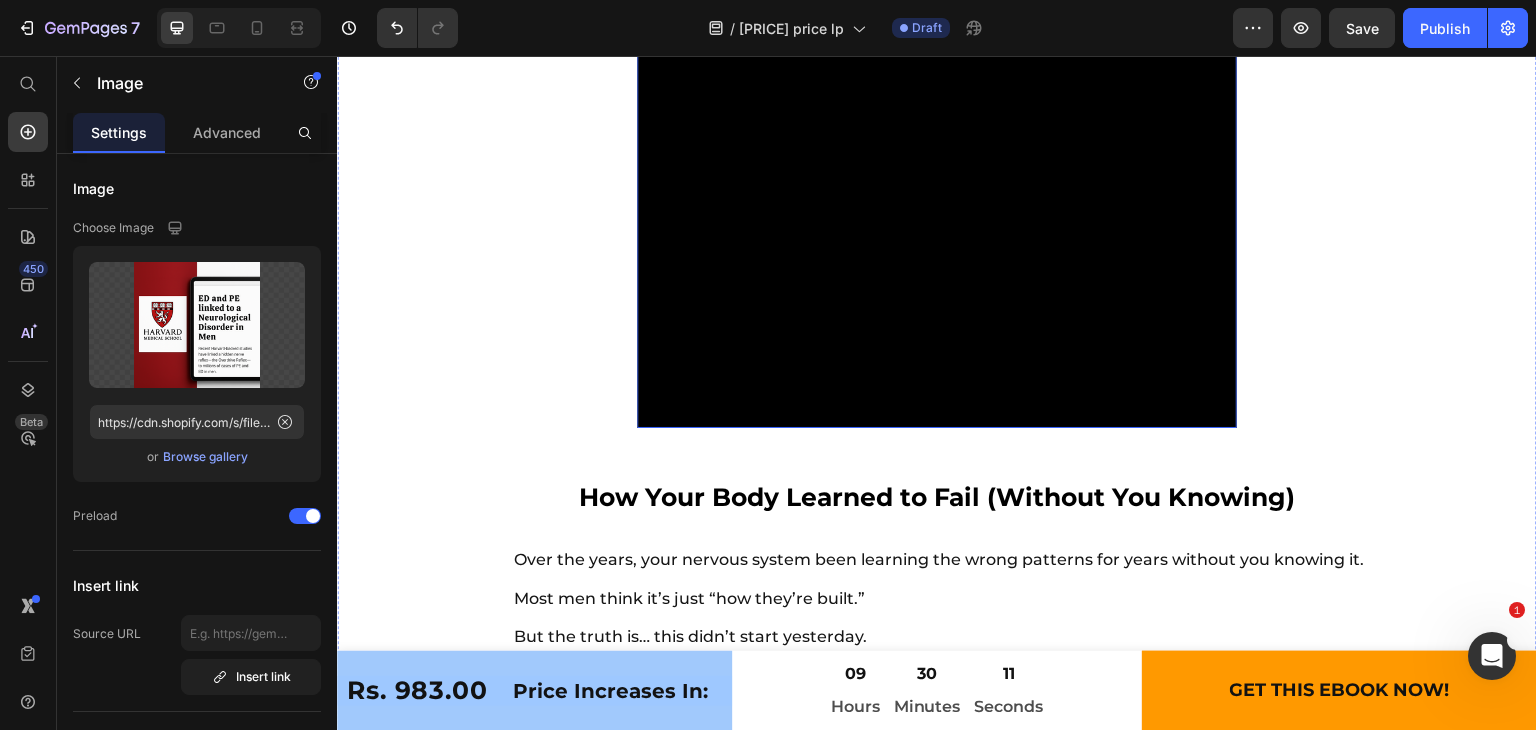 click at bounding box center [937, 128] 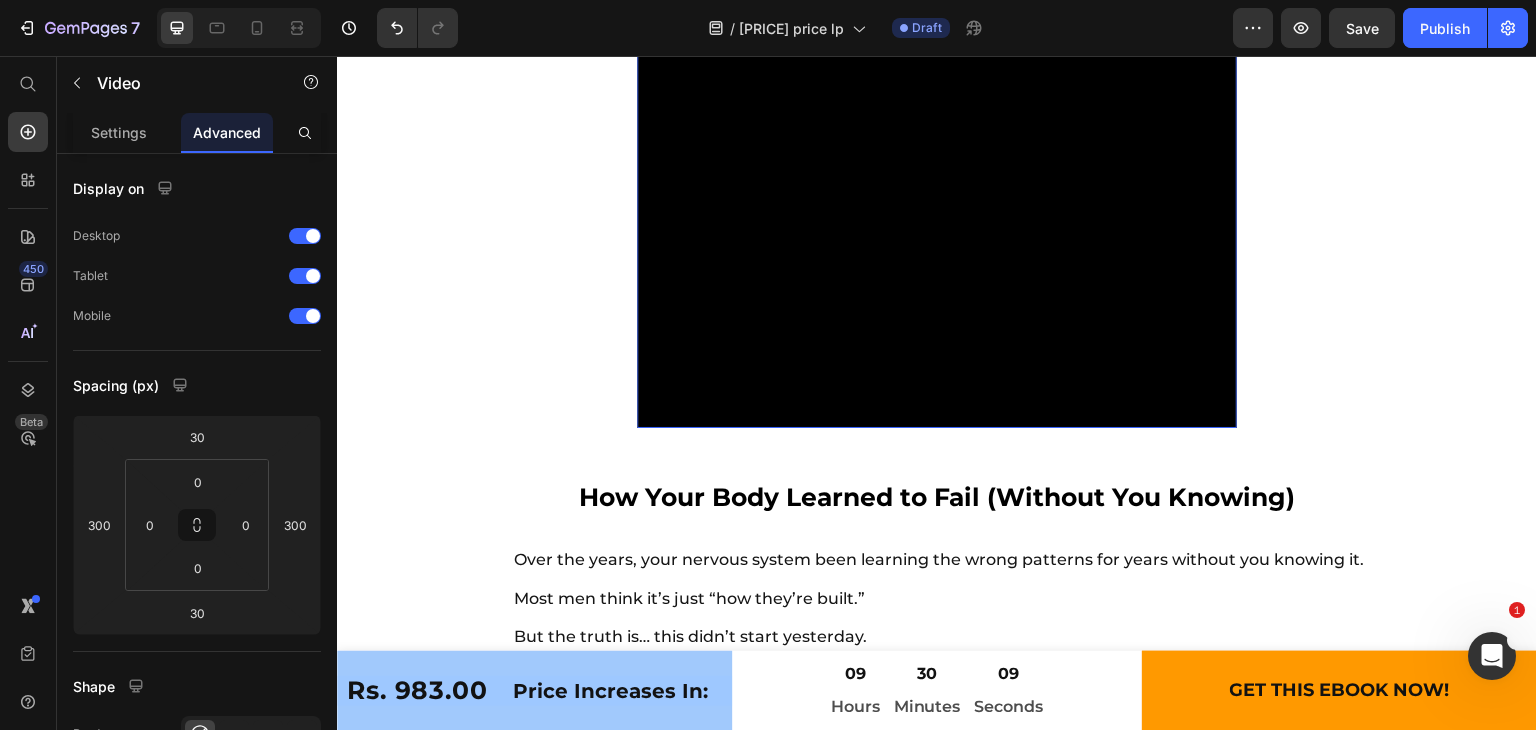 click at bounding box center [937, 128] 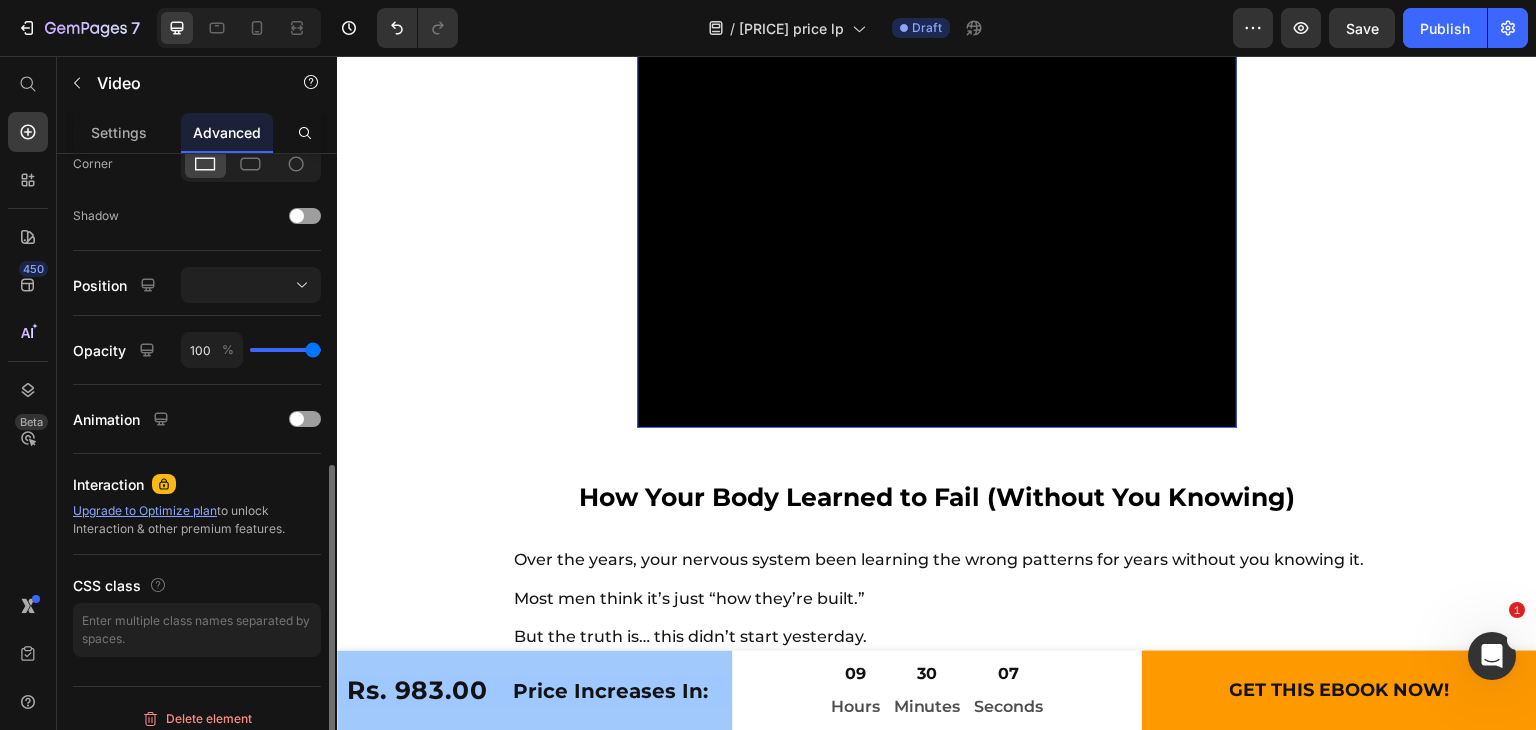 scroll, scrollTop: 624, scrollLeft: 0, axis: vertical 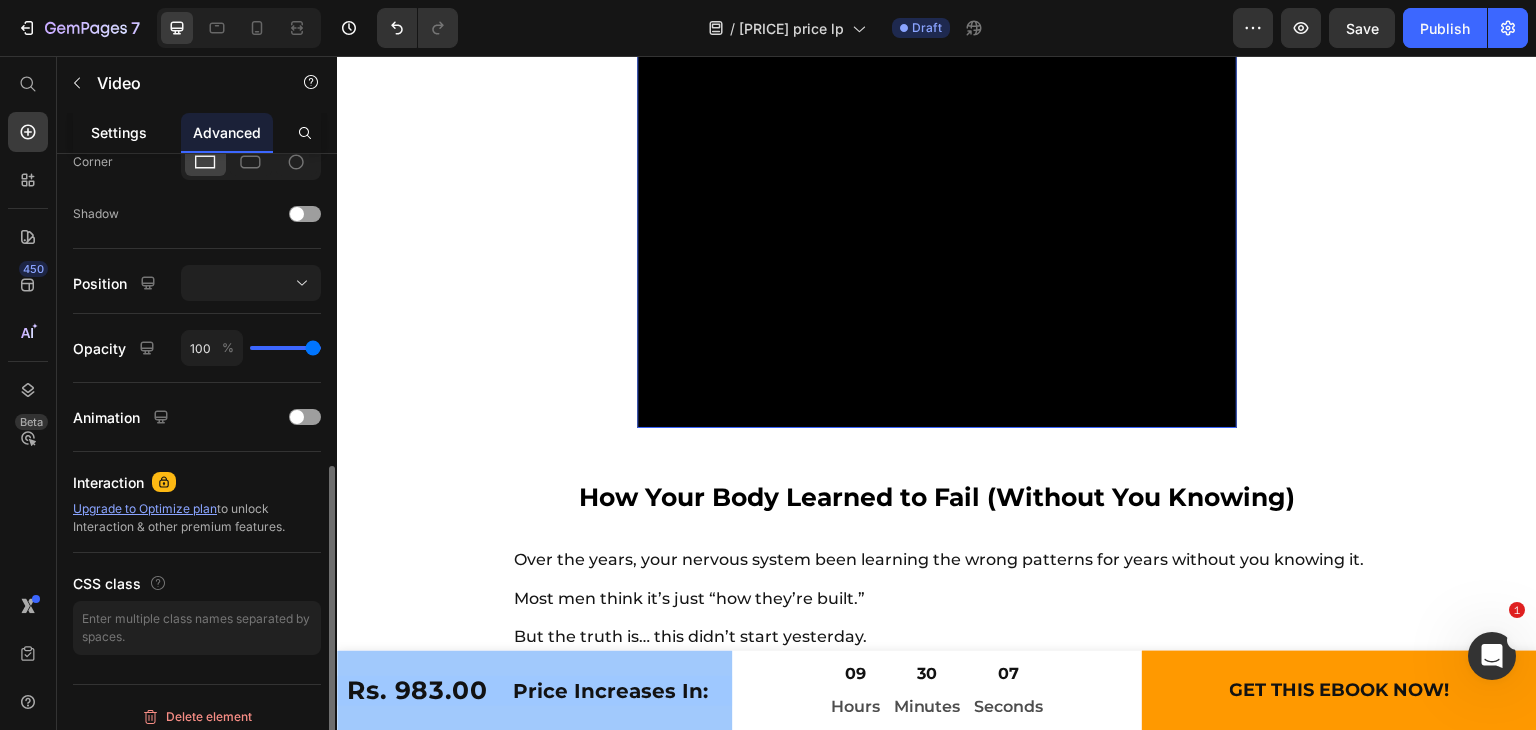 click on "Settings" at bounding box center [119, 132] 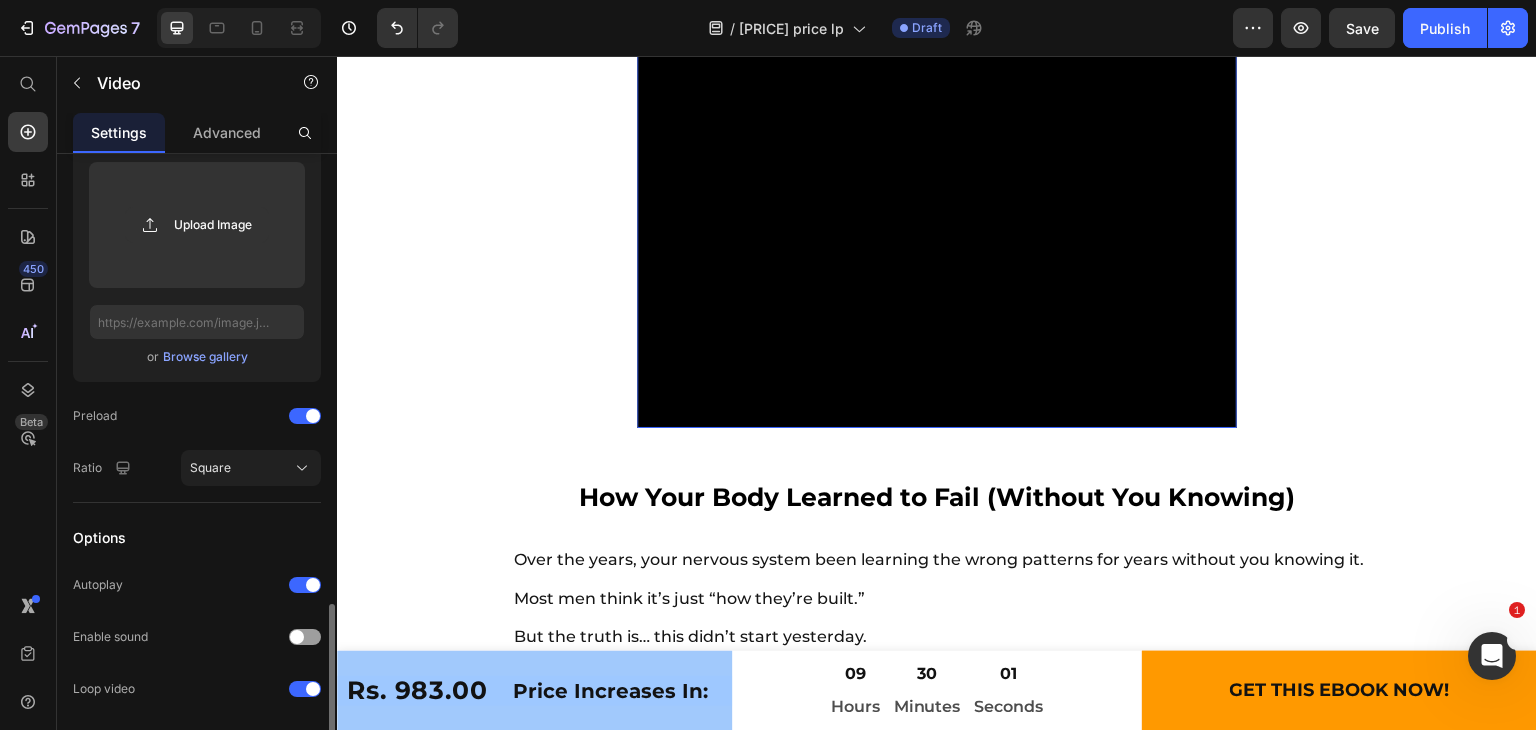 scroll, scrollTop: 496, scrollLeft: 0, axis: vertical 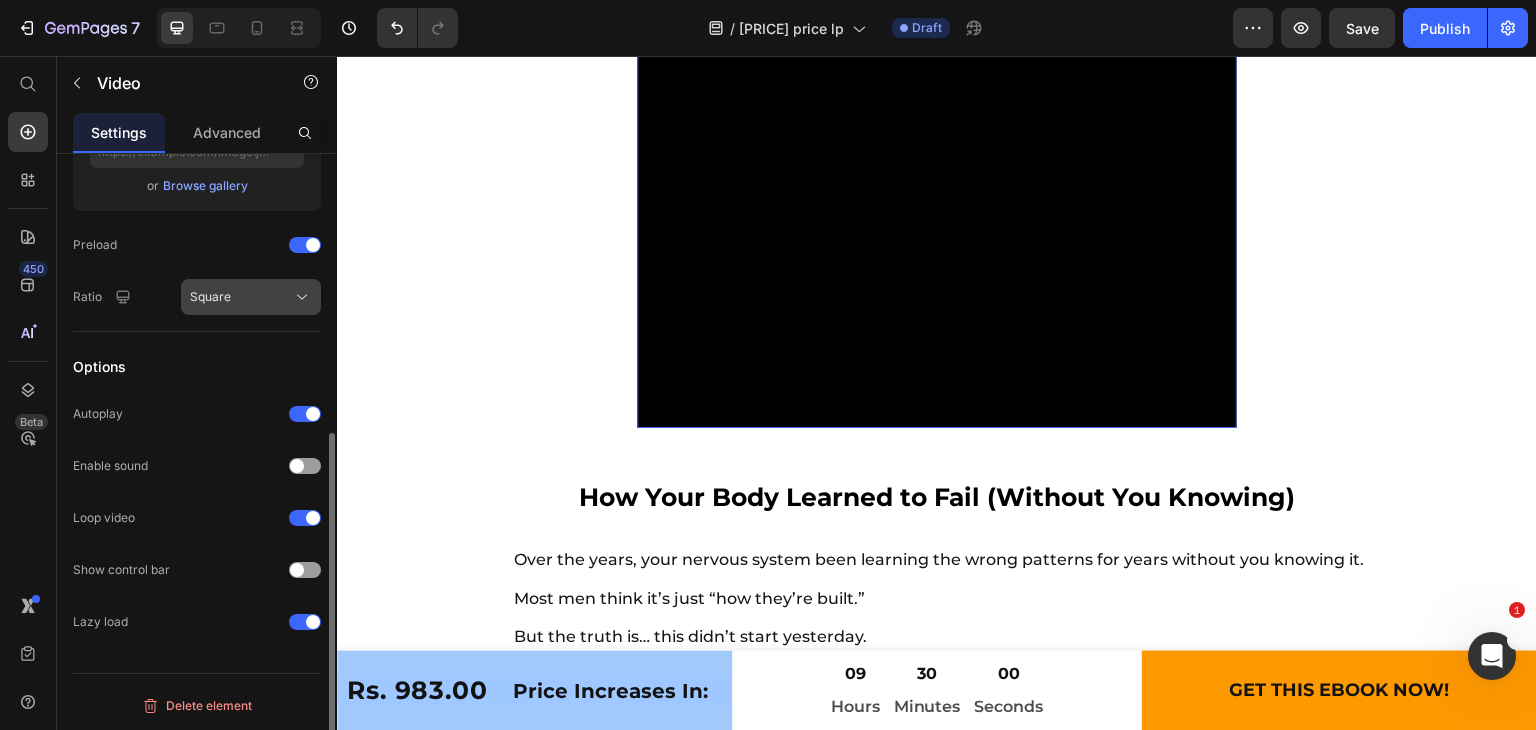 click on "Square" at bounding box center (251, 297) 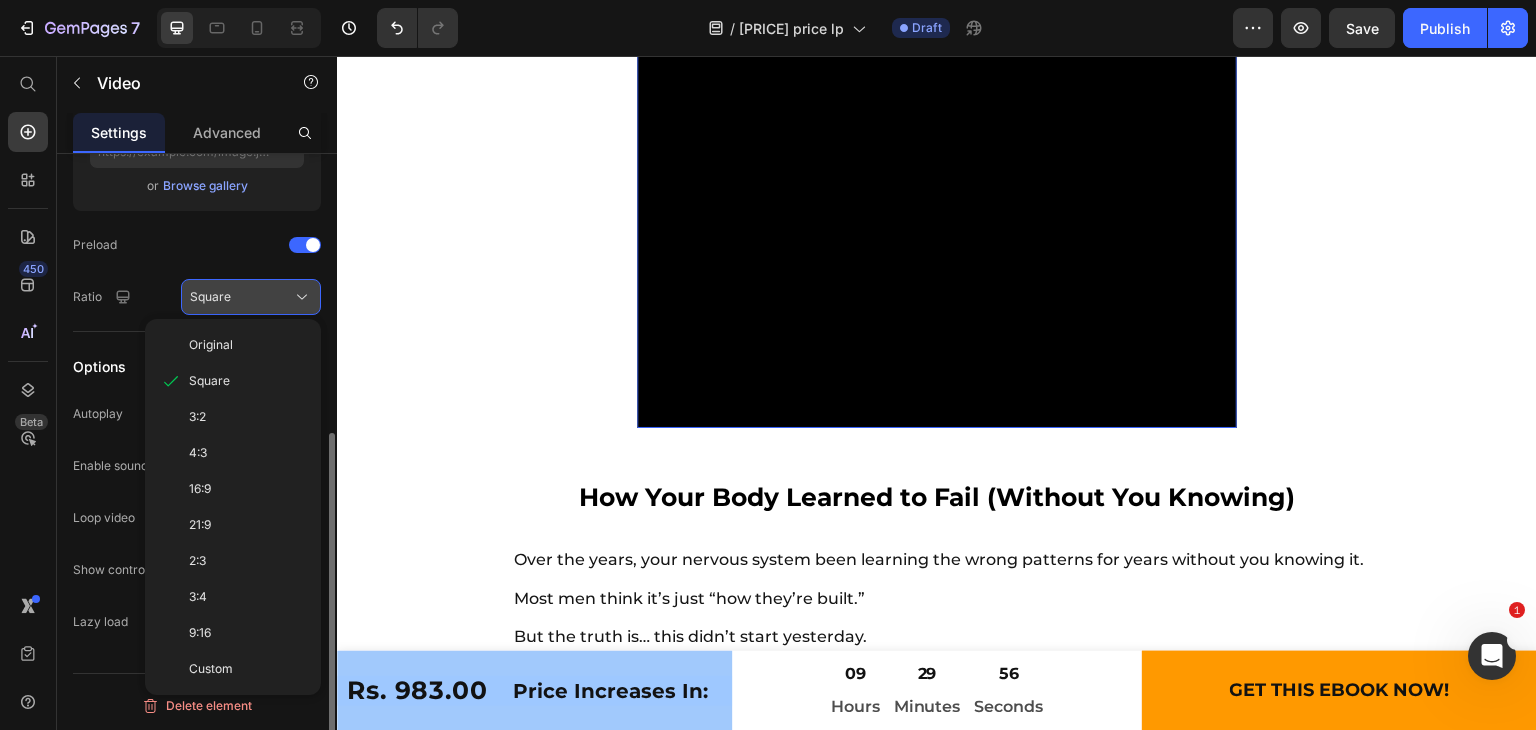click on "Square" at bounding box center [251, 297] 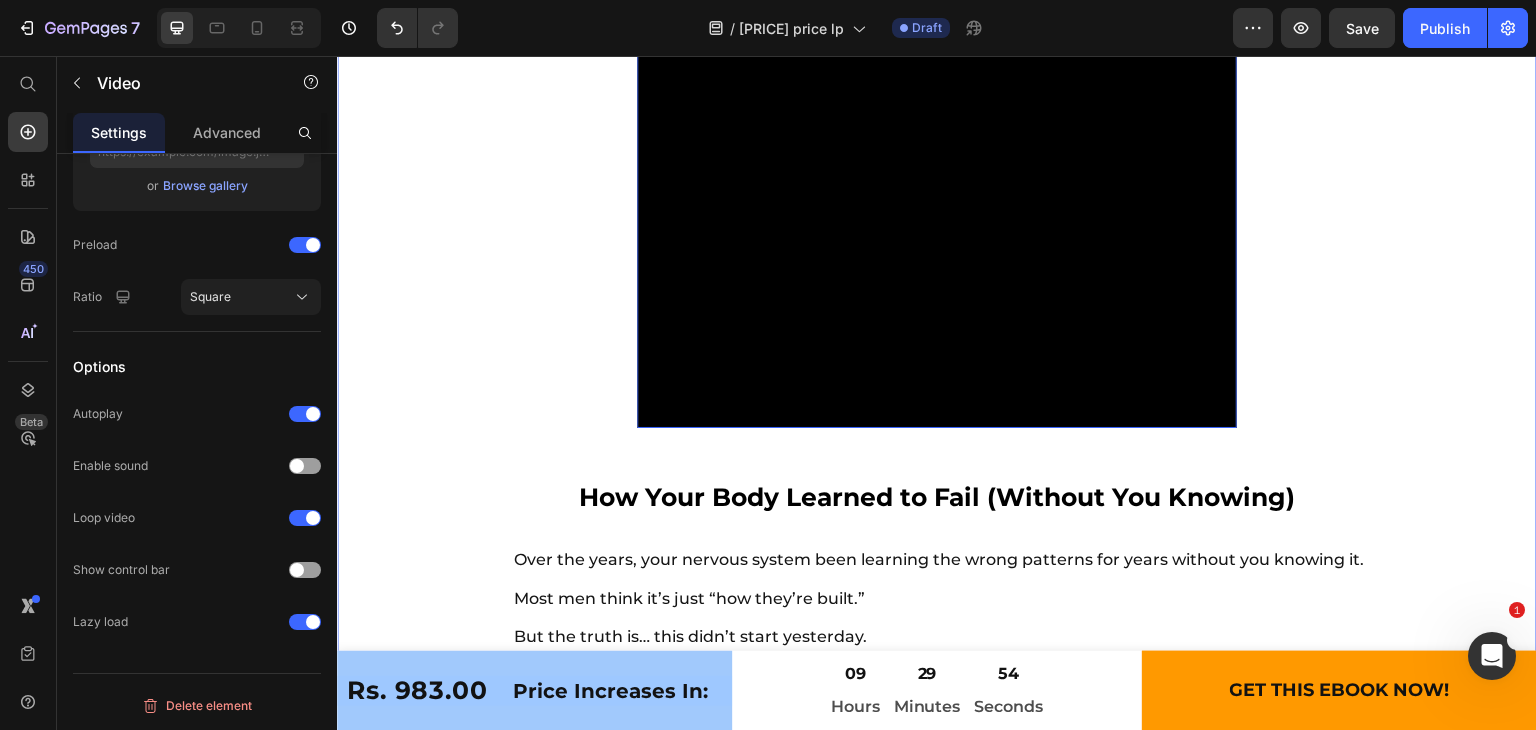 click on "❌ The Real Reason You’re Struggling to Last Longer Heading ❌ The Real Reason You’re Struggling to Last Longer Heading ❌ The Real Reason You’re Struggling to Last Longer Heading (And Why It’s Getting Worse Every Year) Heading (And Why It’s Getting Worse Every Year) Heading (And Why It’s Getting Worse Every Year) Heading It doesn't matter how confident you are. It doesn’t matter how healthy you are. And it definitely doesn’t matter how badly you want to last longer. If your body has been  NEUROLOGICALLY WIRED to fail , no pill or spray on earth can save you. Text Block It doesn't matter how confident you are. It doesn’t matter how healthy you are. And it definitely doesn’t matter how badly you want to last longer. If your body has been  NEUROLOGICALLY WIRED to fail , no pill or spray on earth can save you. Text Block It doesn't matter how confident you are. It doesn’t matter how healthy you are. And it definitely doesn’t matter how badly you want to last longer. Text Block Heading" at bounding box center (937, 545) 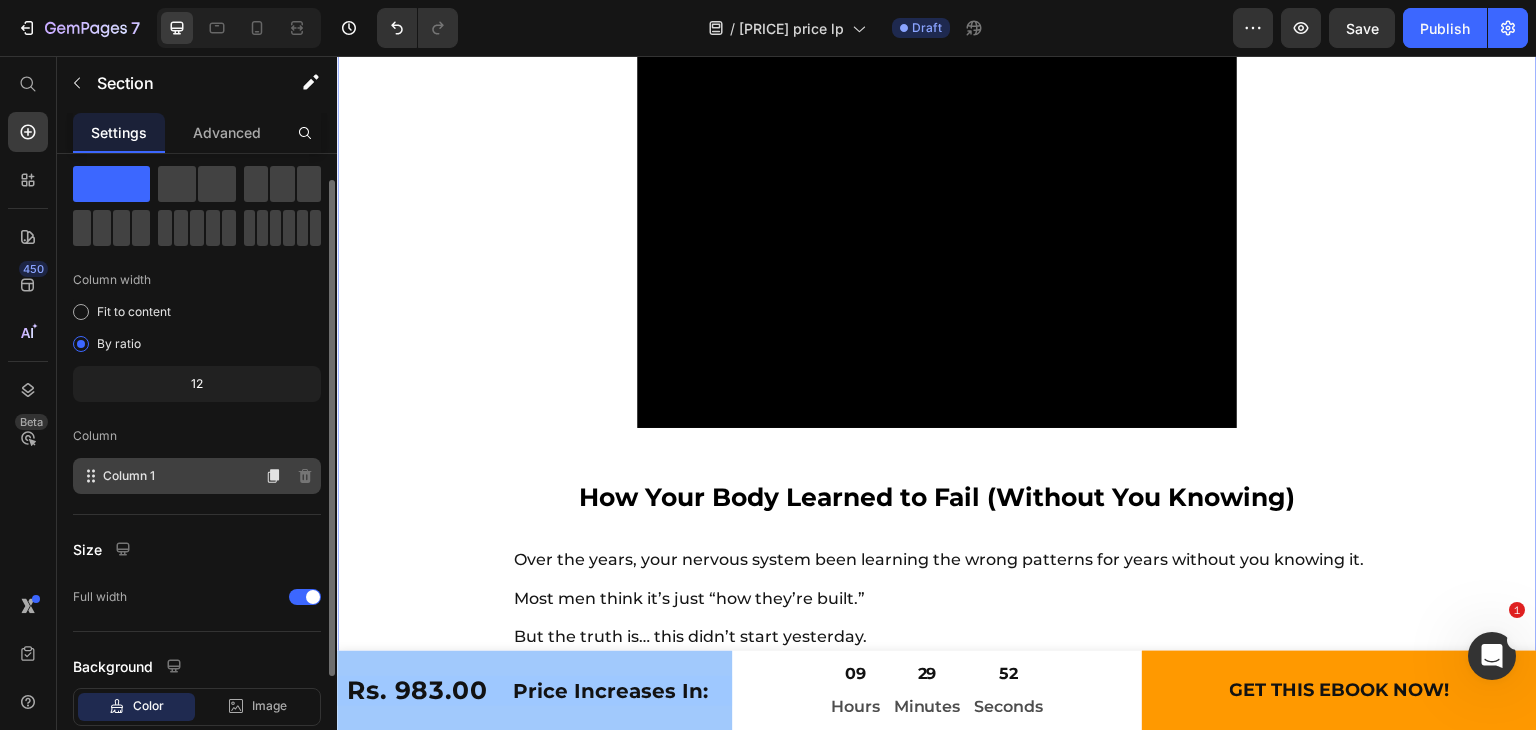 scroll, scrollTop: 76, scrollLeft: 0, axis: vertical 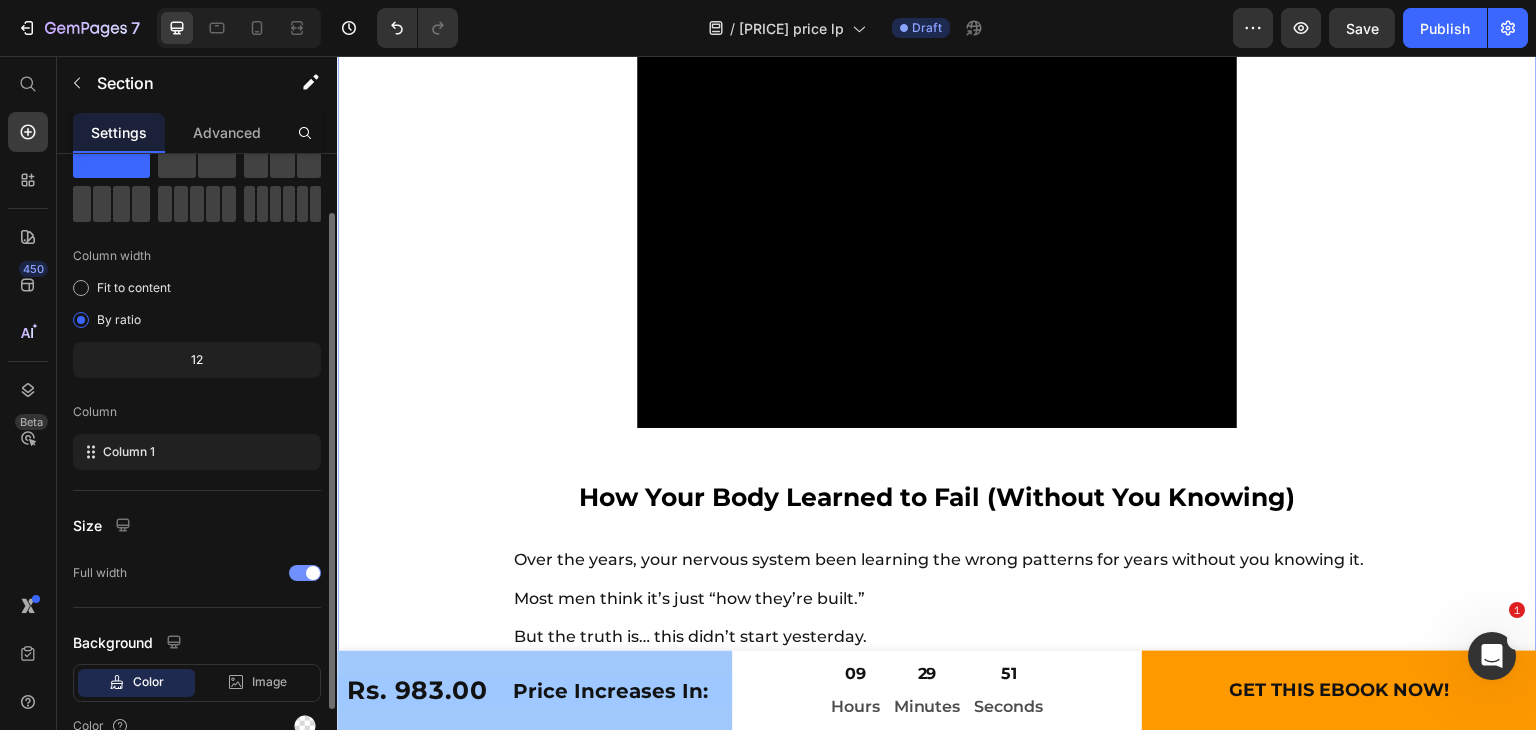 click at bounding box center [313, 573] 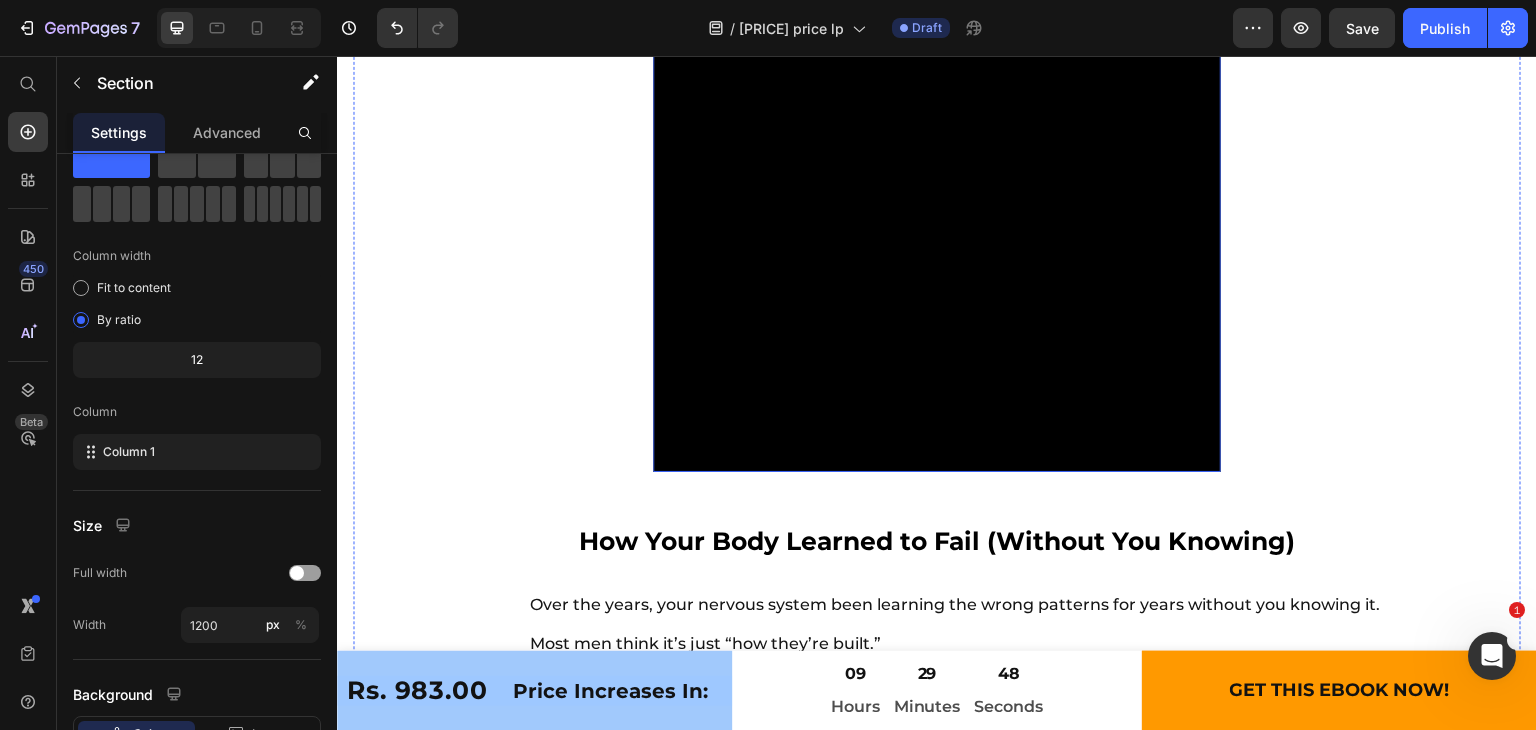 click at bounding box center [937, 188] 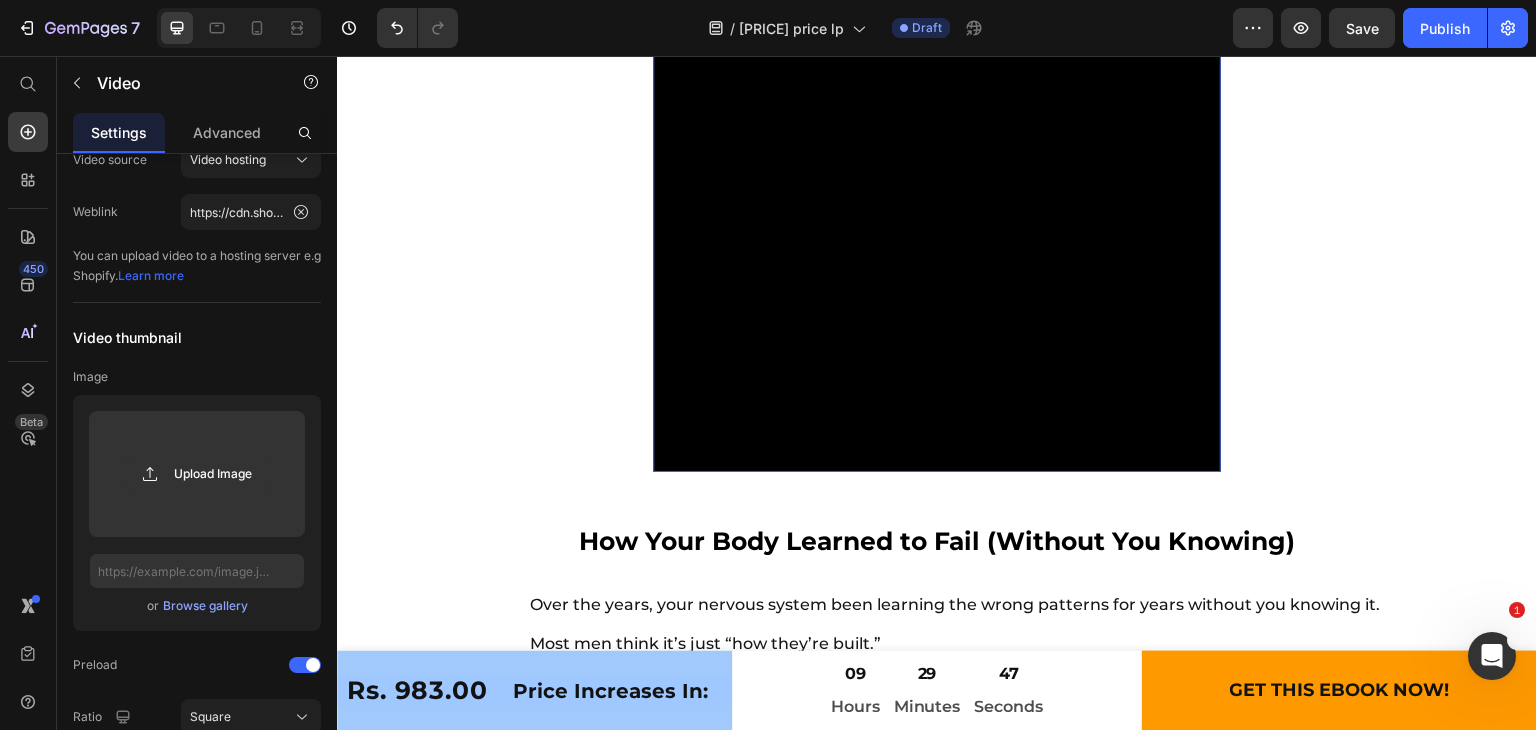 scroll, scrollTop: 0, scrollLeft: 0, axis: both 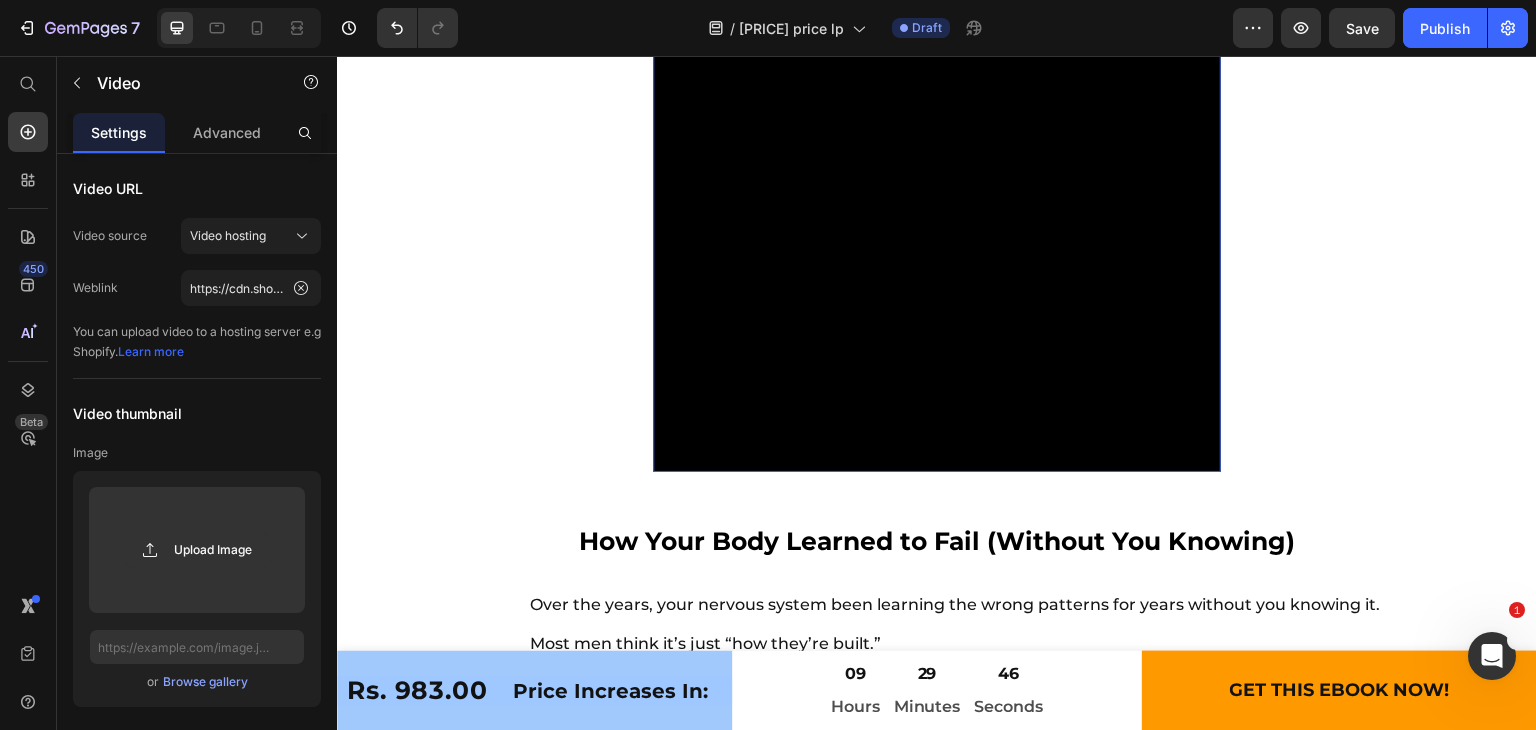 click at bounding box center (937, 188) 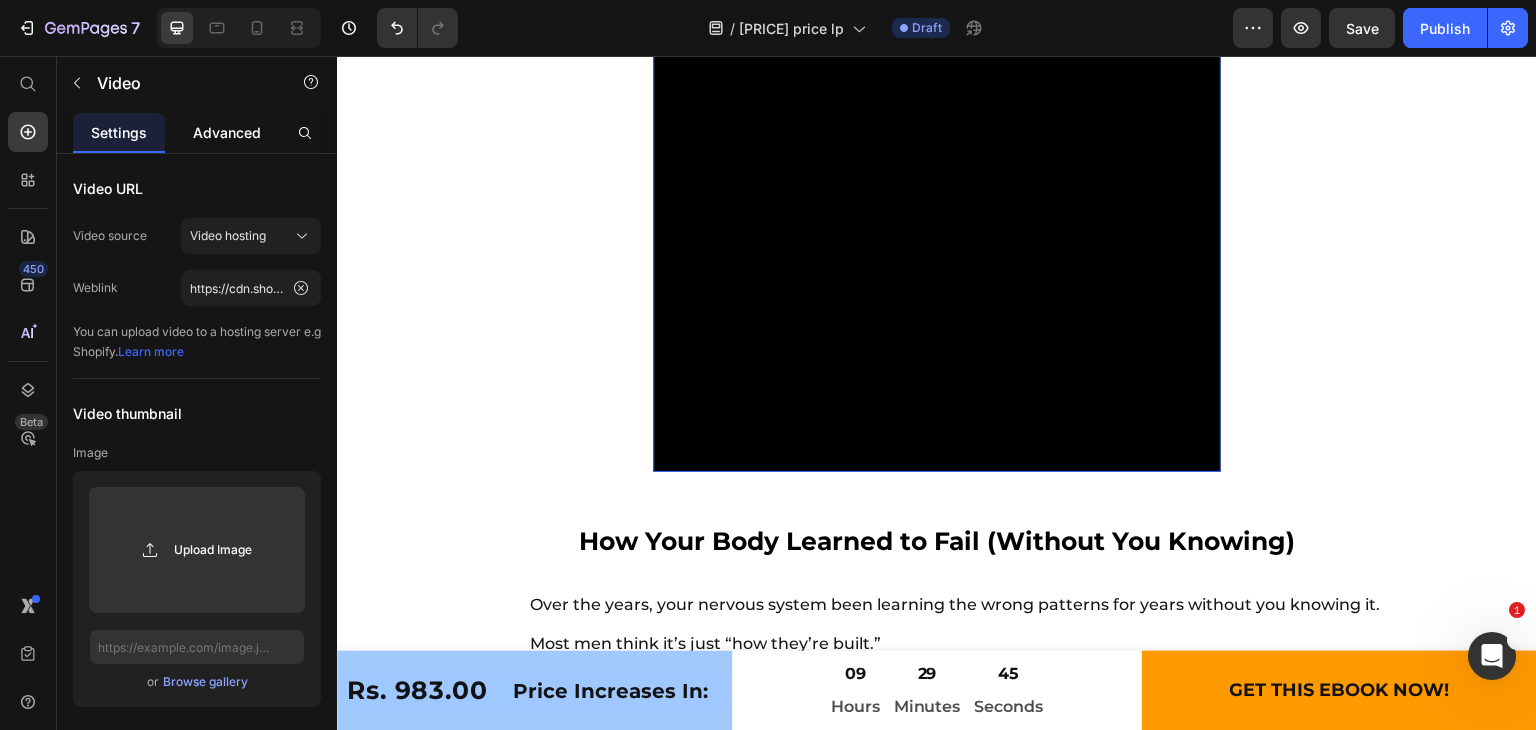 click on "Advanced" at bounding box center (227, 132) 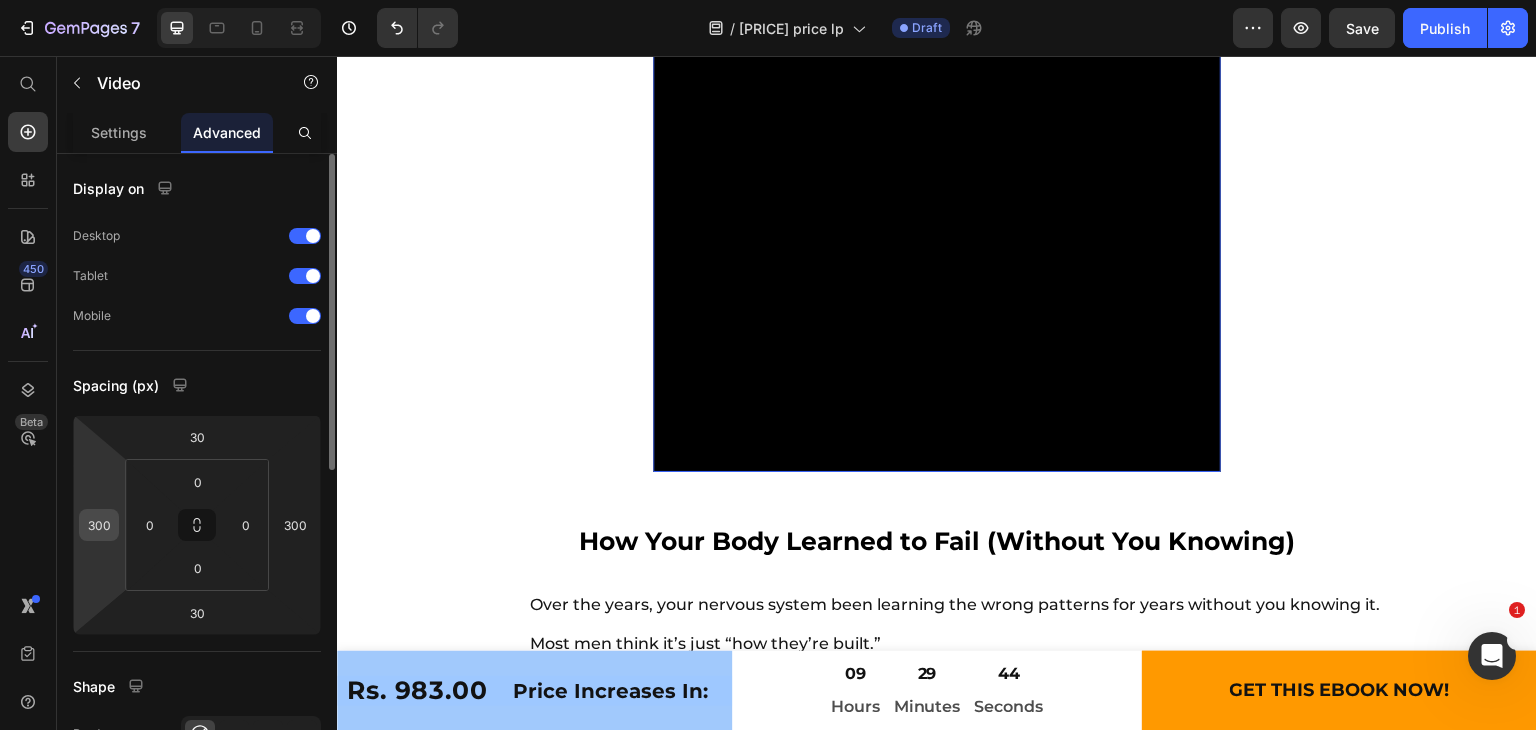 click on "300" at bounding box center [99, 525] 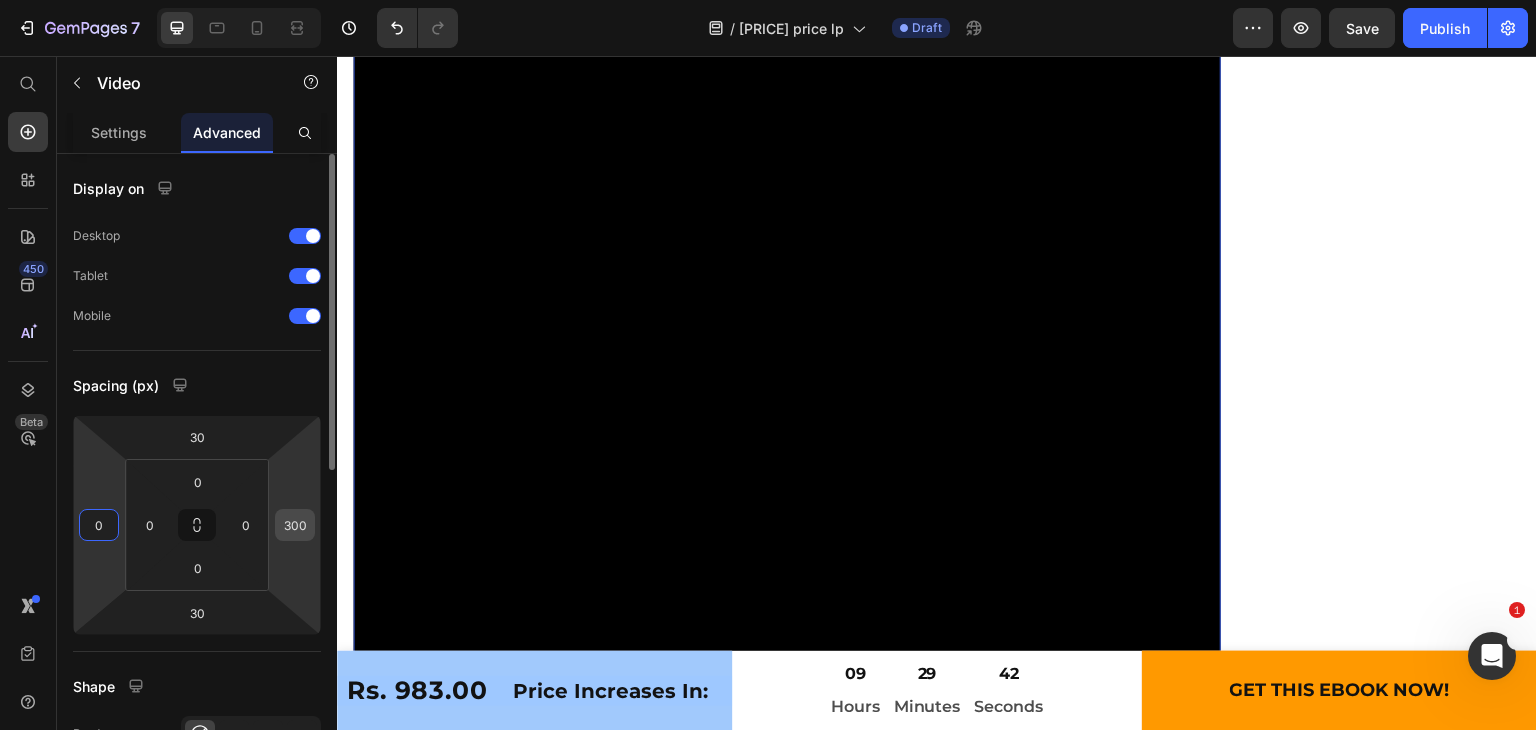 type on "0" 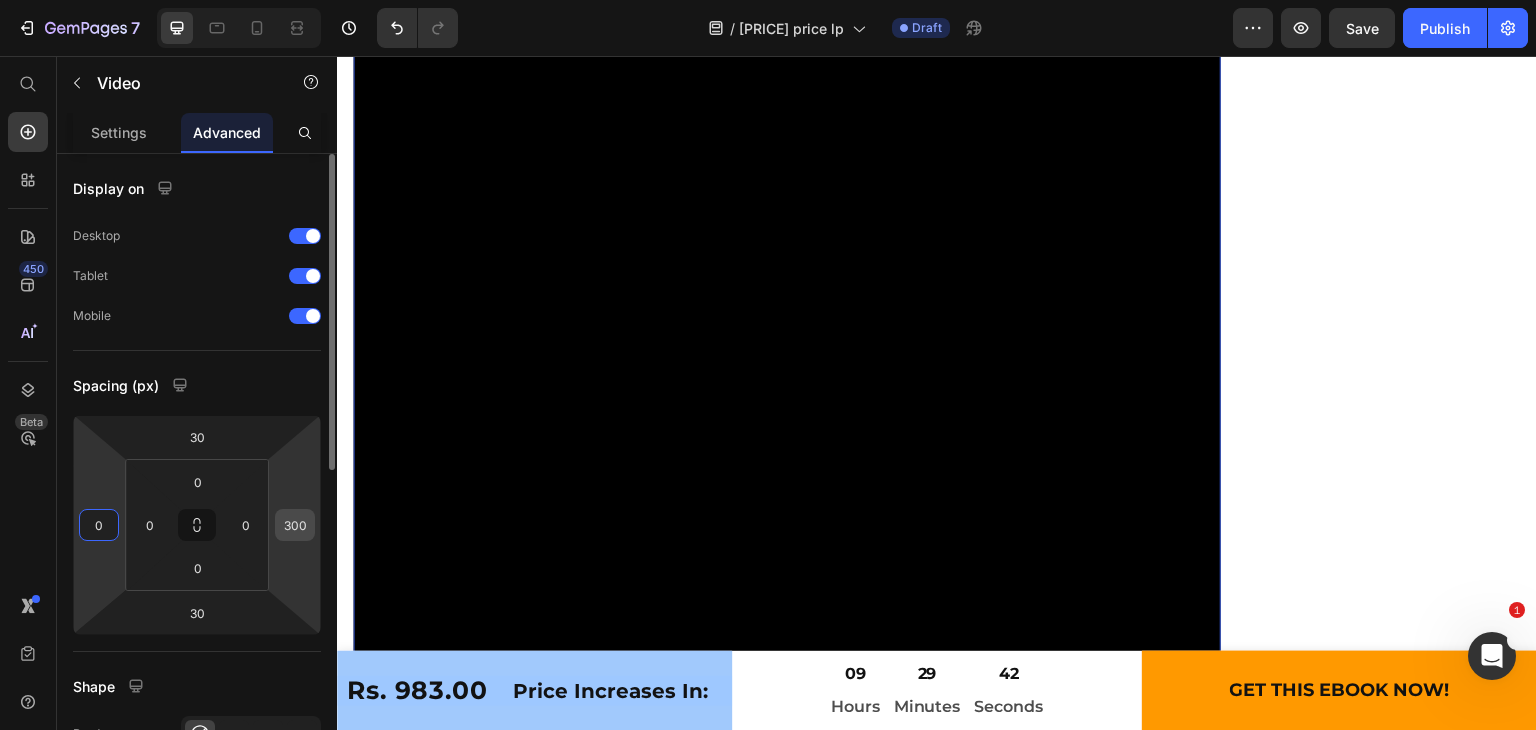 click on "300" at bounding box center (295, 525) 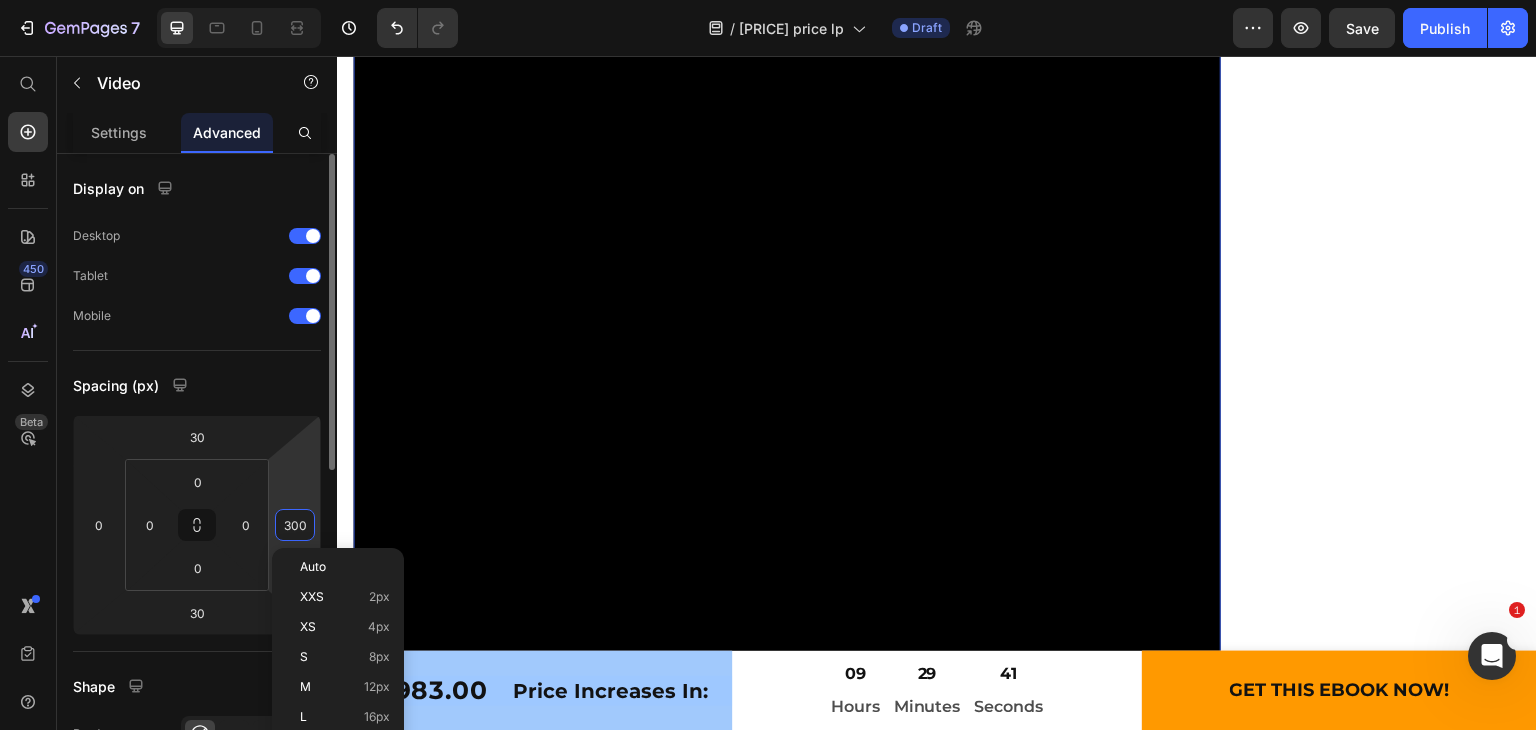 type on "0" 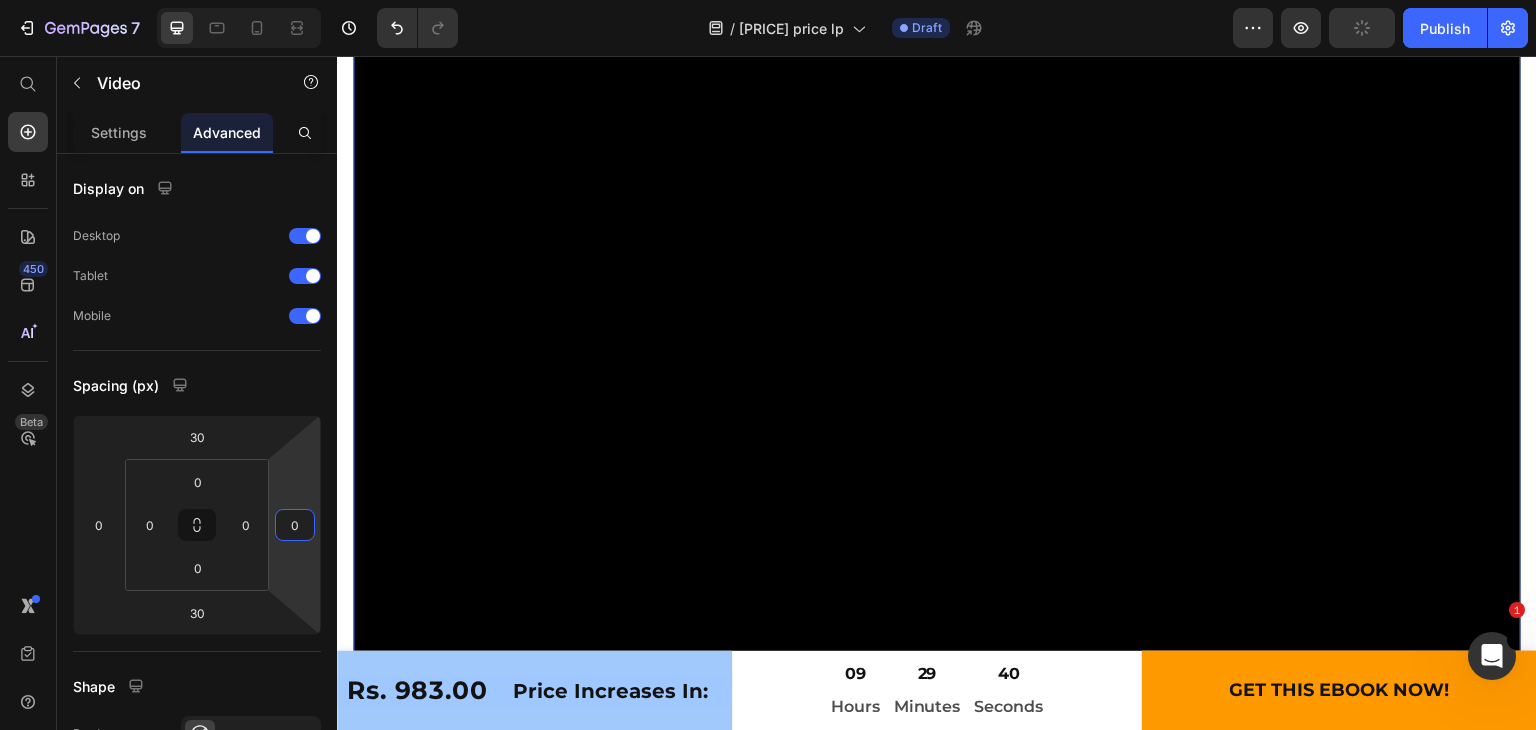 click on "❌ The Real Reason You’re Struggling to Last Longer Heading ❌ The Real Reason You’re Struggling to Last Longer Heading ❌ The Real Reason You’re Struggling to Last Longer Heading (And Why It’s Getting Worse Every Year) Heading (And Why It’s Getting Worse Every Year) Heading (And Why It’s Getting Worse Every Year) Heading It doesn't matter how confident you are. It doesn’t matter how healthy you are. And it definitely doesn’t matter how badly you want to last longer. If your body has been  NEUROLOGICALLY WIRED to fail , no pill or spray on earth can save you. Text Block It doesn't matter how confident you are. It doesn’t matter how healthy you are. And it definitely doesn’t matter how badly you want to last longer. If your body has been  NEUROLOGICALLY WIRED to fail , no pill or spray on earth can save you. Text Block It doesn't matter how confident you are. It doesn’t matter how healthy you are. And it definitely doesn’t matter how badly you want to last longer. Text Block Heading" at bounding box center [937, 878] 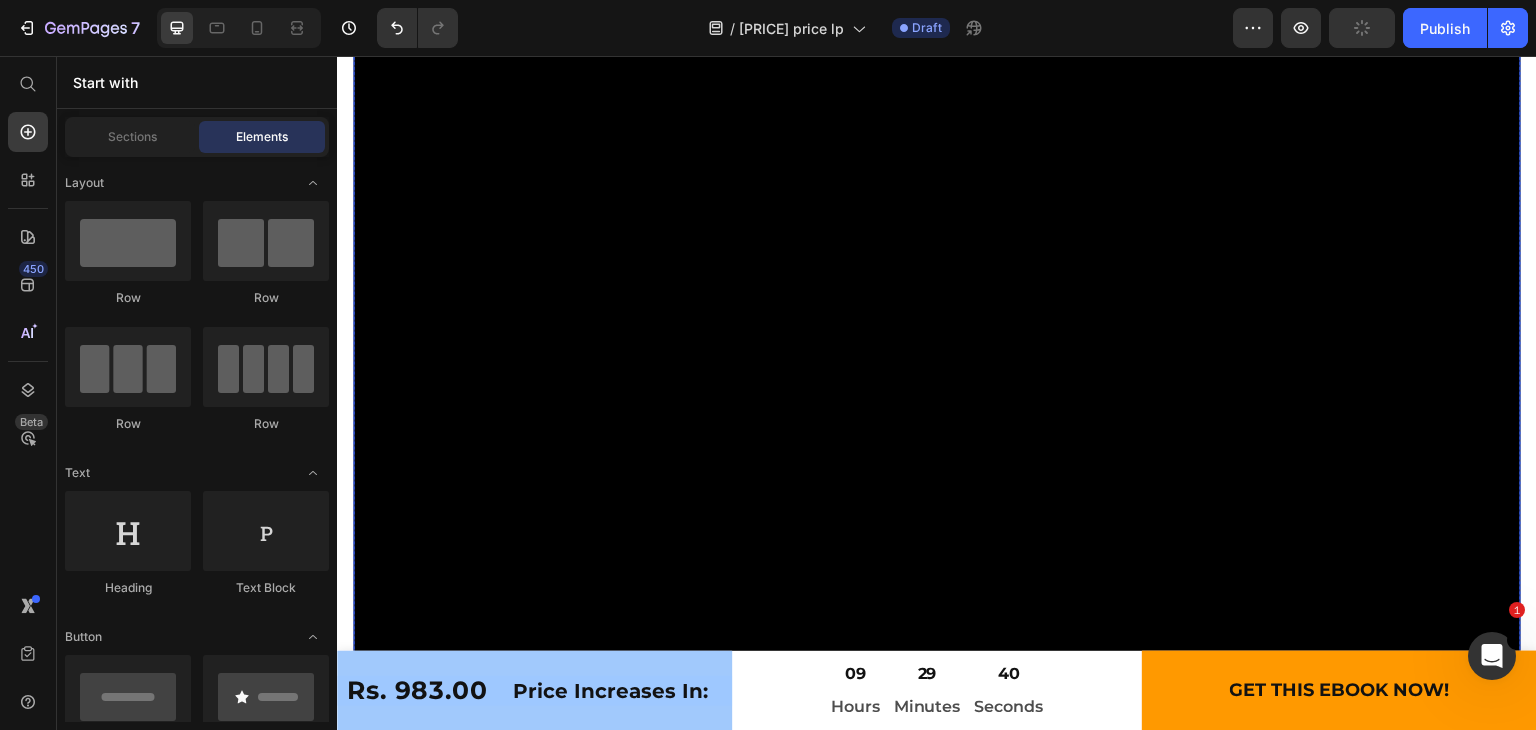 click at bounding box center [937, 488] 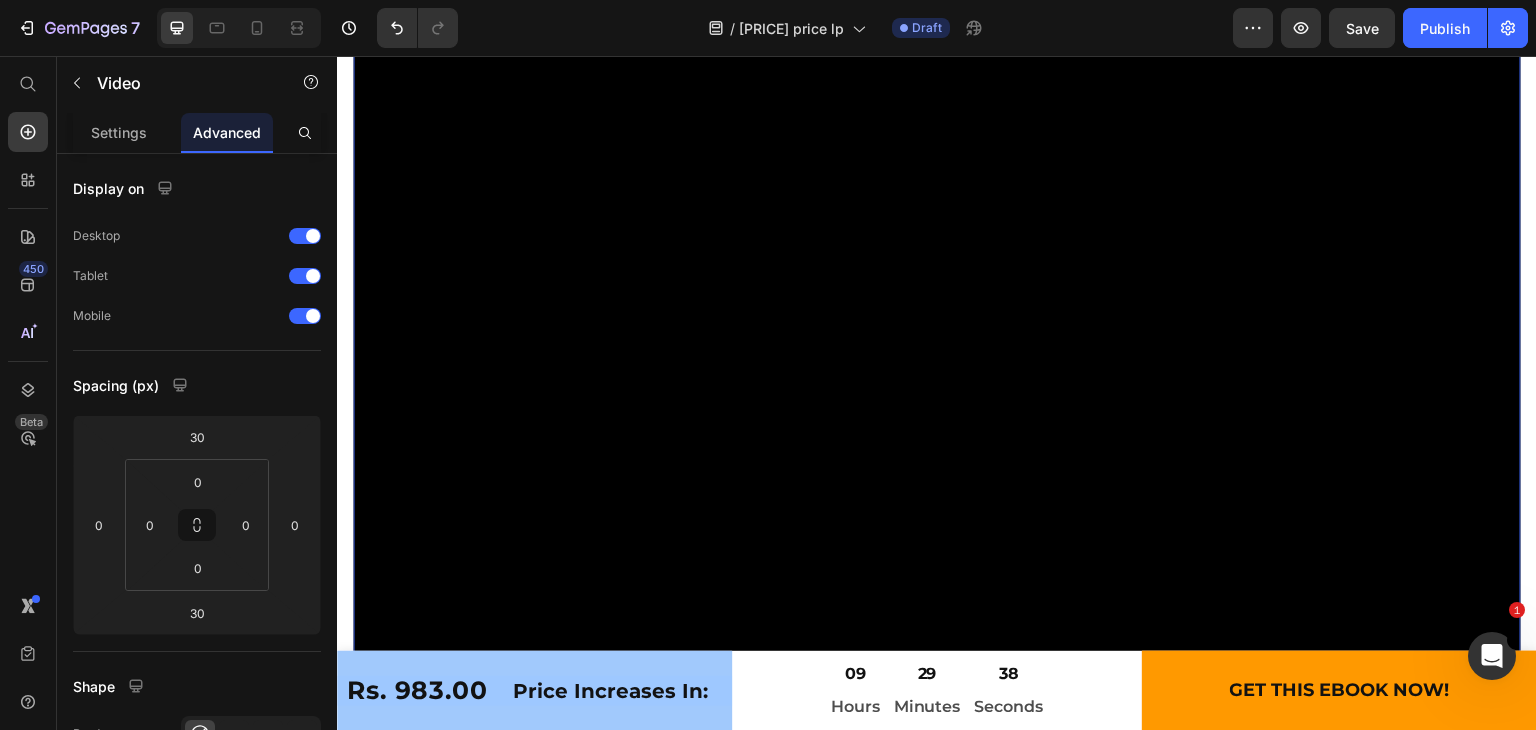 click on "❌ The Real Reason You’re Struggling to Last Longer Heading ❌ The Real Reason You’re Struggling to Last Longer Heading ❌ The Real Reason You’re Struggling to Last Longer Heading (And Why It’s Getting Worse Every Year) Heading (And Why It’s Getting Worse Every Year) Heading (And Why It’s Getting Worse Every Year) Heading It doesn't matter how confident you are. It doesn’t matter how healthy you are. And it definitely doesn’t matter how badly you want to last longer. If your body has been  NEUROLOGICALLY WIRED to fail , no pill or spray on earth can save you. Text Block It doesn't matter how confident you are. It doesn’t matter how healthy you are. And it definitely doesn’t matter how badly you want to last longer. If your body has been  NEUROLOGICALLY WIRED to fail , no pill or spray on earth can save you. Text Block It doesn't matter how confident you are. It doesn’t matter how healthy you are. And it definitely doesn’t matter how badly you want to last longer. Text Block Heading" at bounding box center (937, 878) 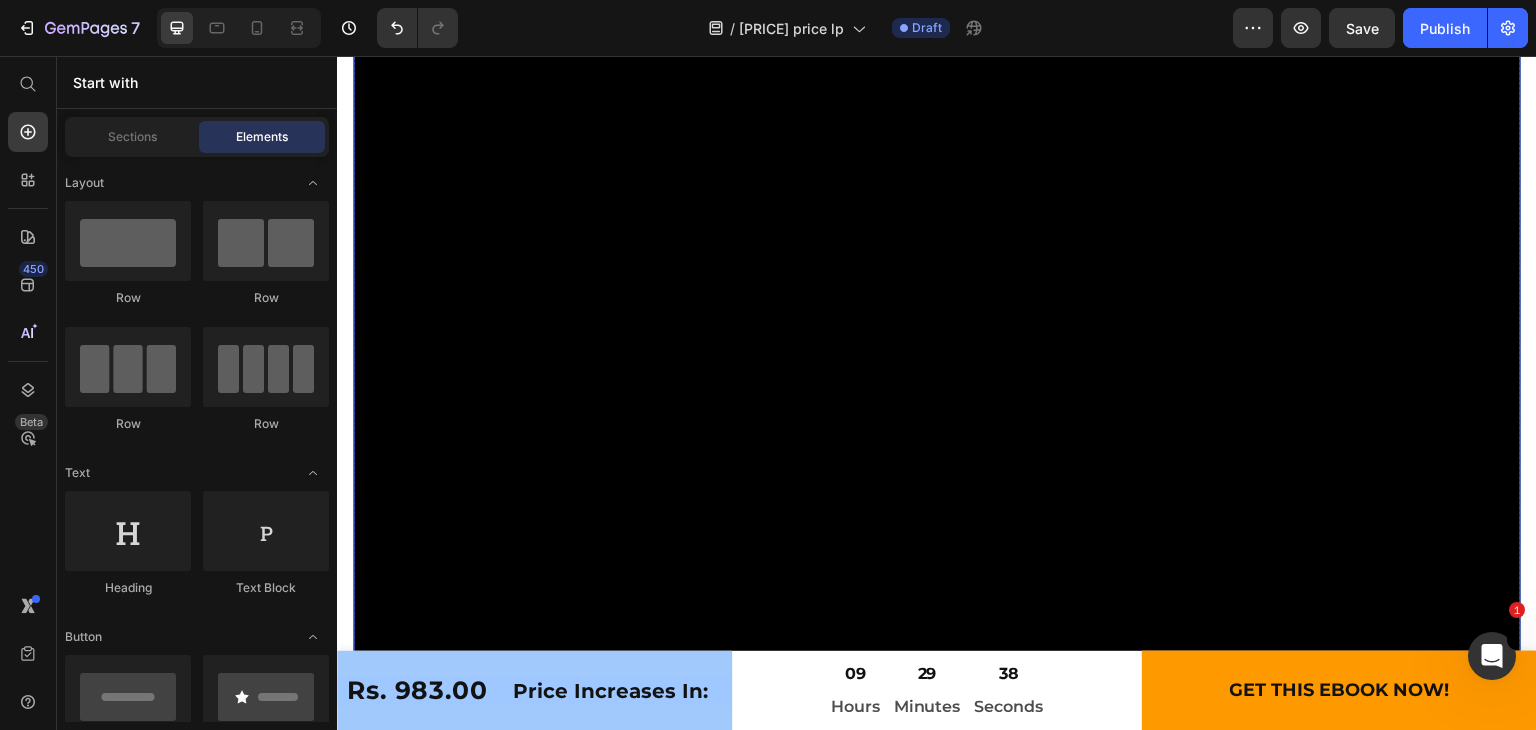 click at bounding box center (937, 488) 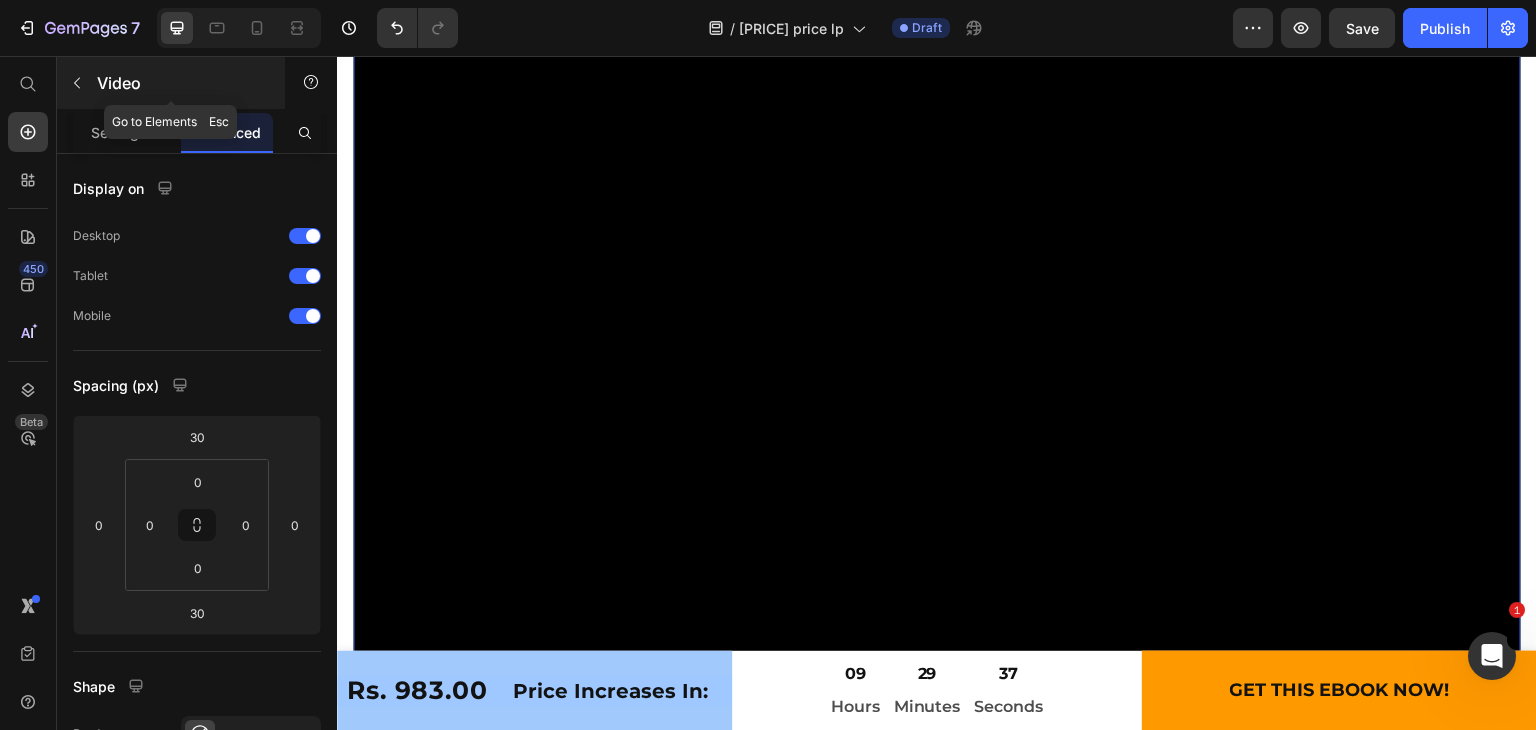 click 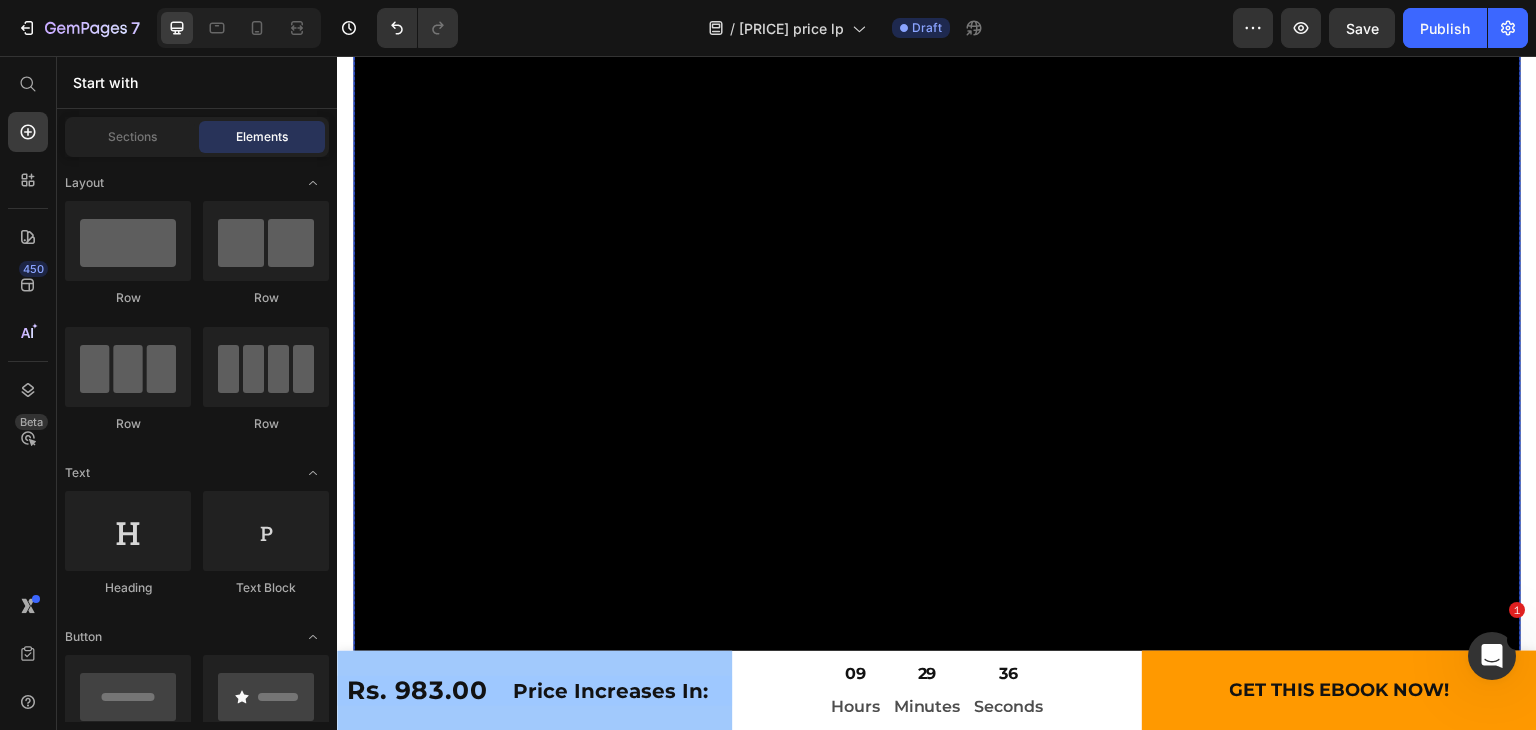 click at bounding box center [937, 488] 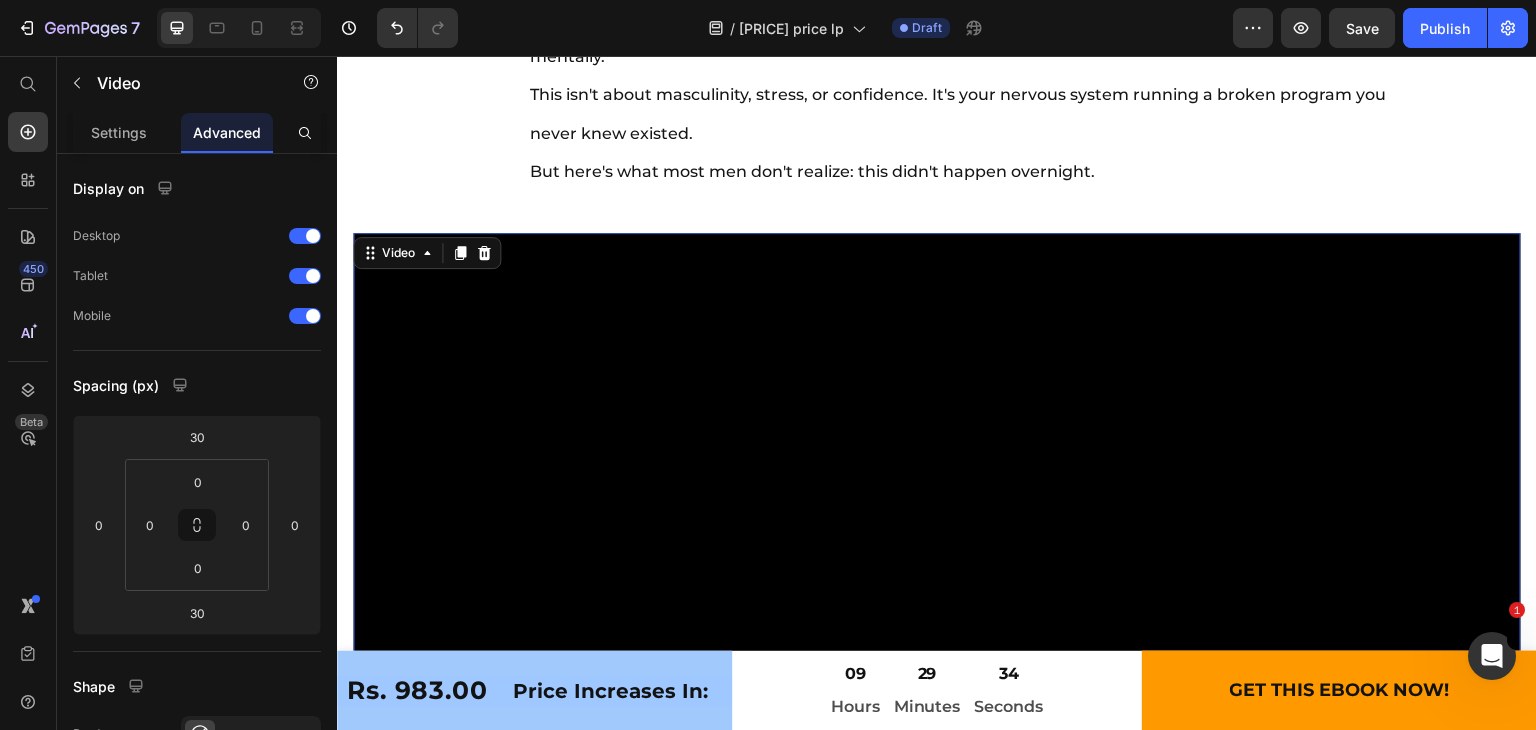 scroll, scrollTop: 11404, scrollLeft: 0, axis: vertical 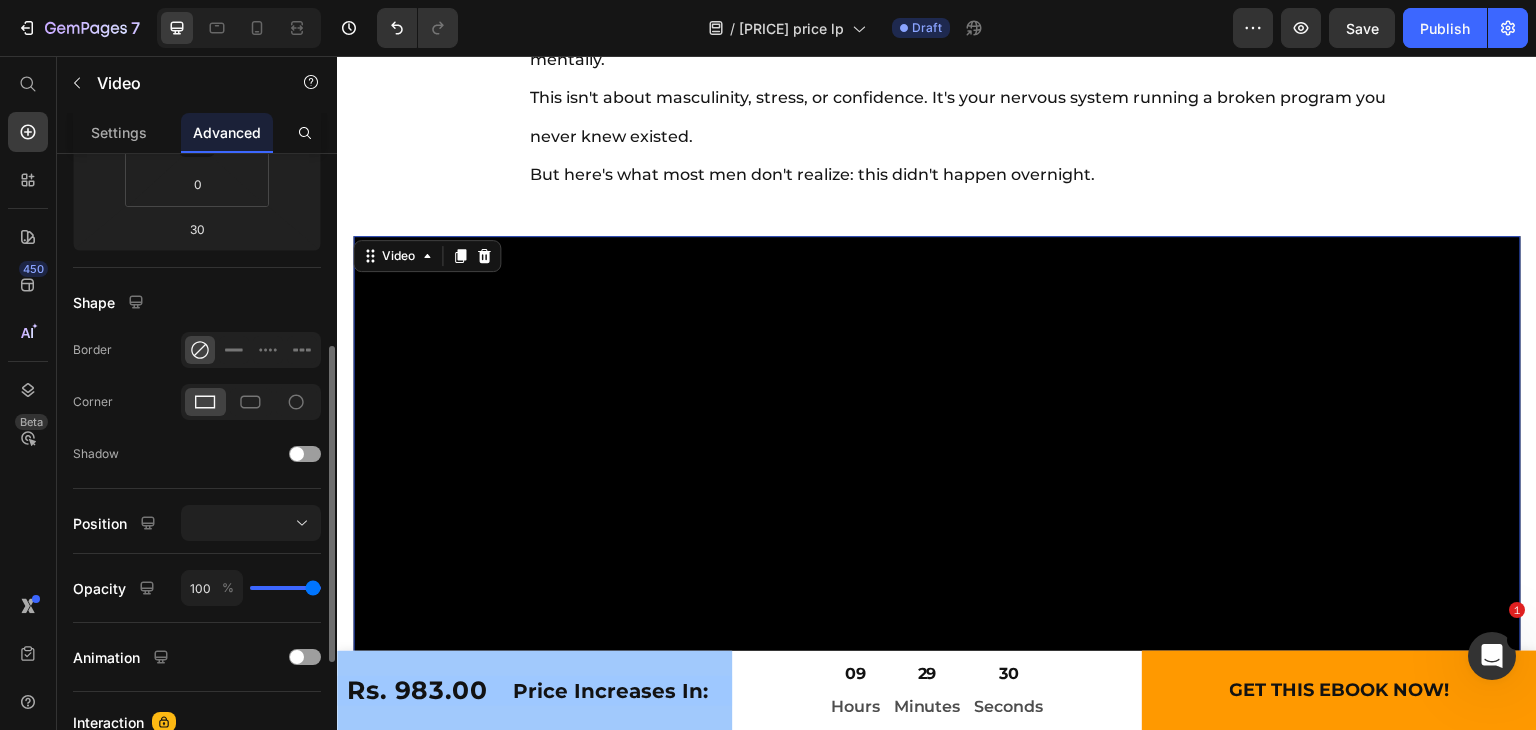 click at bounding box center (937, 820) 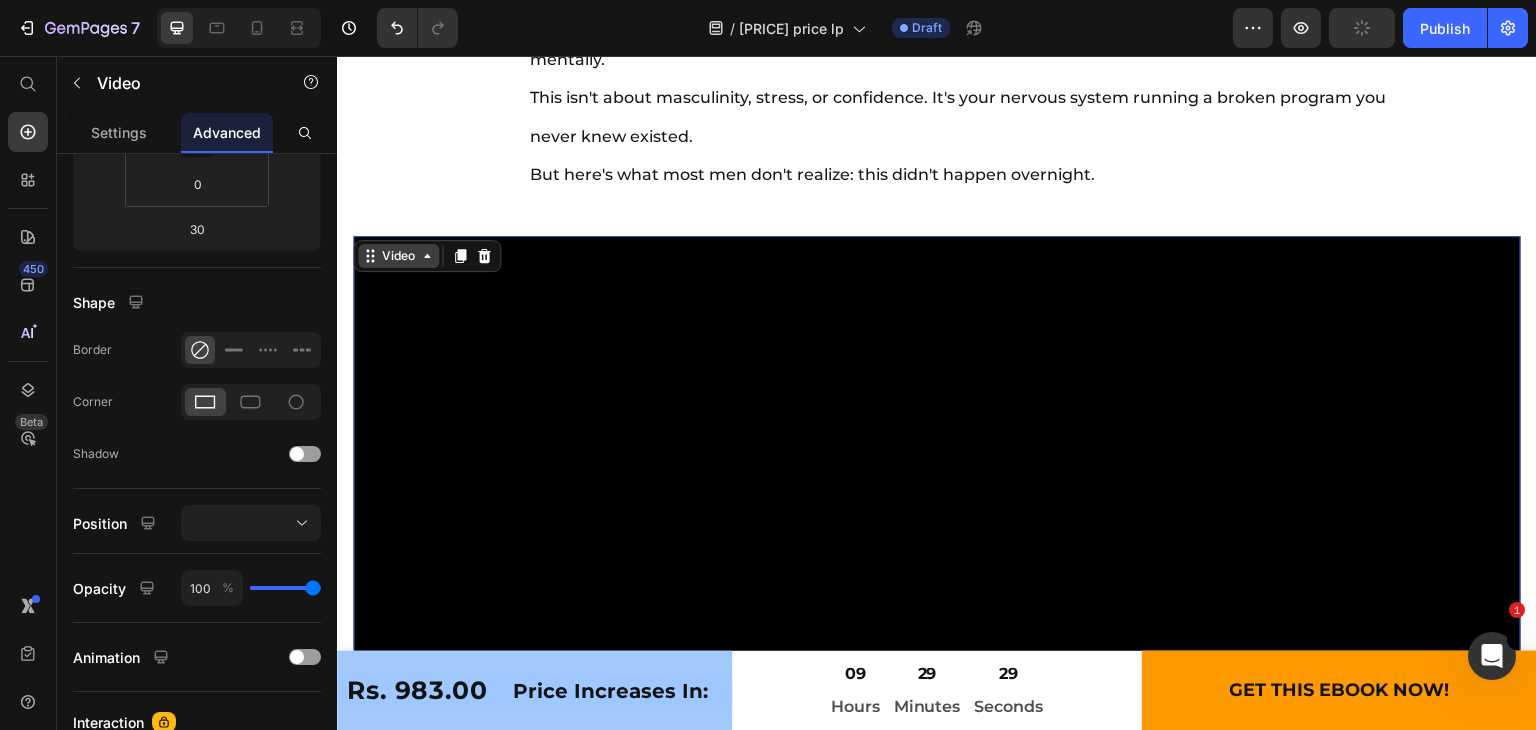 click 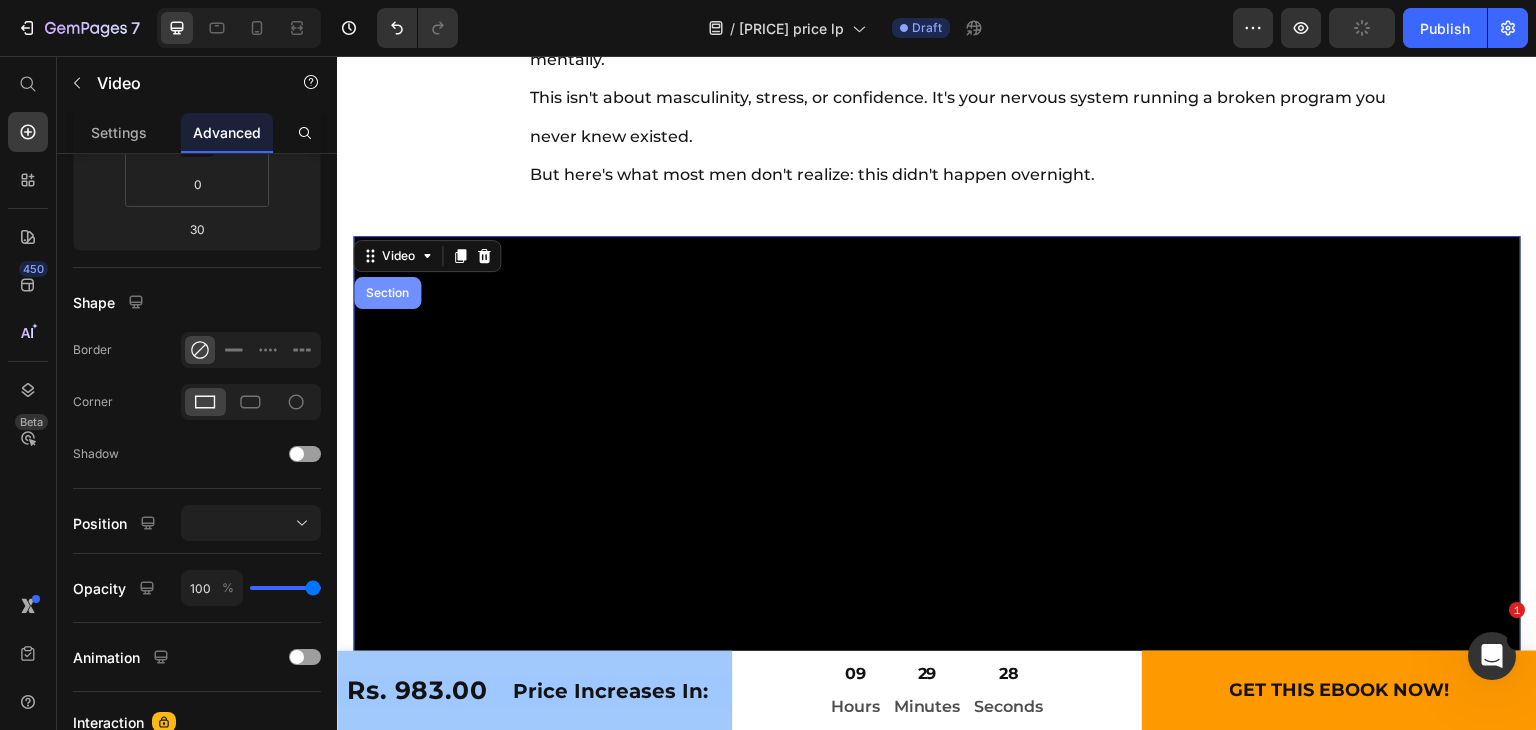 click on "Section" at bounding box center [387, 293] 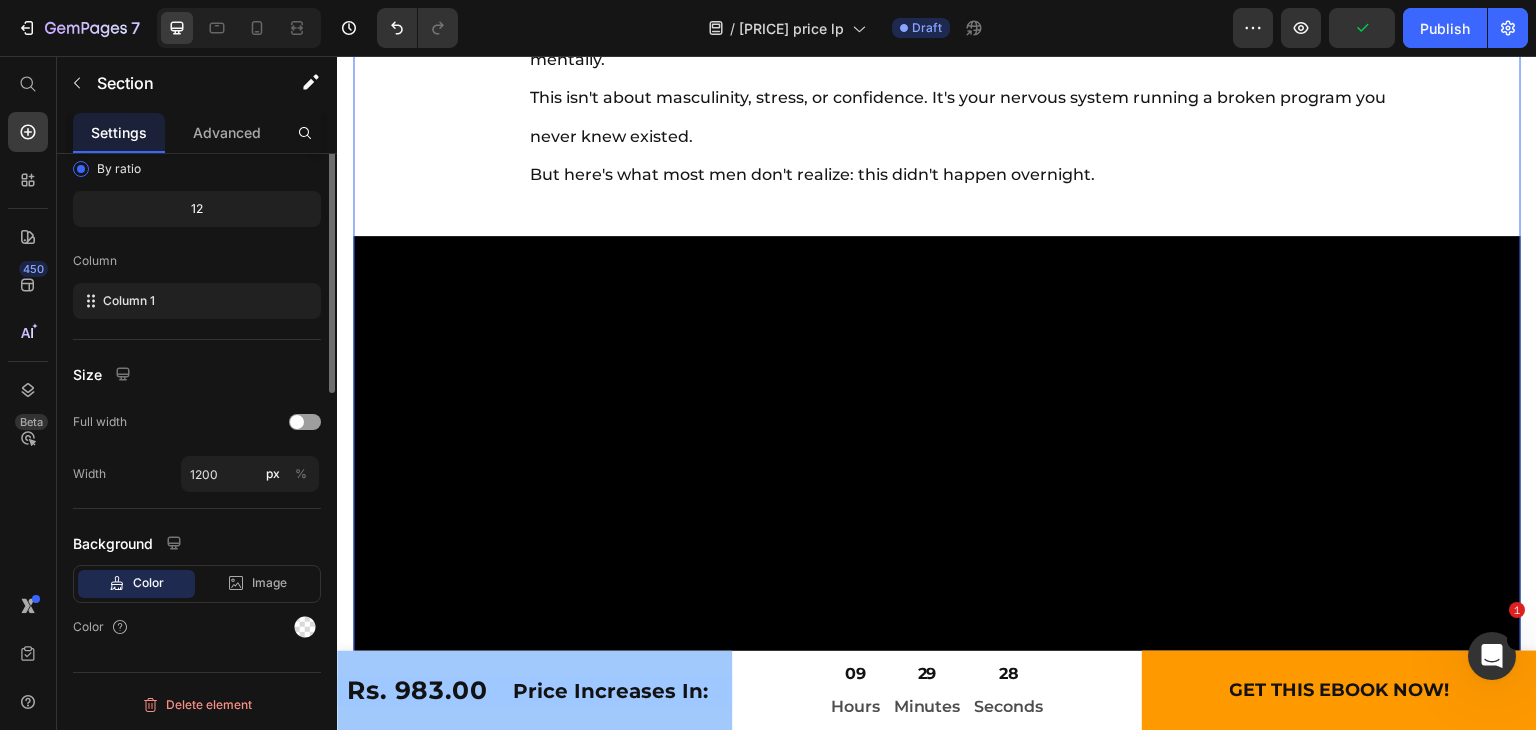 scroll, scrollTop: 0, scrollLeft: 0, axis: both 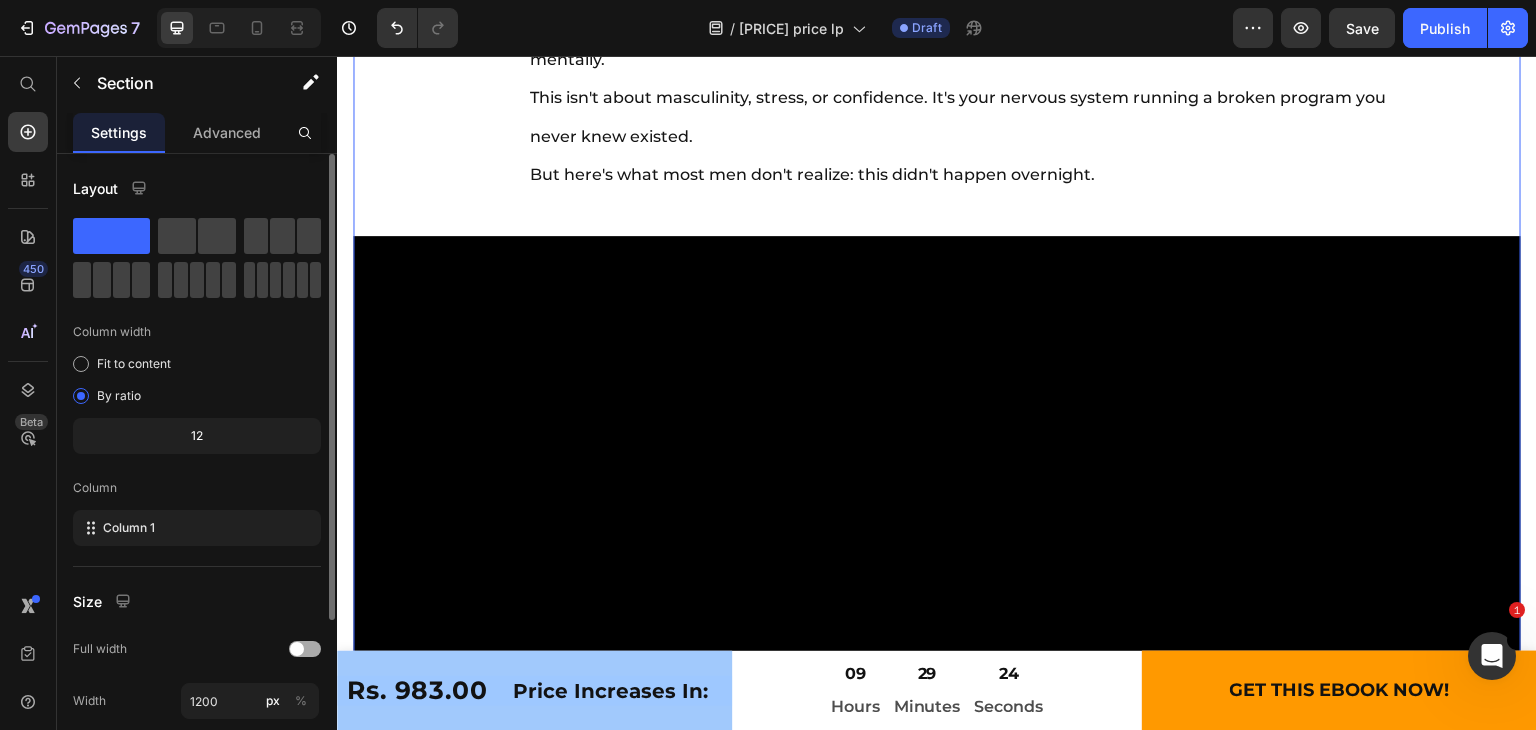 click on "Full width" 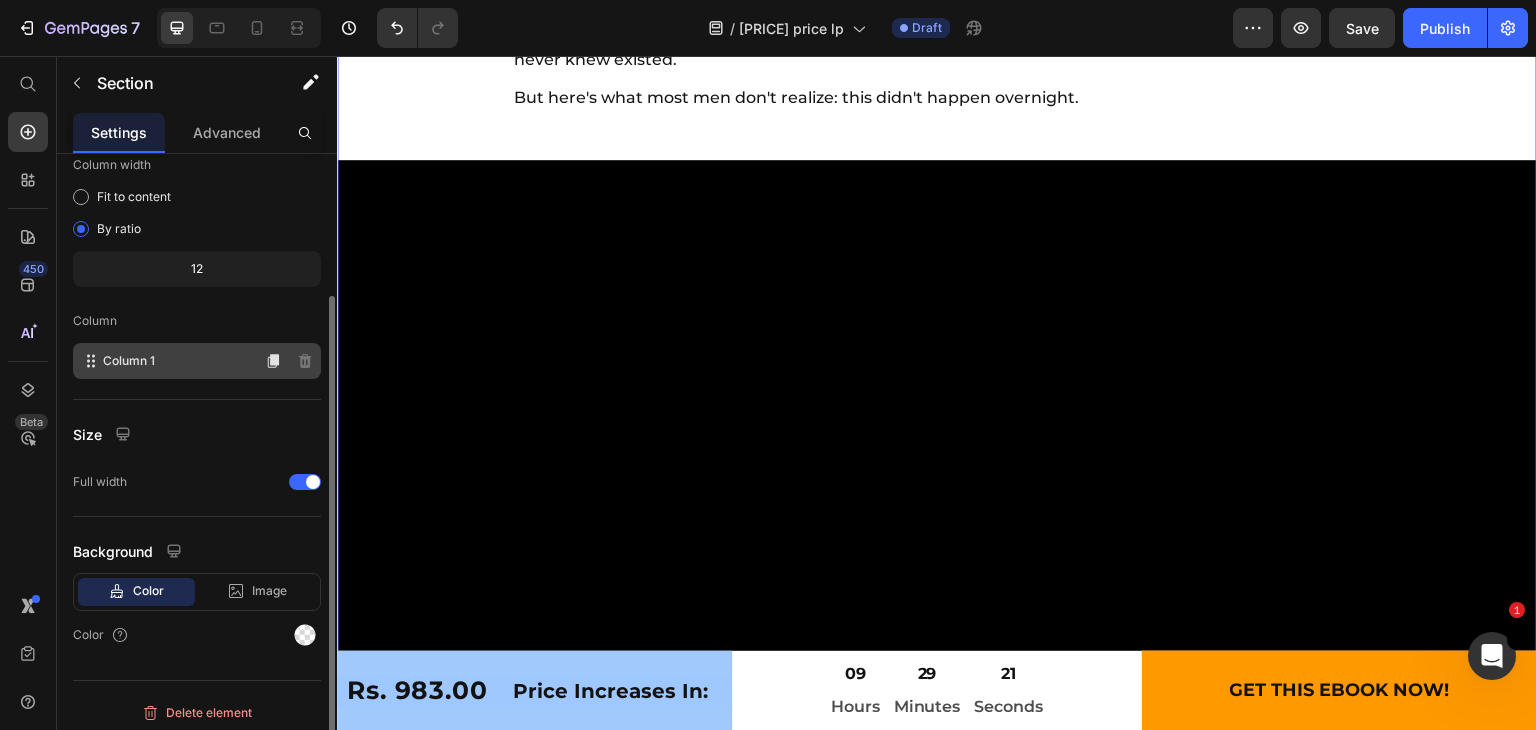 scroll, scrollTop: 173, scrollLeft: 0, axis: vertical 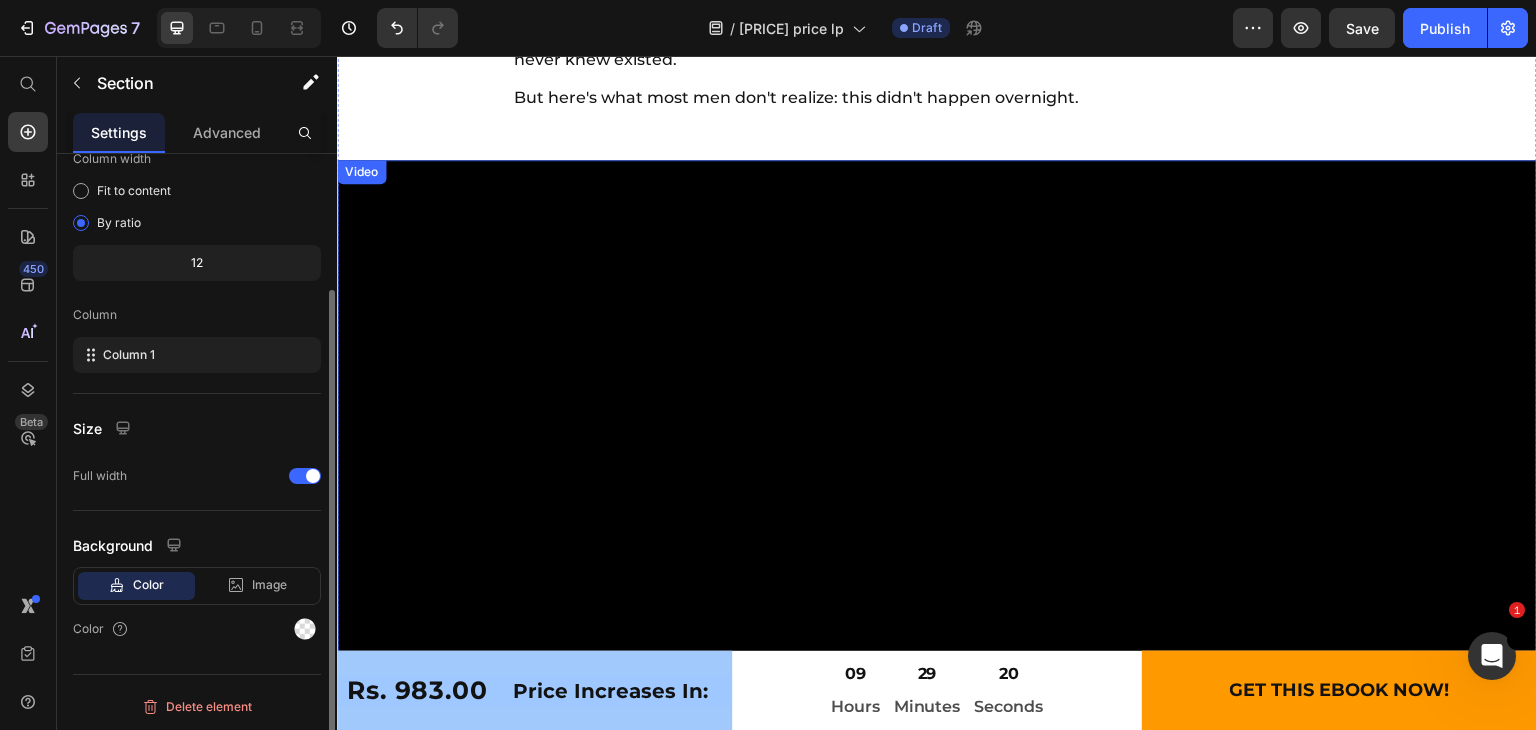 click at bounding box center [937, 760] 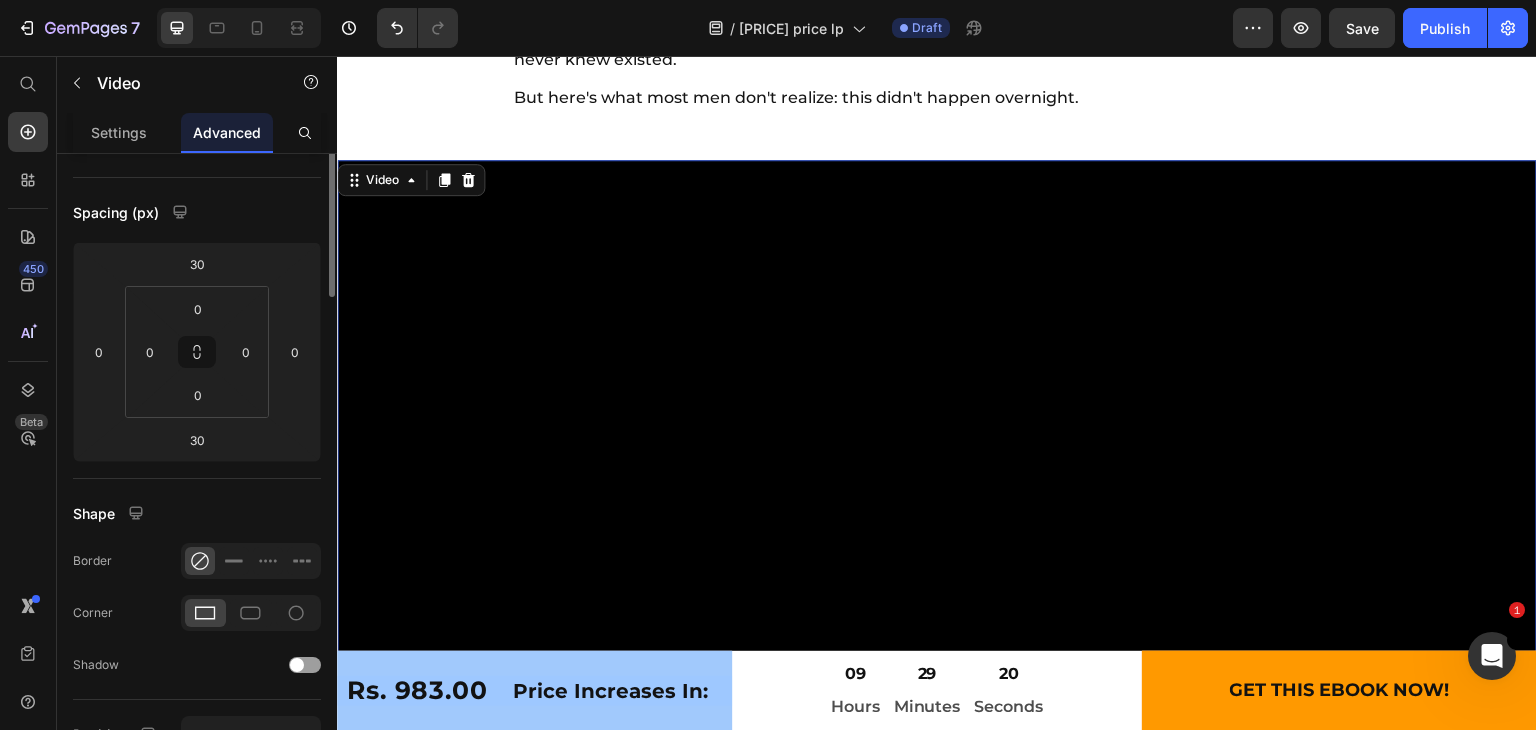 scroll, scrollTop: 0, scrollLeft: 0, axis: both 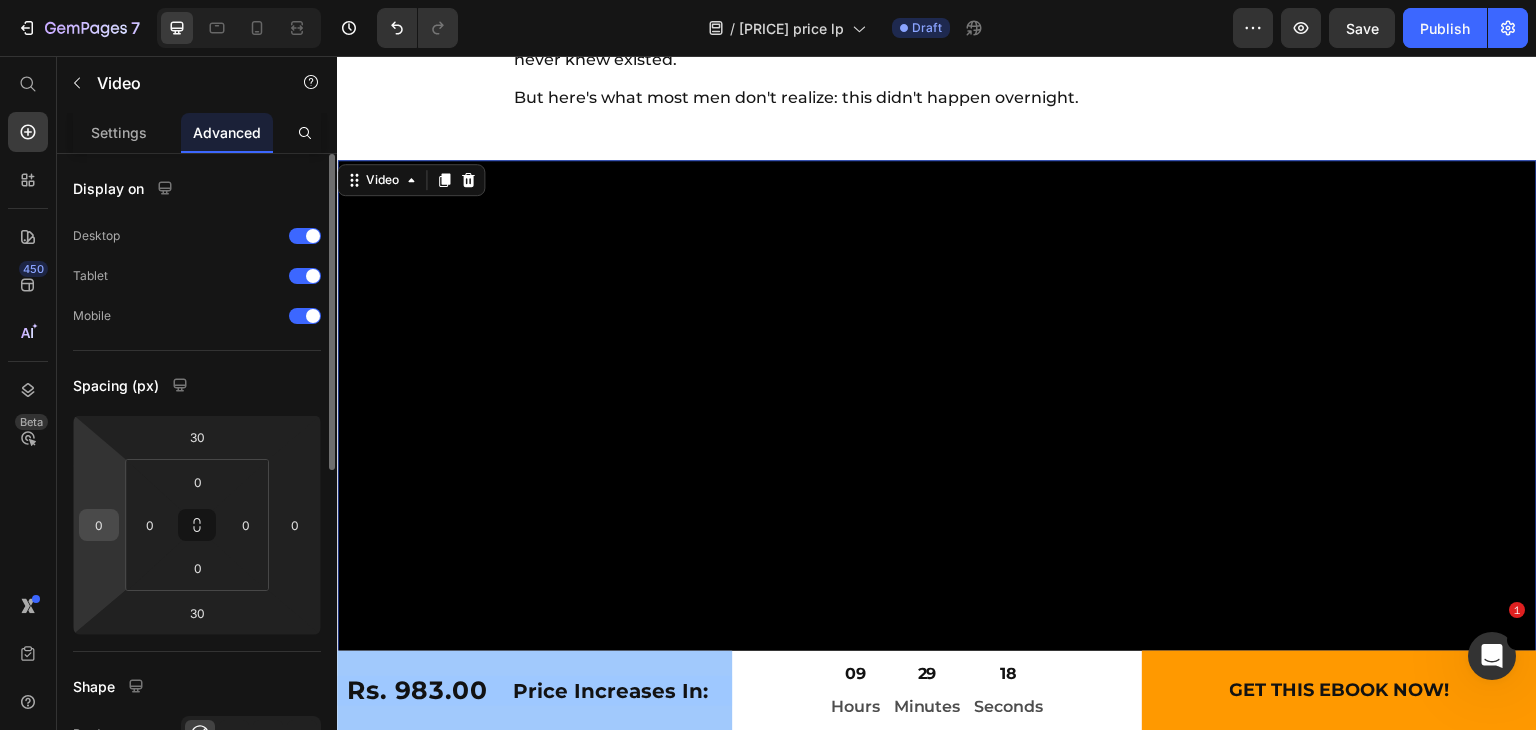 click on "0" at bounding box center [99, 525] 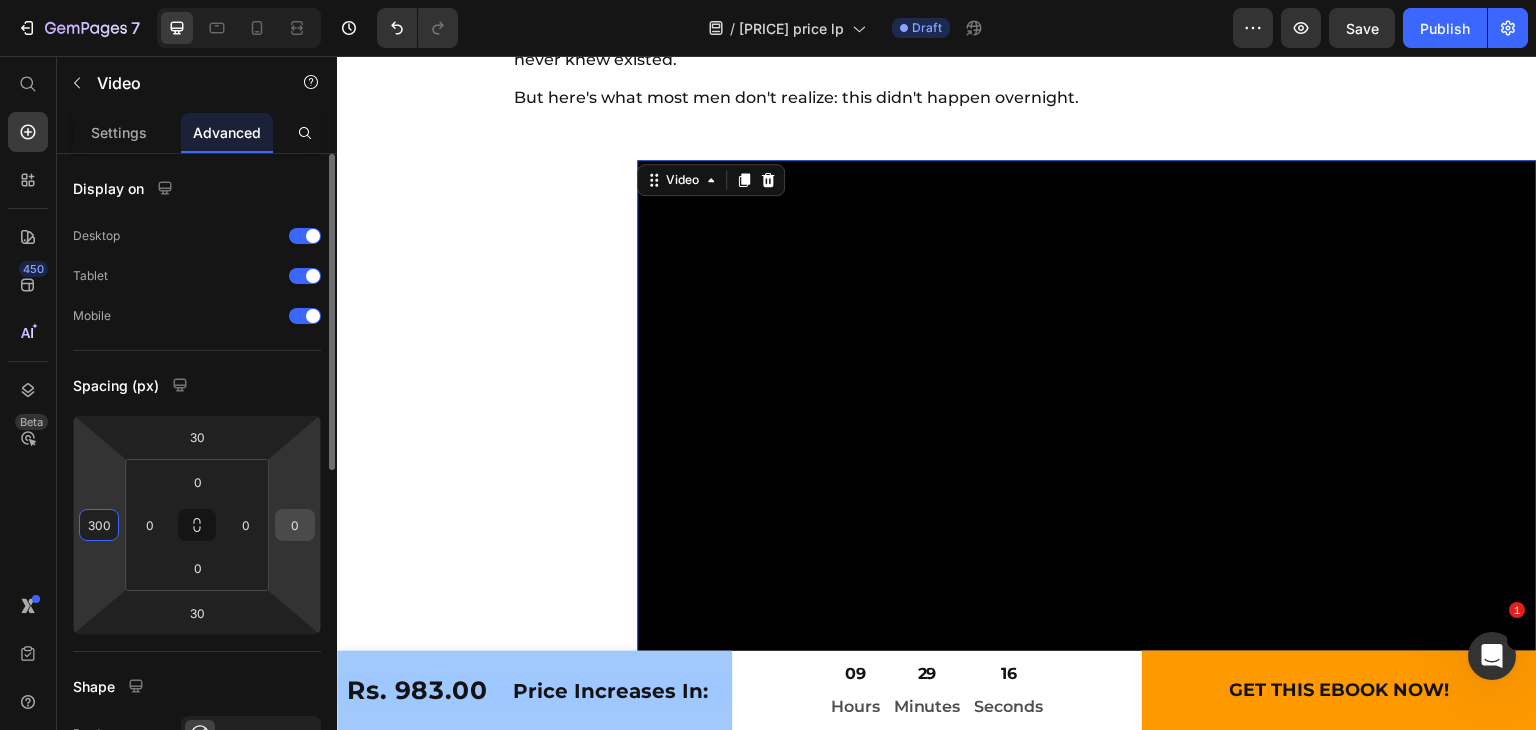 type on "300" 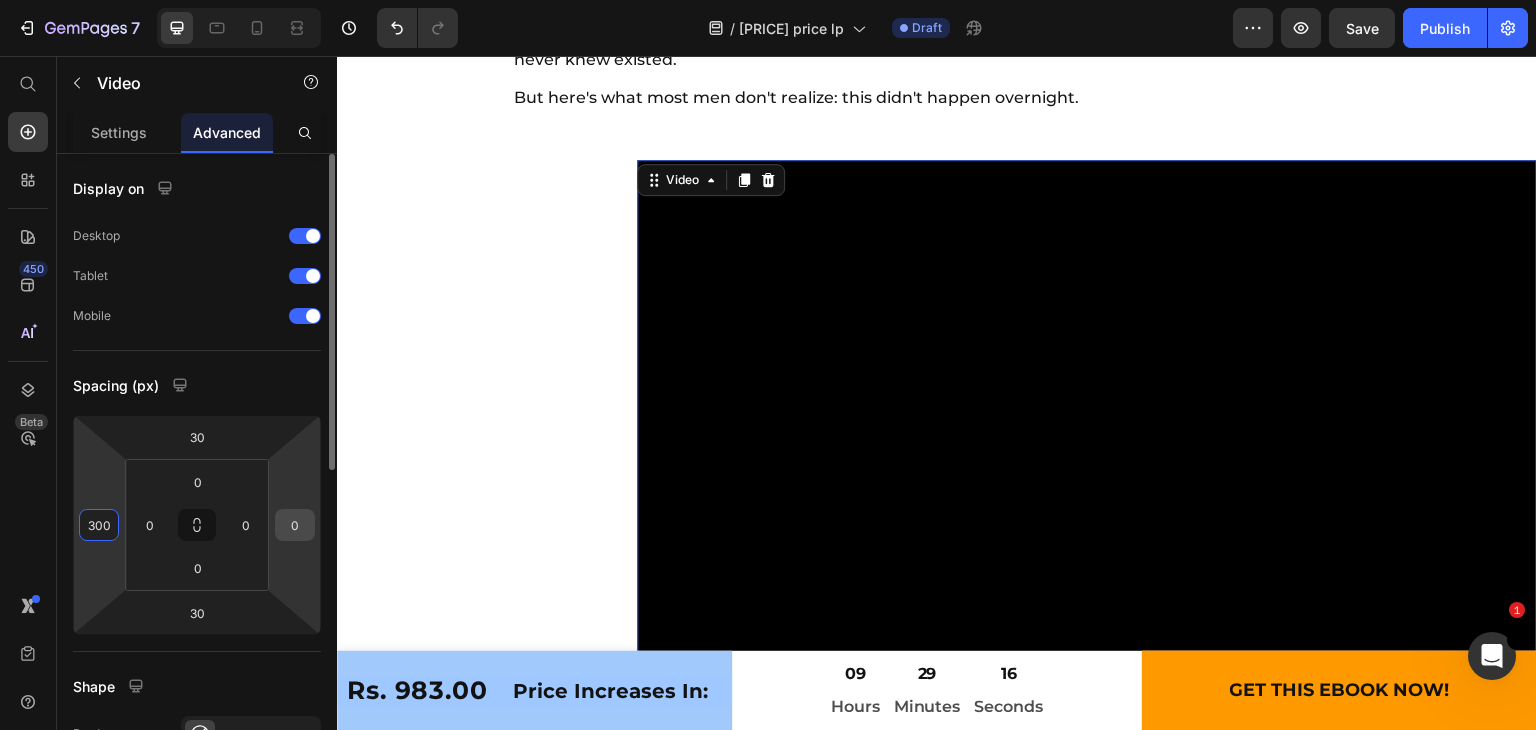 click on "0" at bounding box center (295, 525) 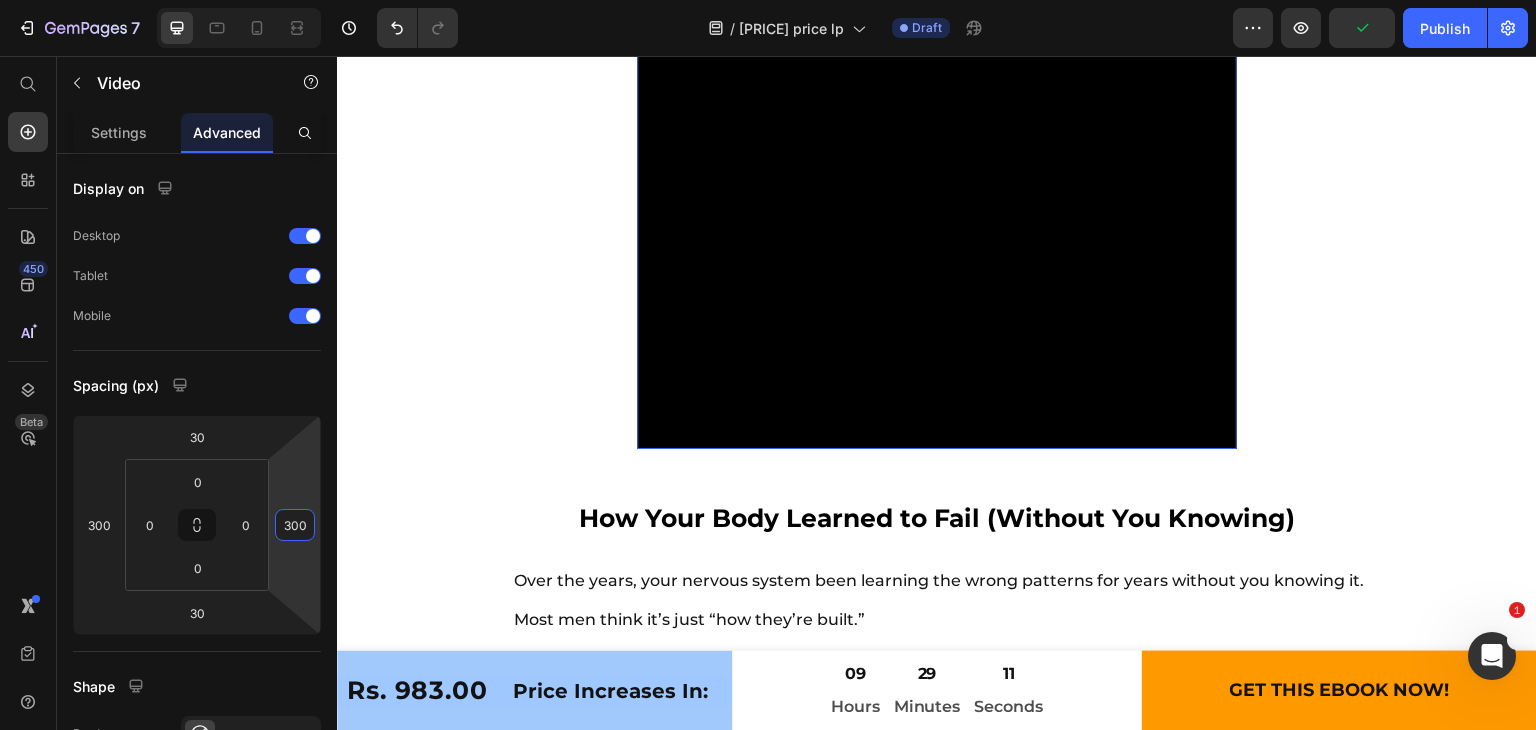 scroll, scrollTop: 11567, scrollLeft: 0, axis: vertical 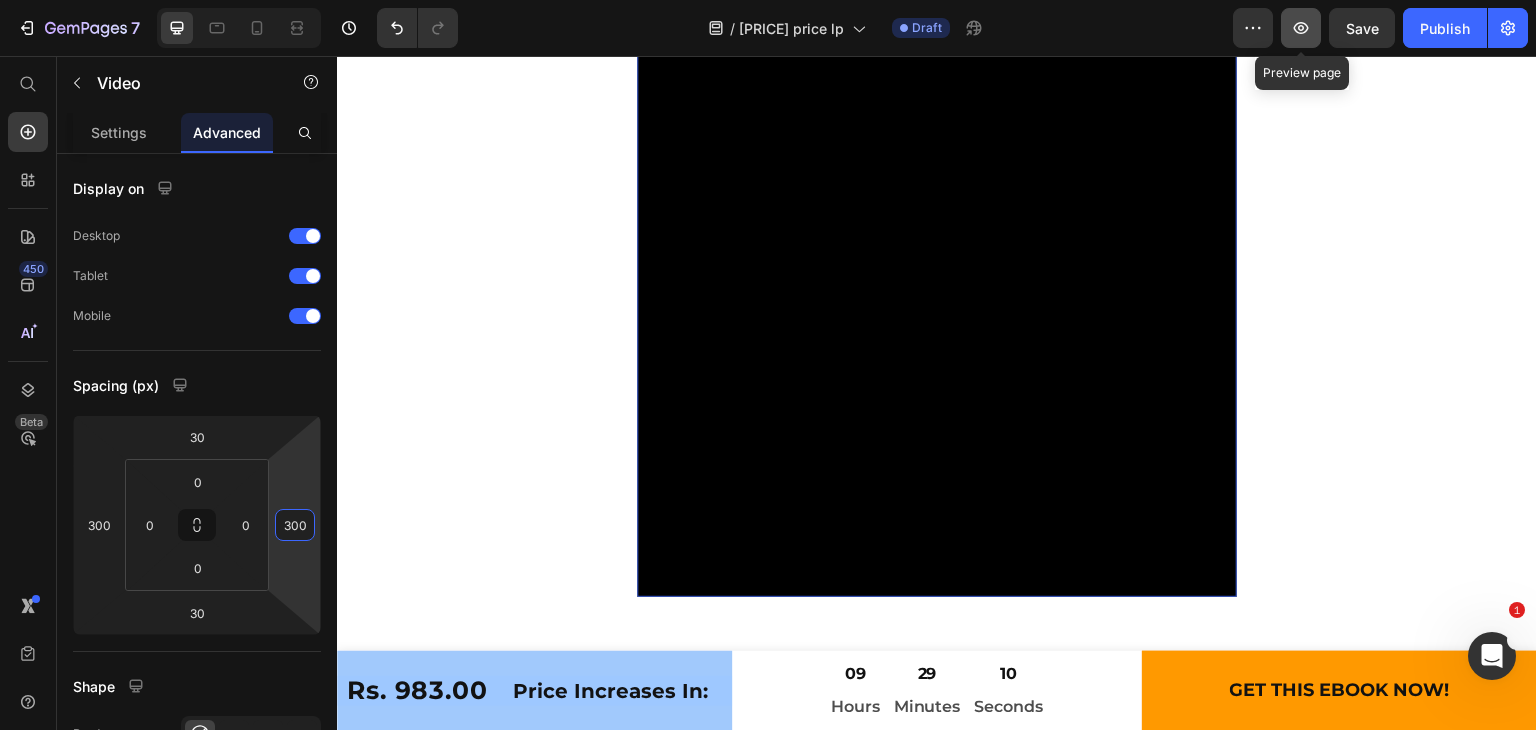 click 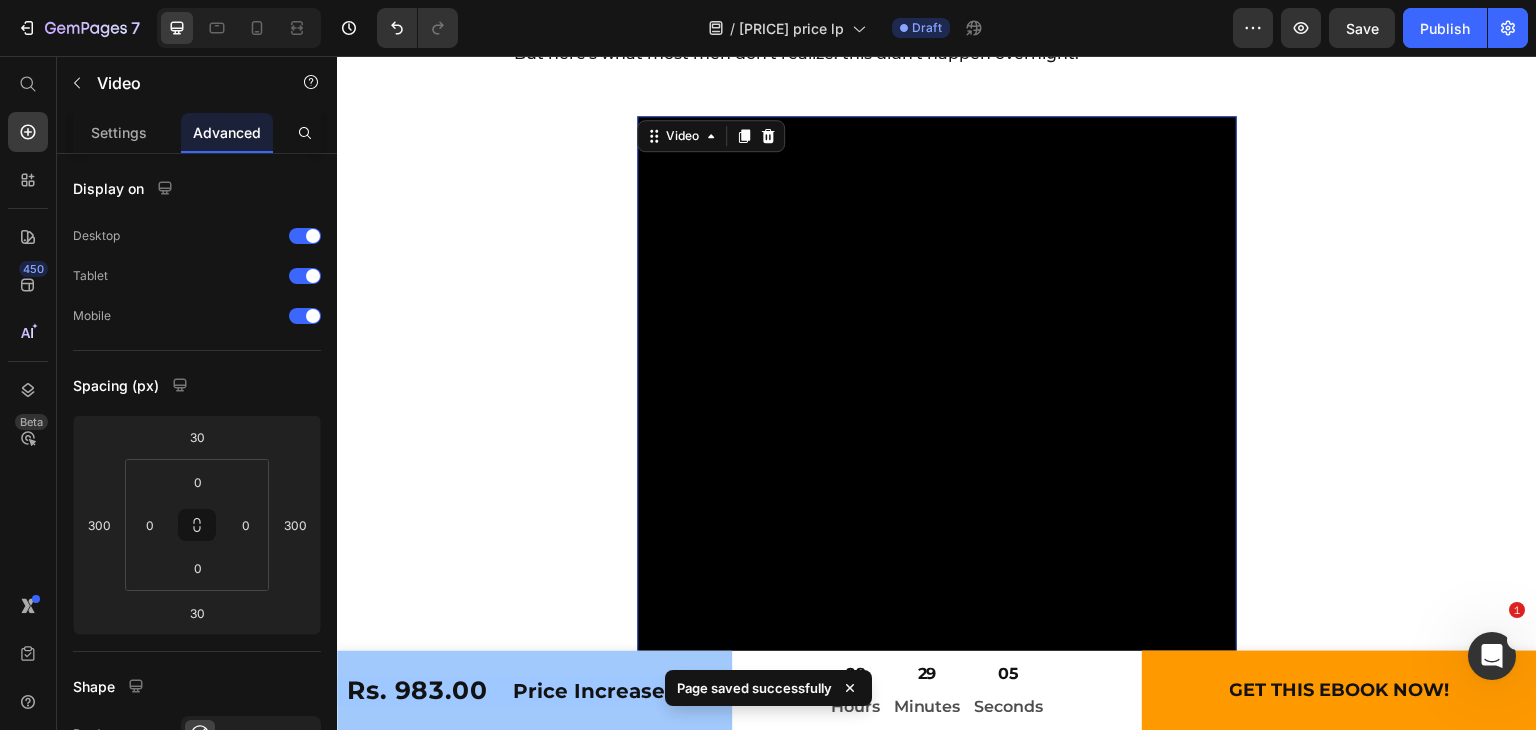 scroll, scrollTop: 11452, scrollLeft: 0, axis: vertical 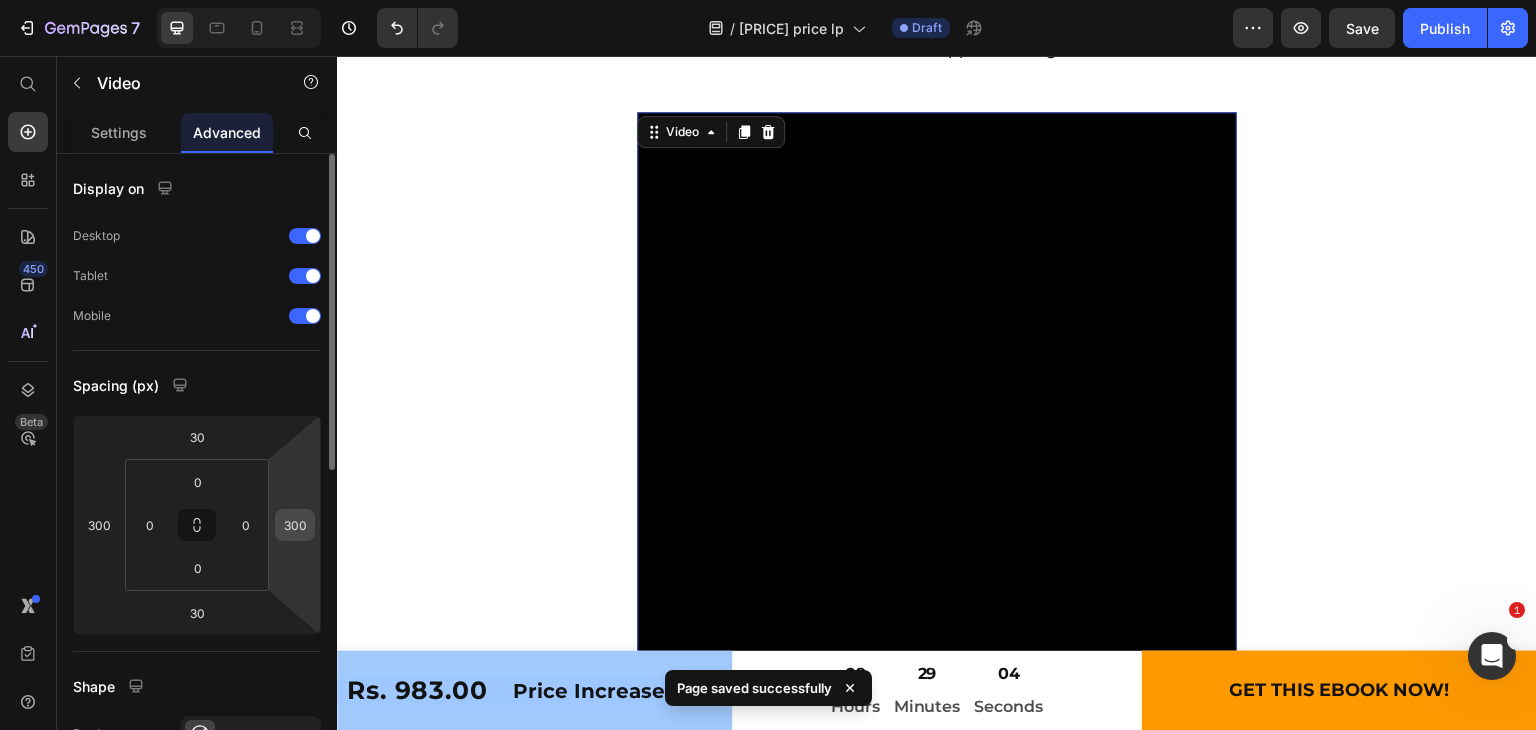 click on "300" at bounding box center [295, 525] 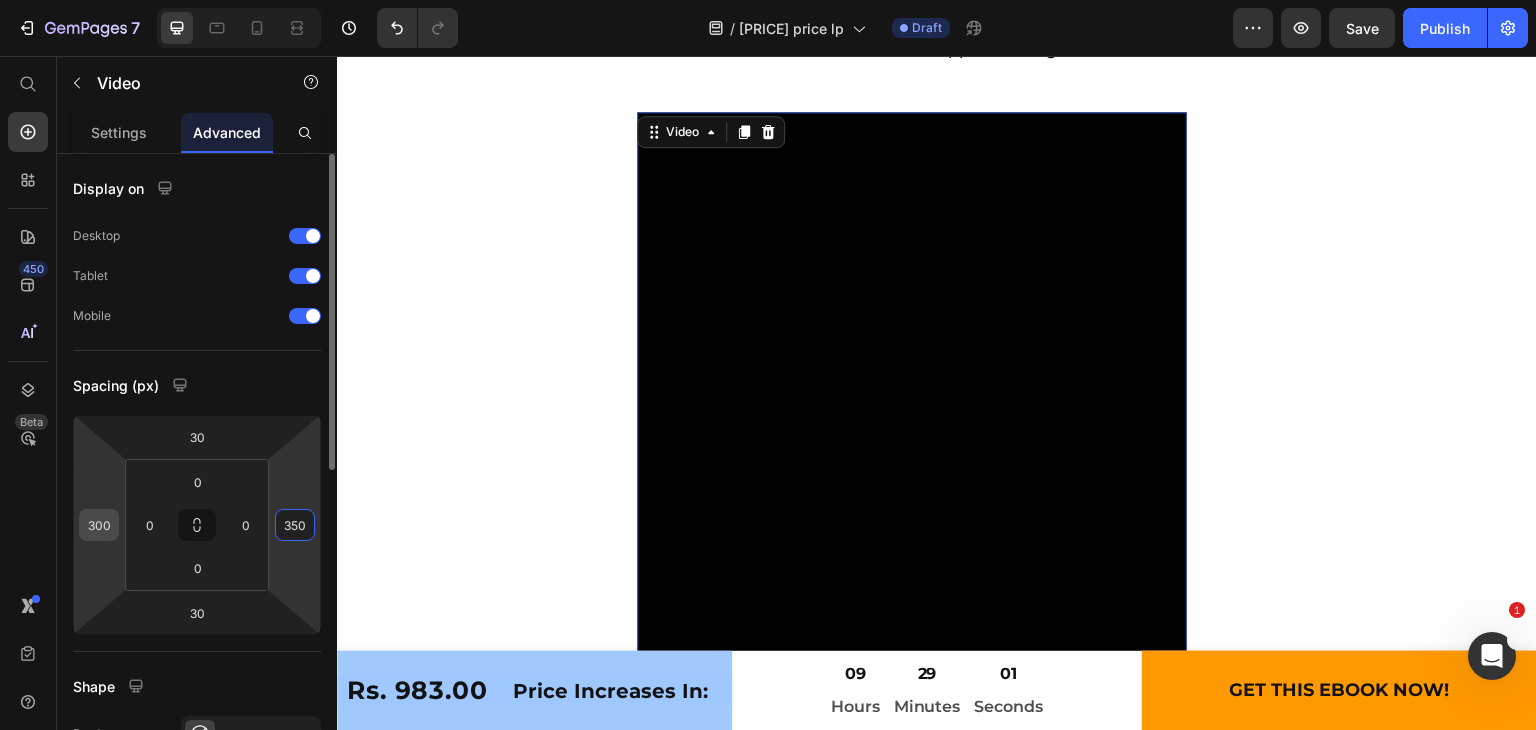 type on "350" 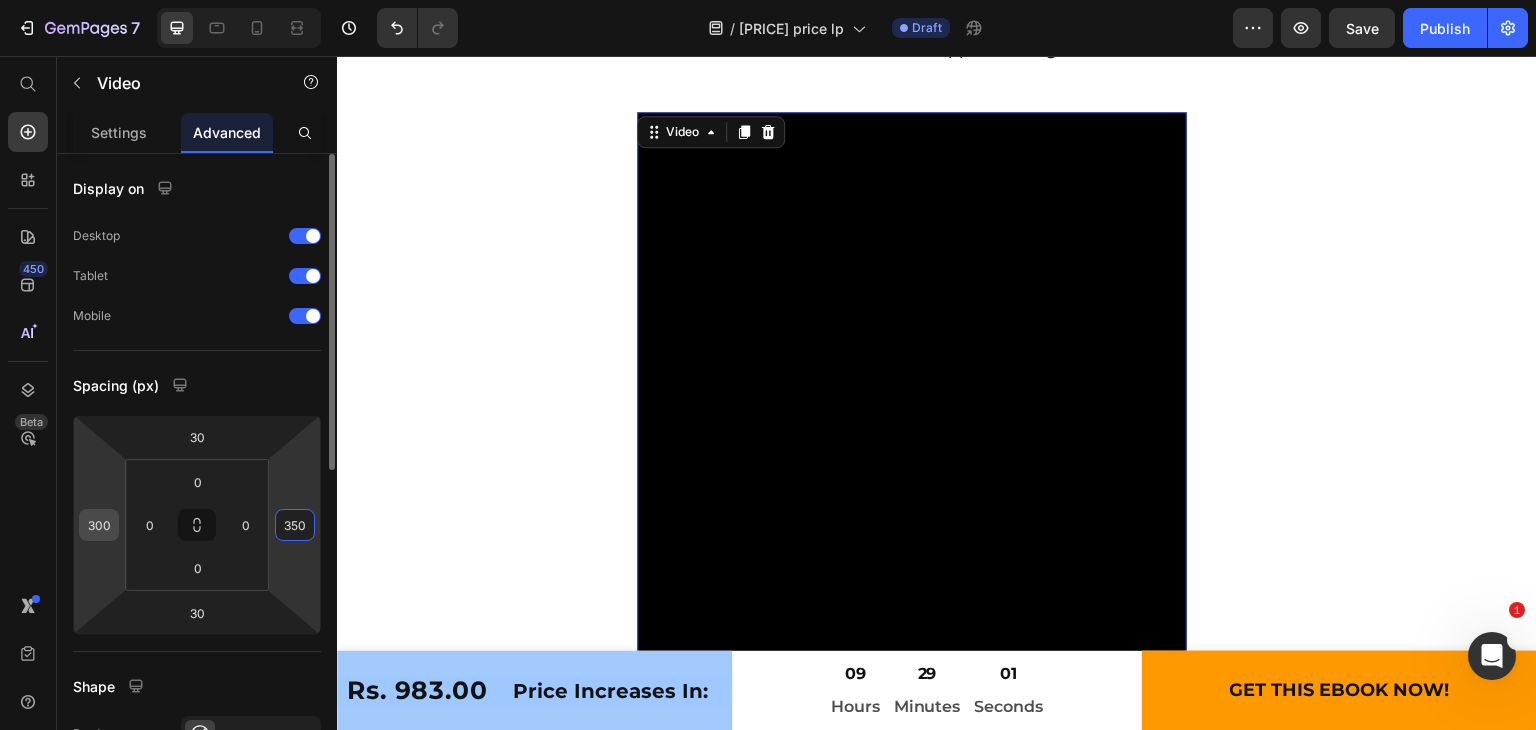 click on "300" at bounding box center (99, 525) 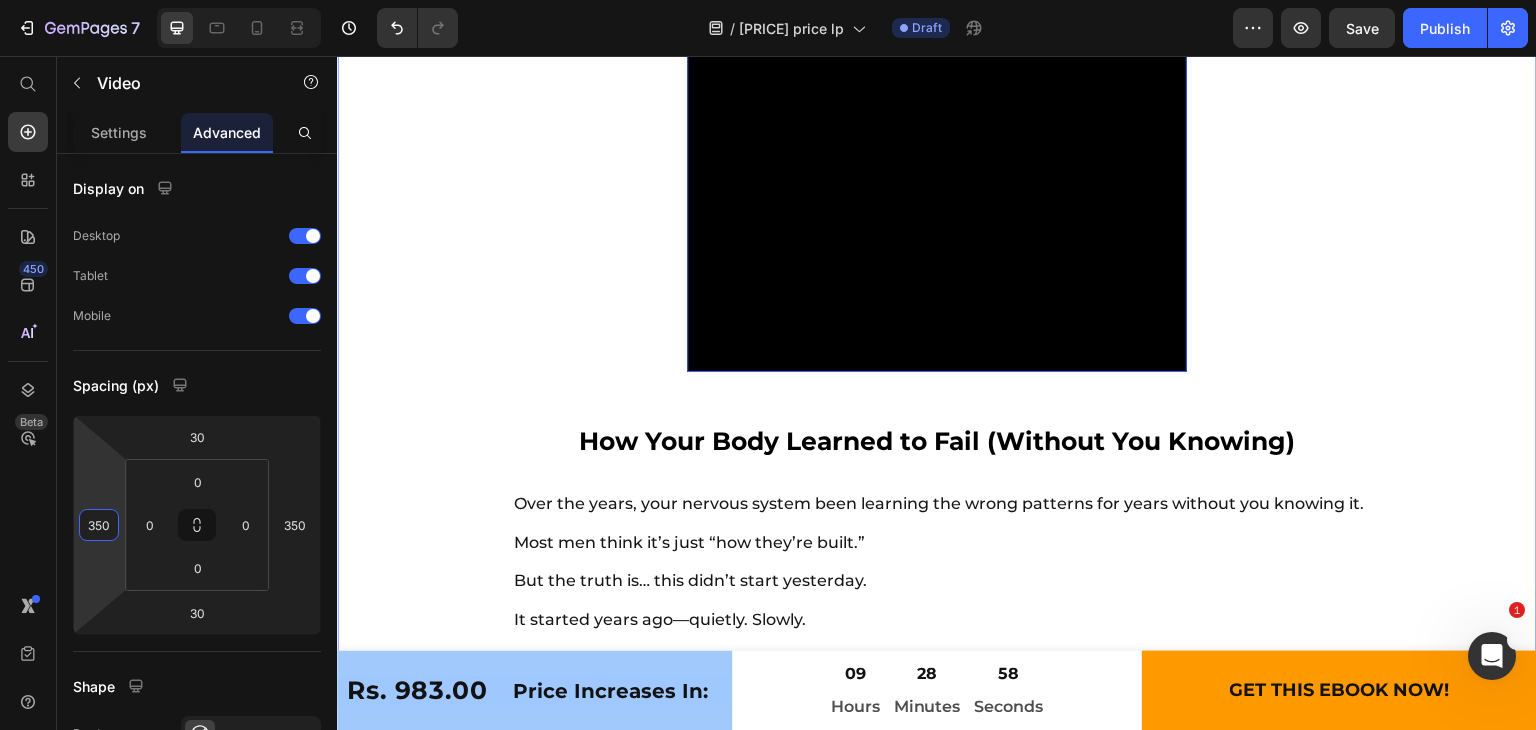 scroll, scrollTop: 11692, scrollLeft: 0, axis: vertical 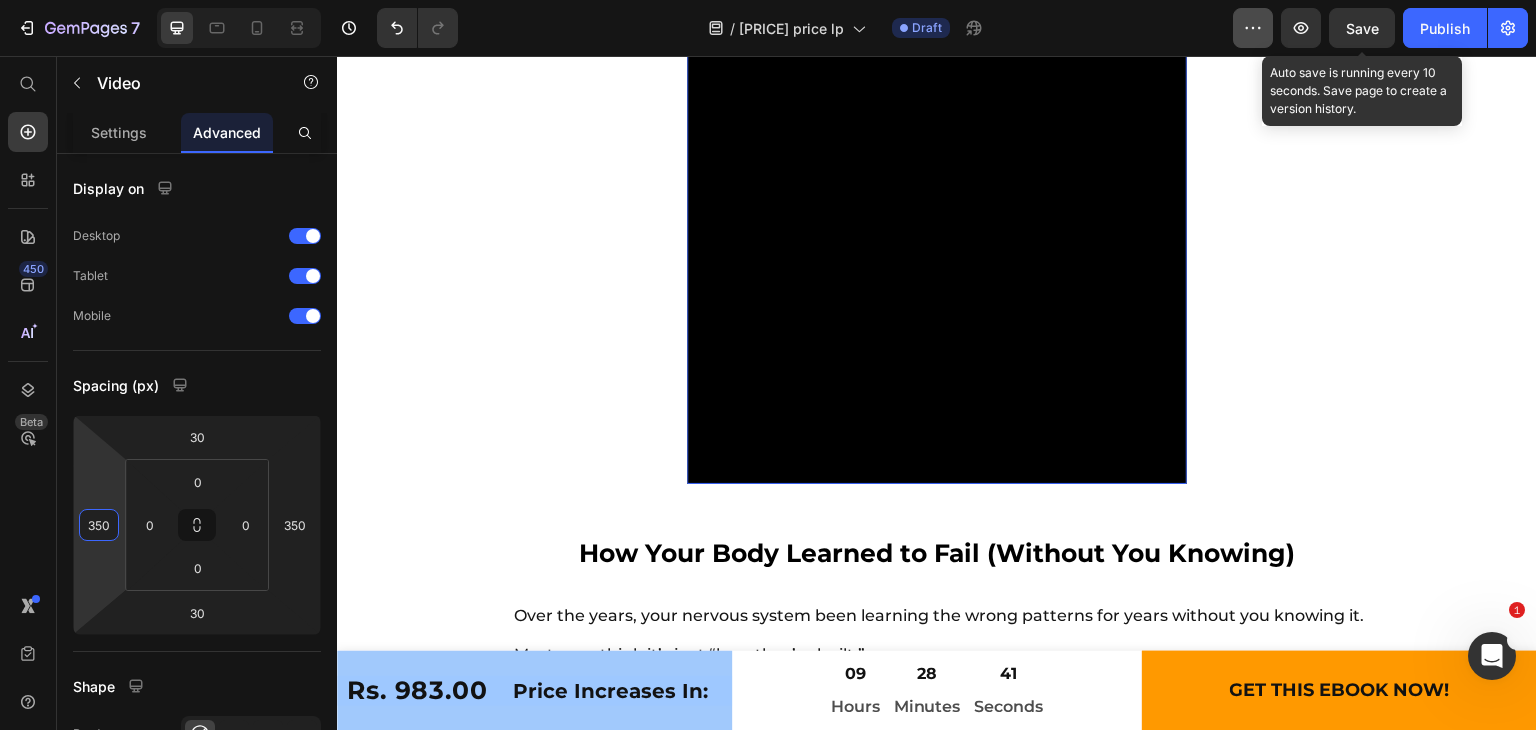 click on "Save" 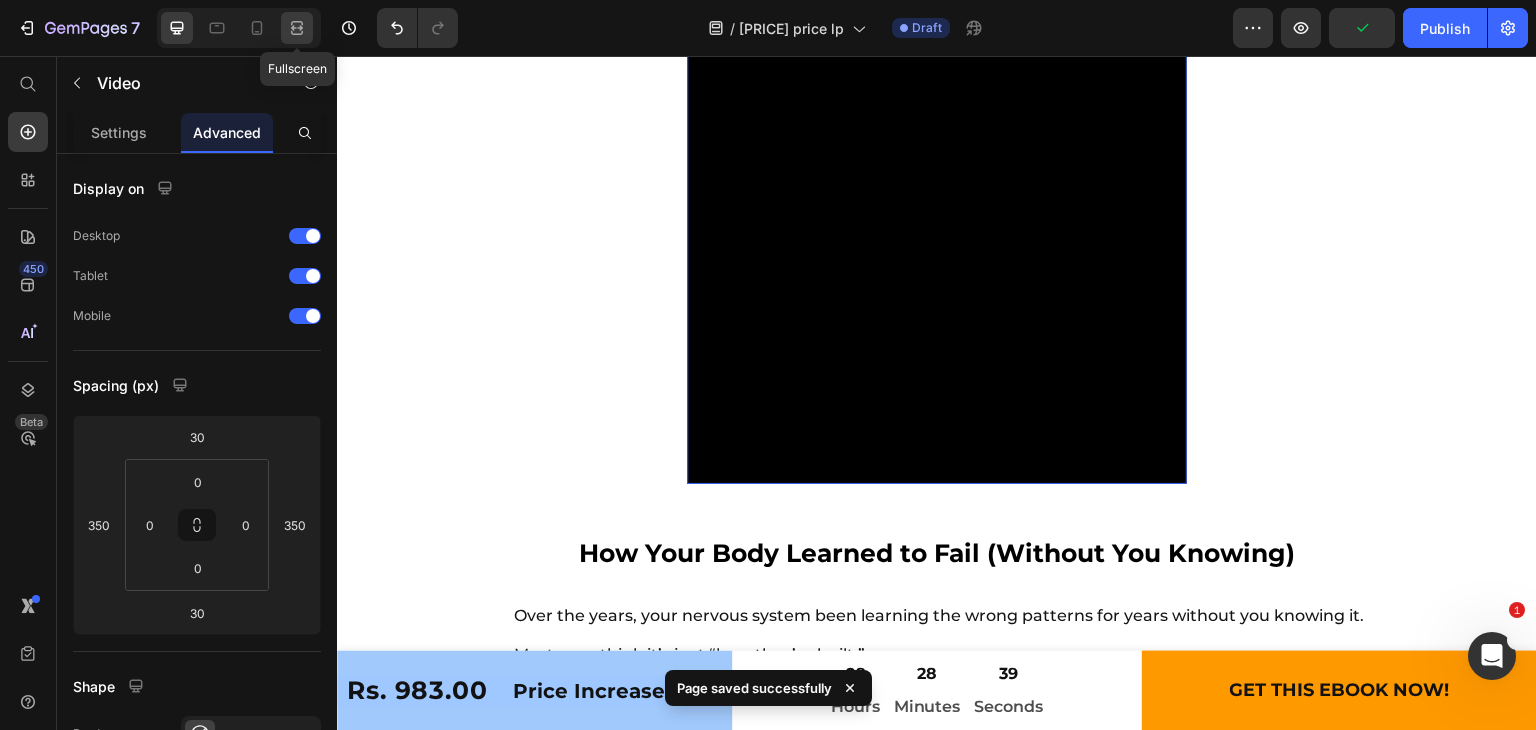 click 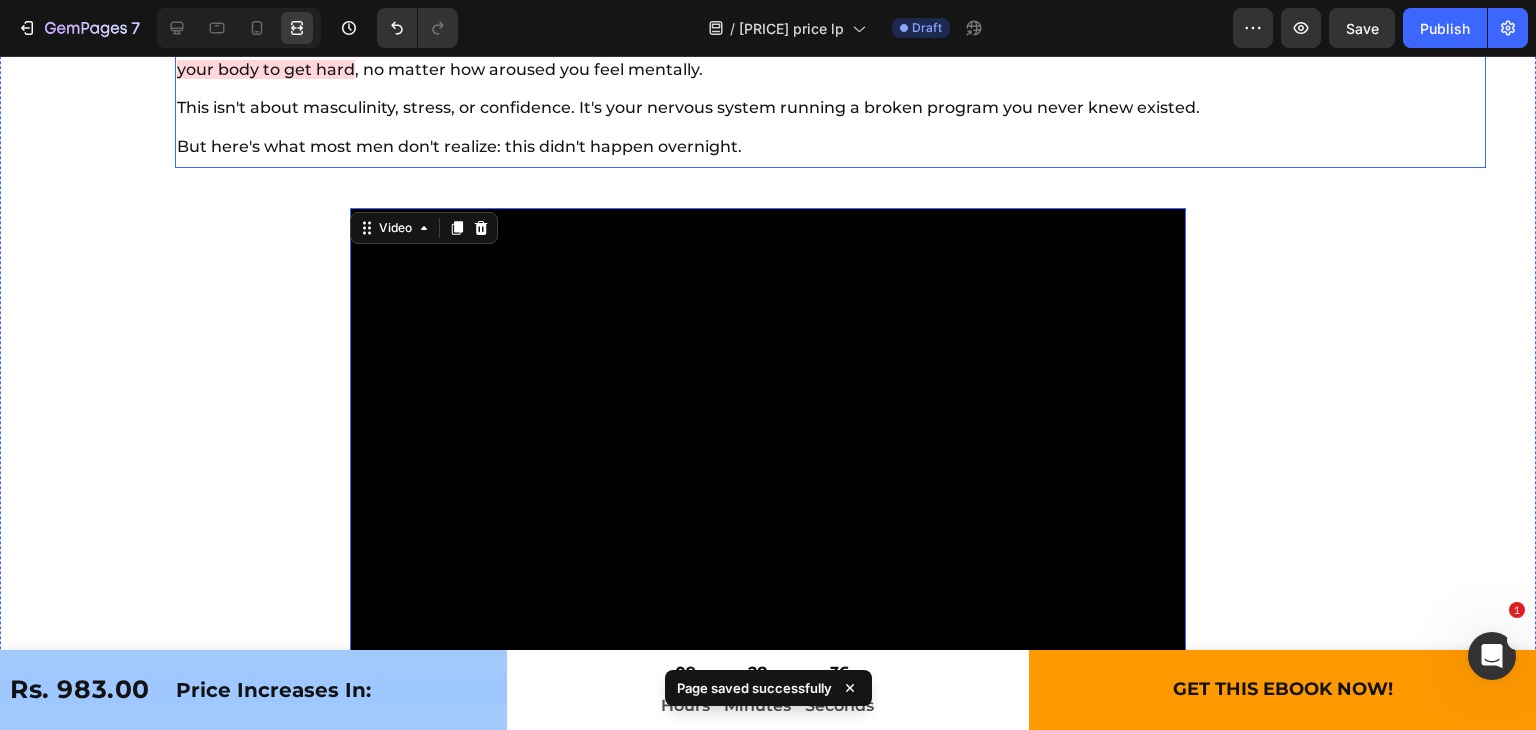 scroll, scrollTop: 11244, scrollLeft: 0, axis: vertical 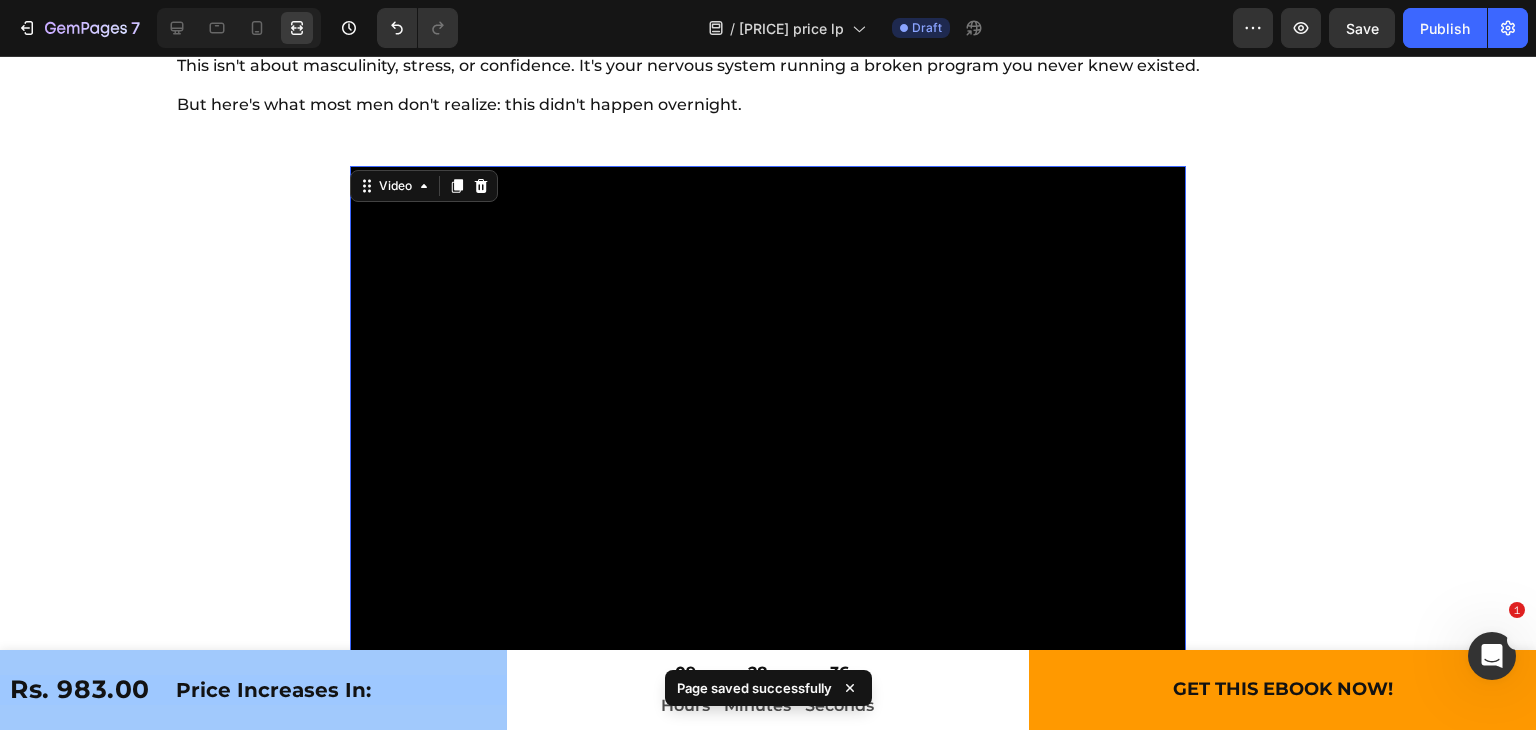 click at bounding box center [768, 584] 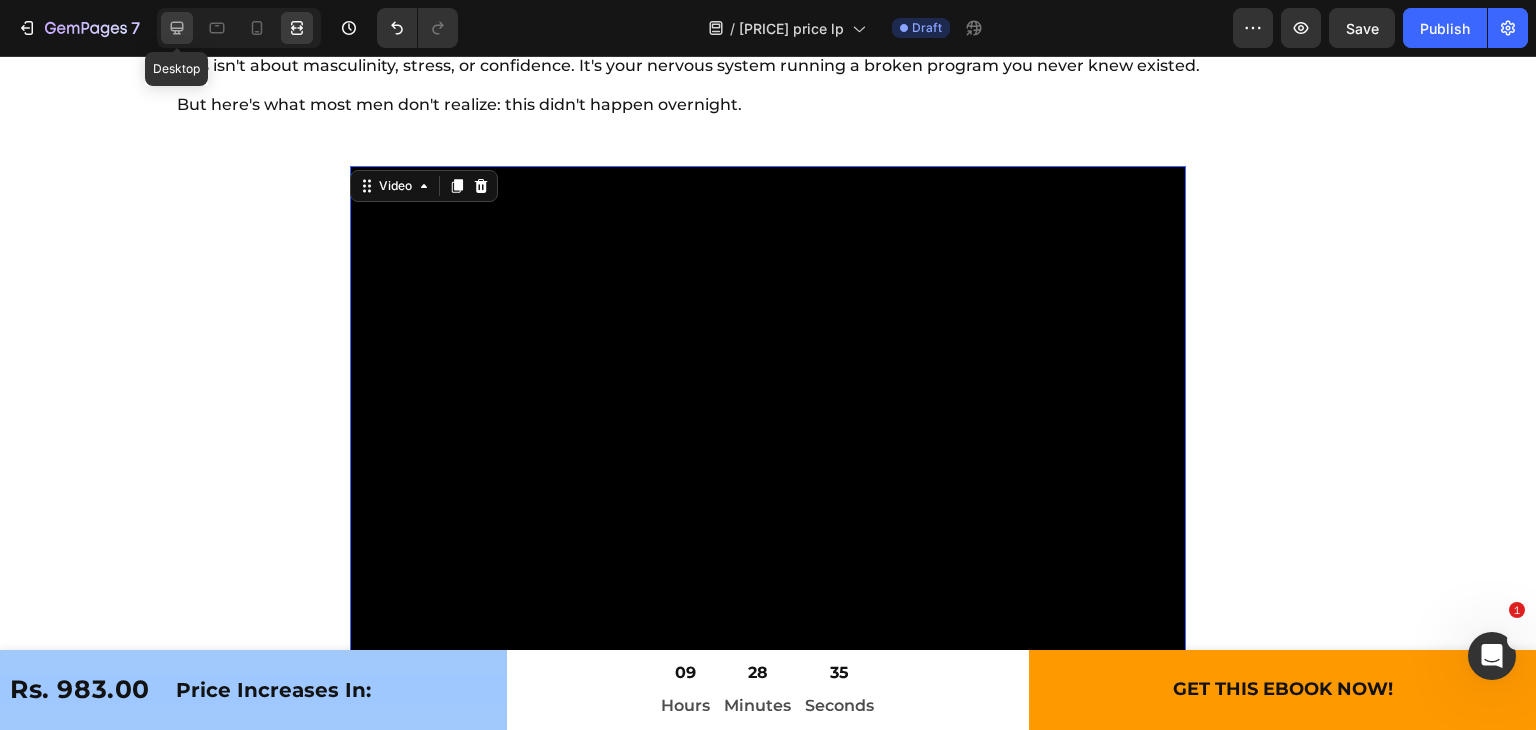 click 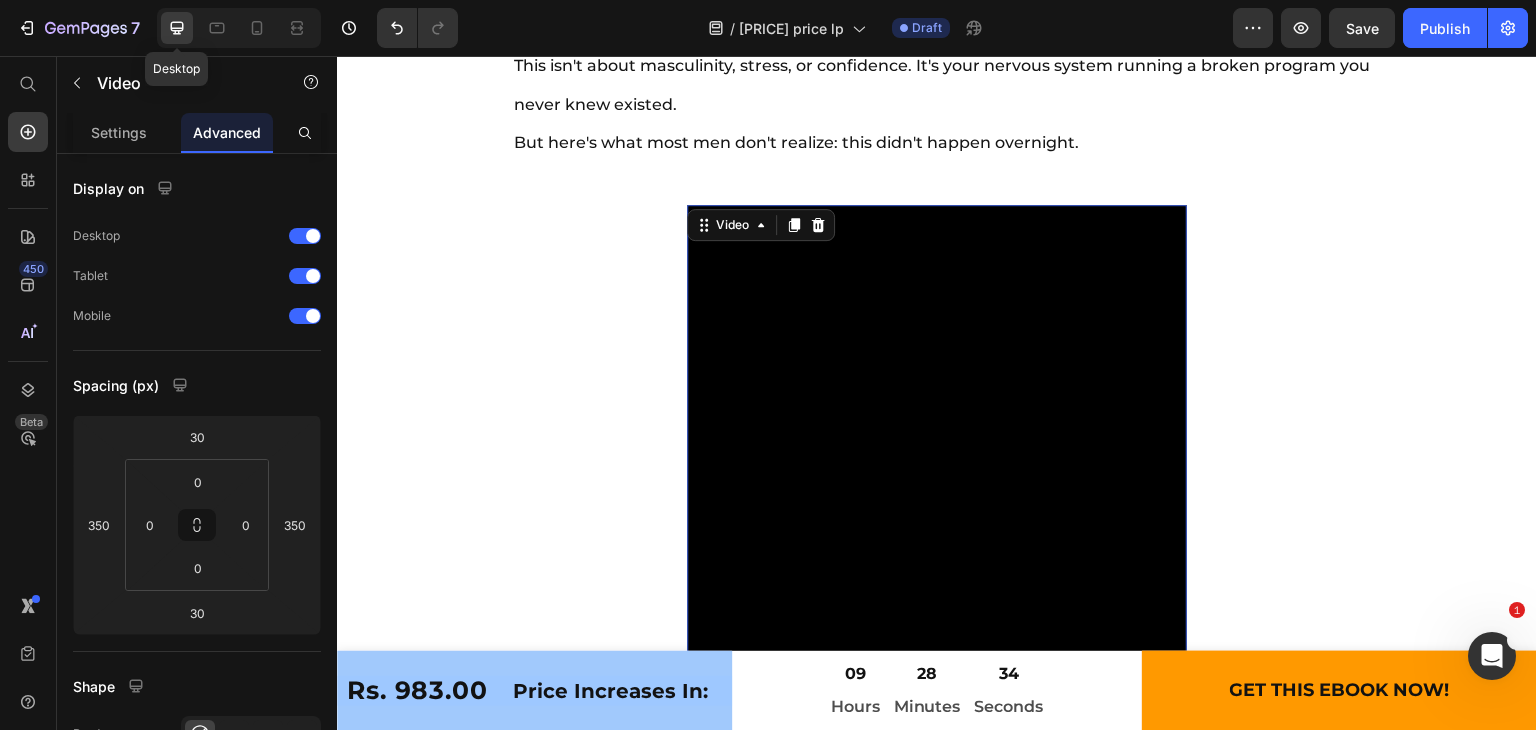 scroll, scrollTop: 11397, scrollLeft: 0, axis: vertical 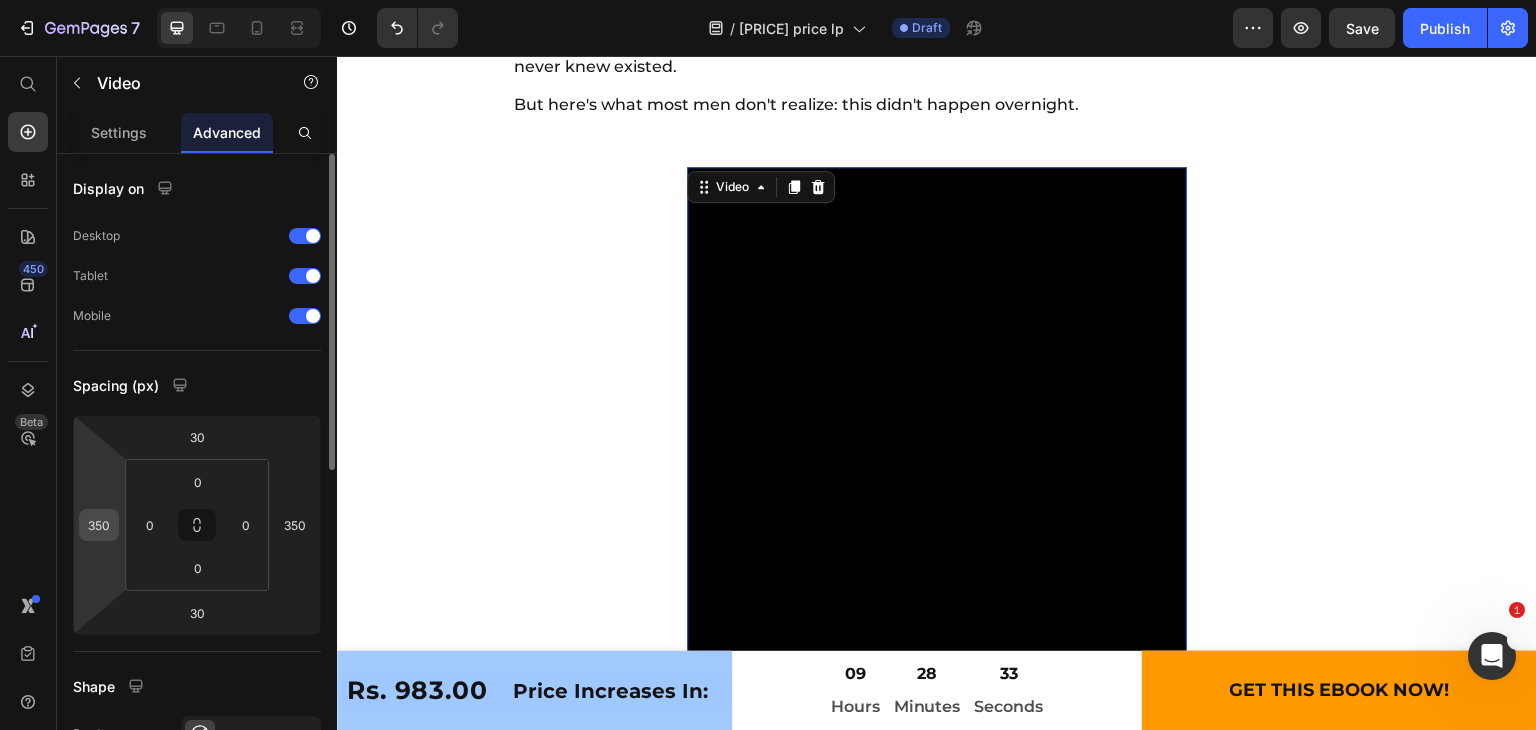 click on "350" at bounding box center [99, 525] 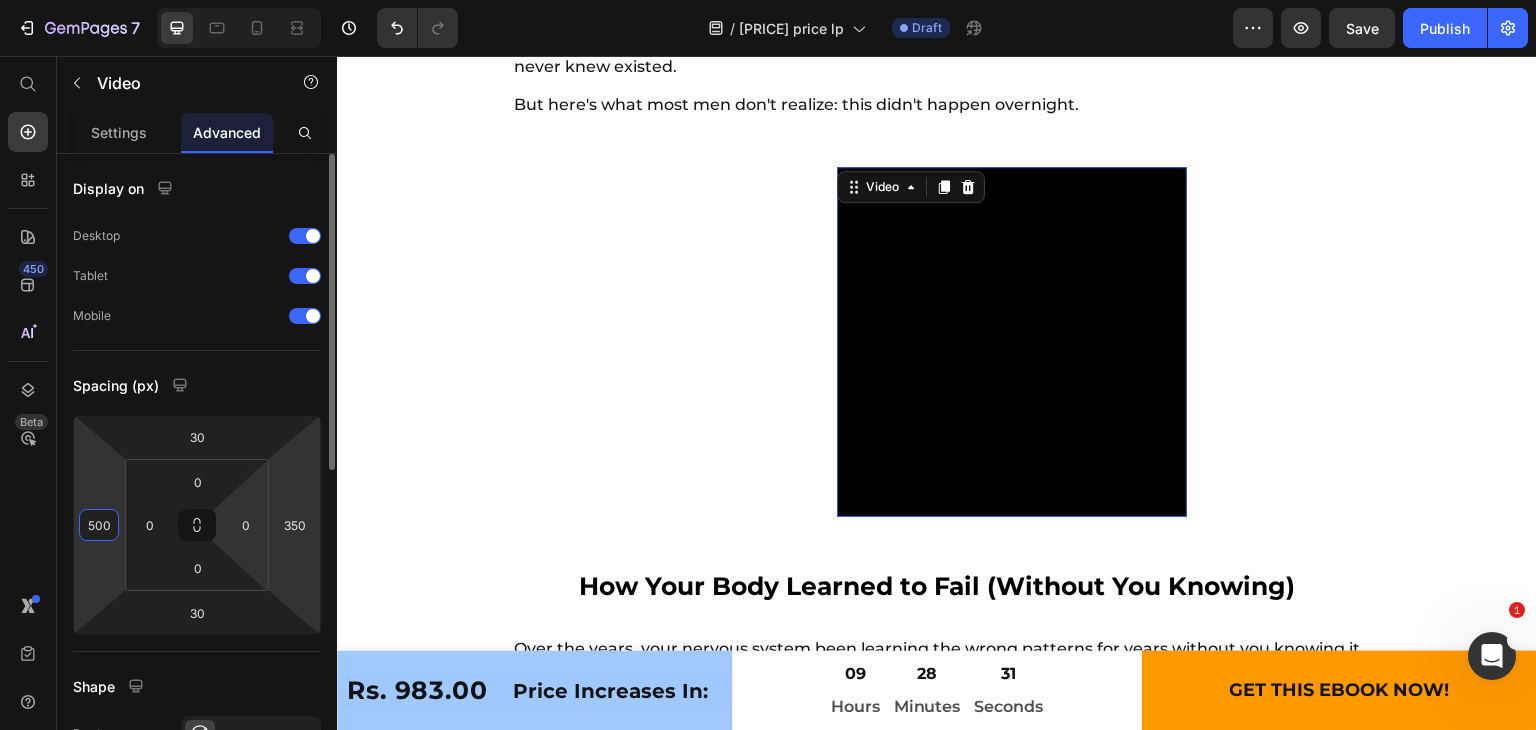 type on "500" 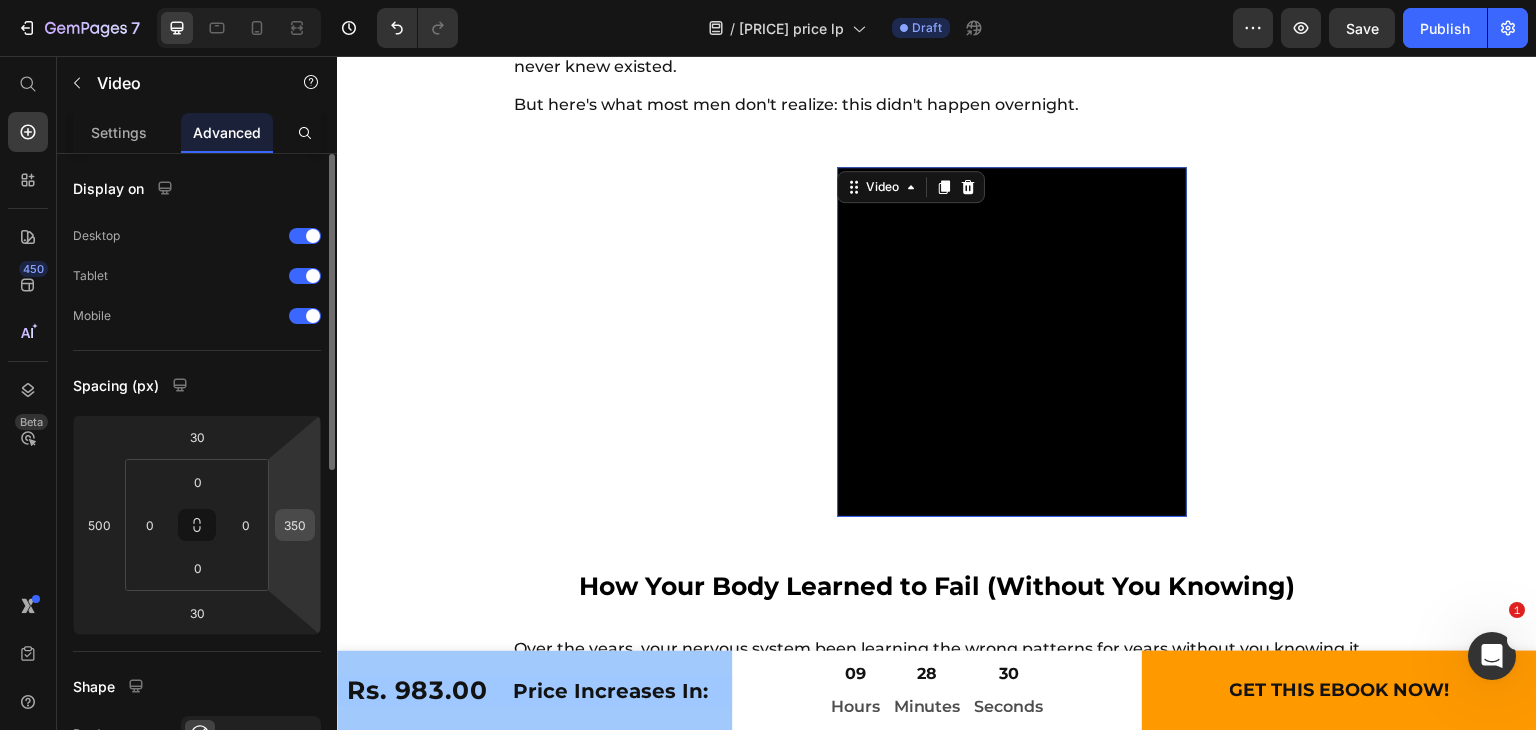 click on "350" at bounding box center [295, 525] 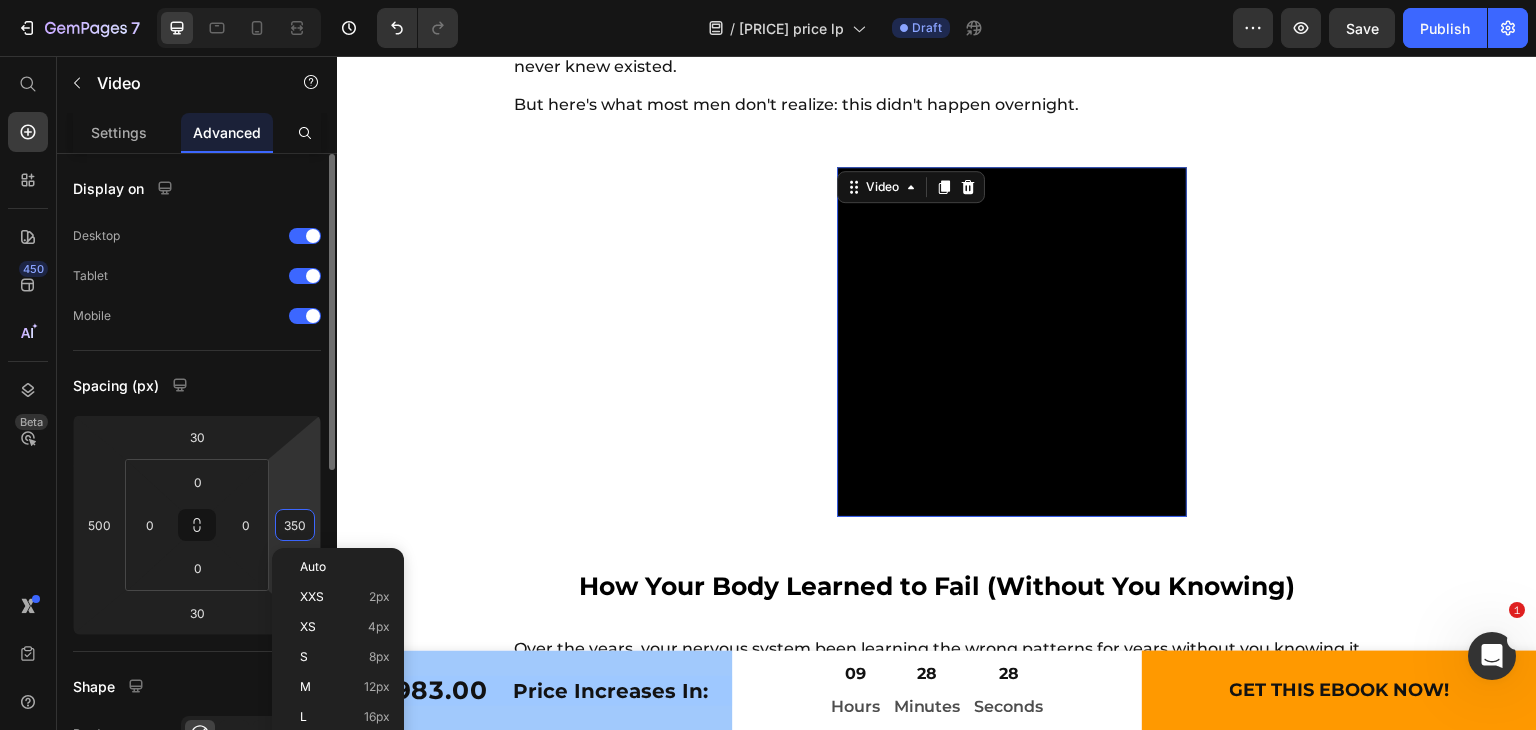 click on "350" at bounding box center (295, 525) 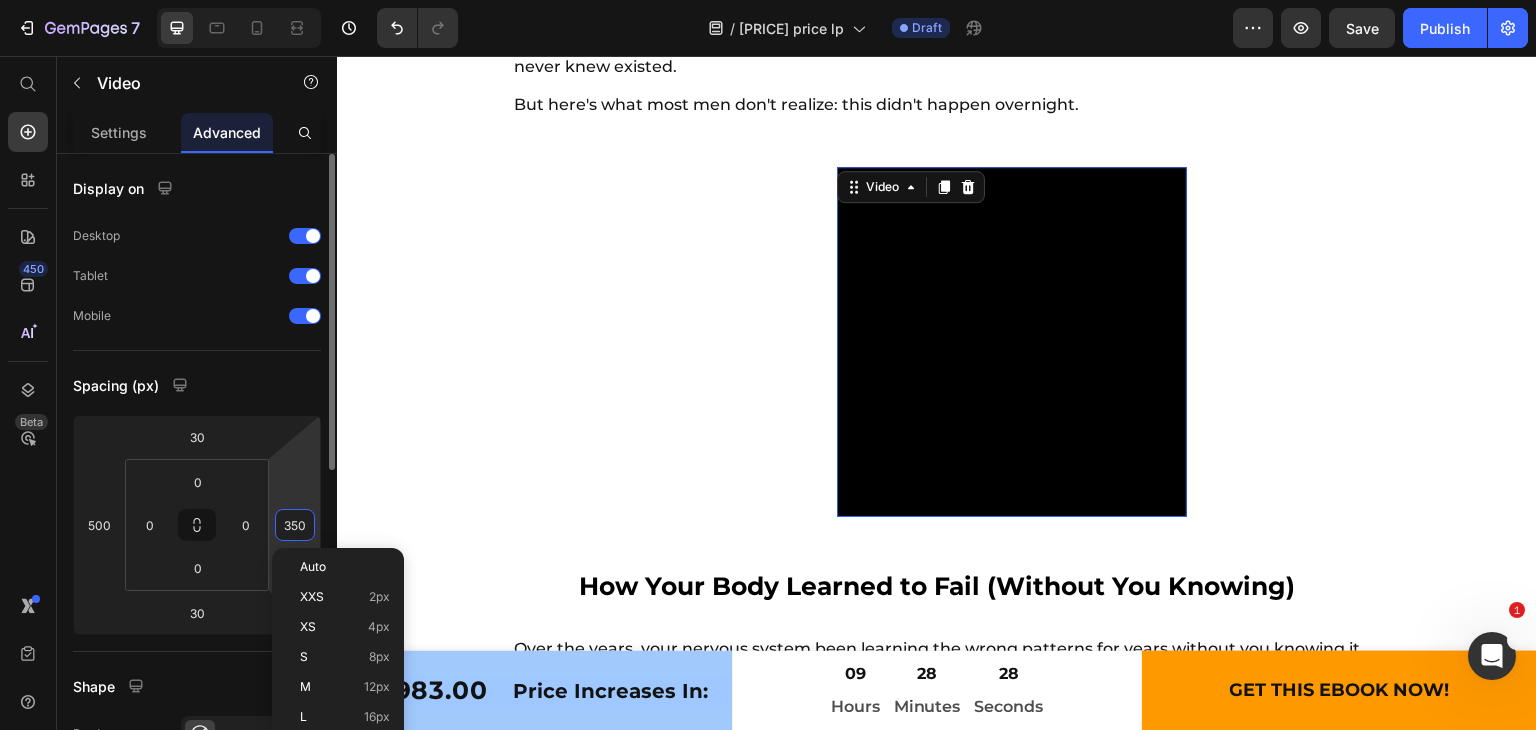 click on "350" at bounding box center [295, 525] 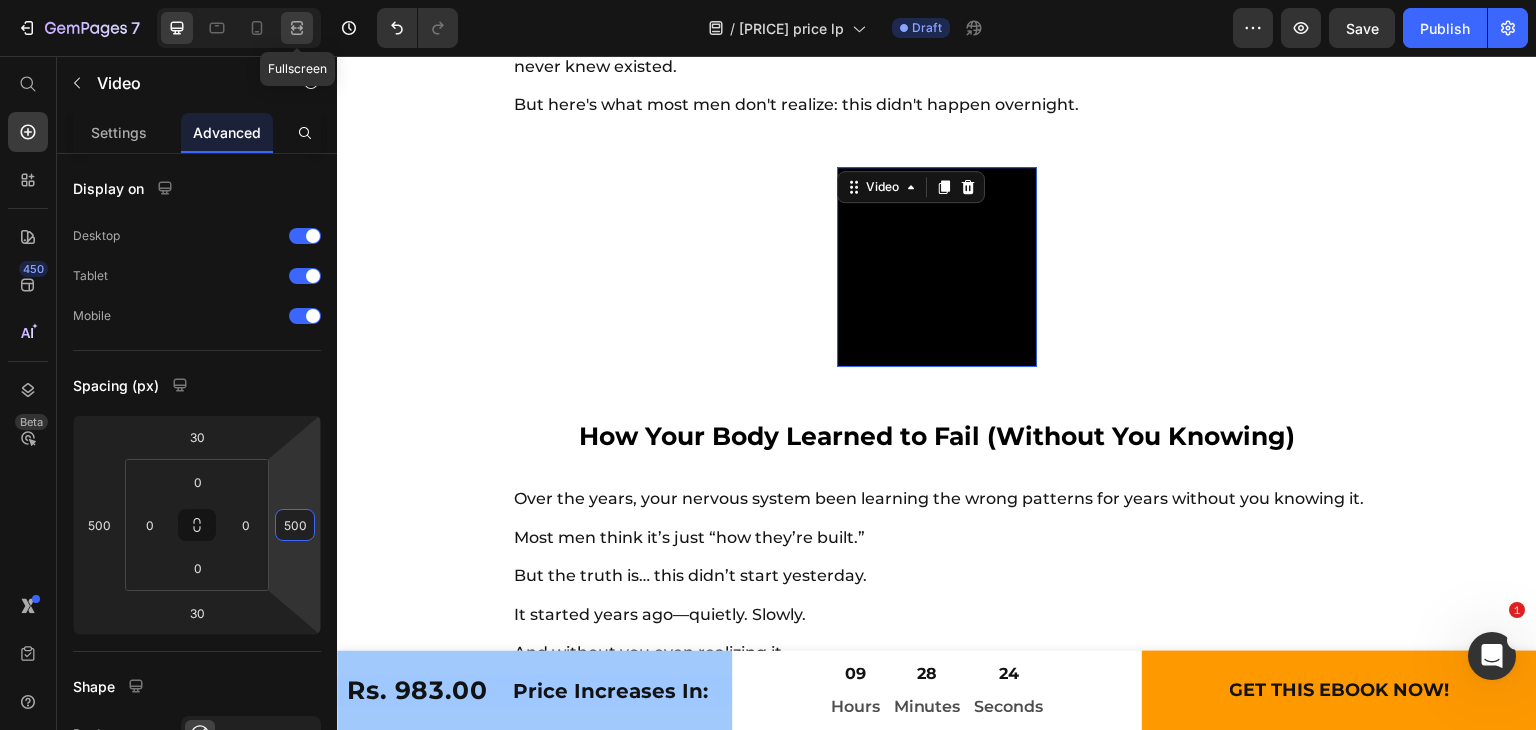 type on "500" 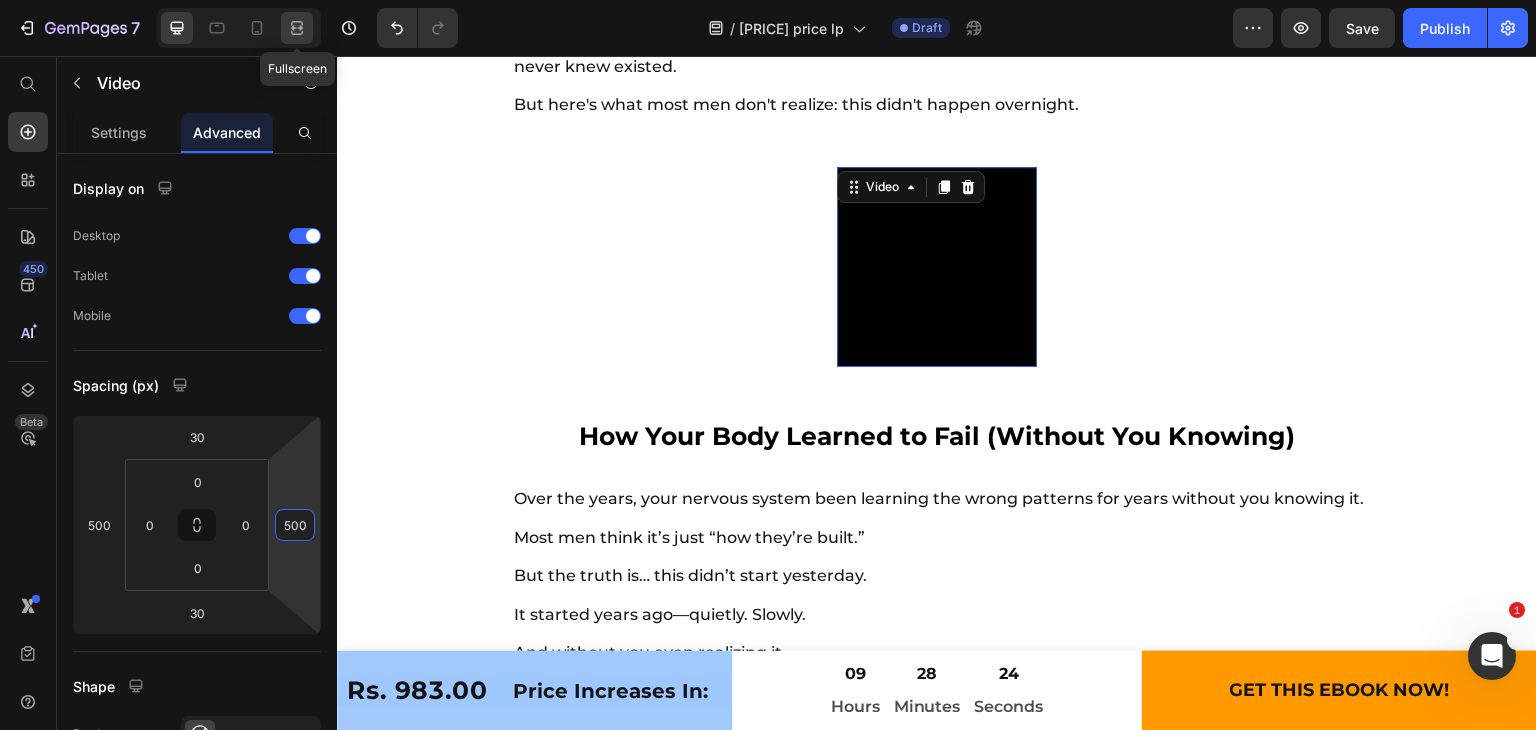 click 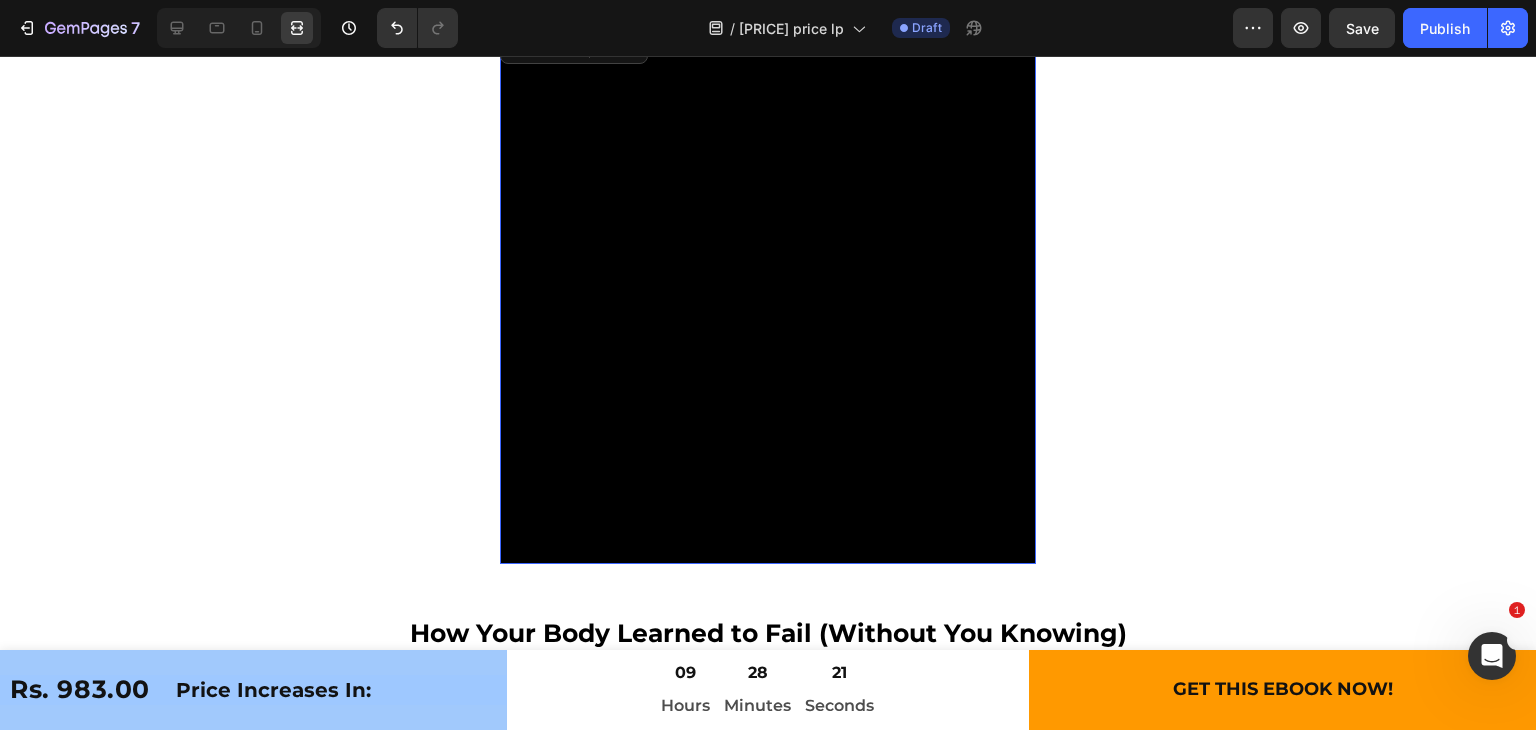 scroll, scrollTop: 11375, scrollLeft: 0, axis: vertical 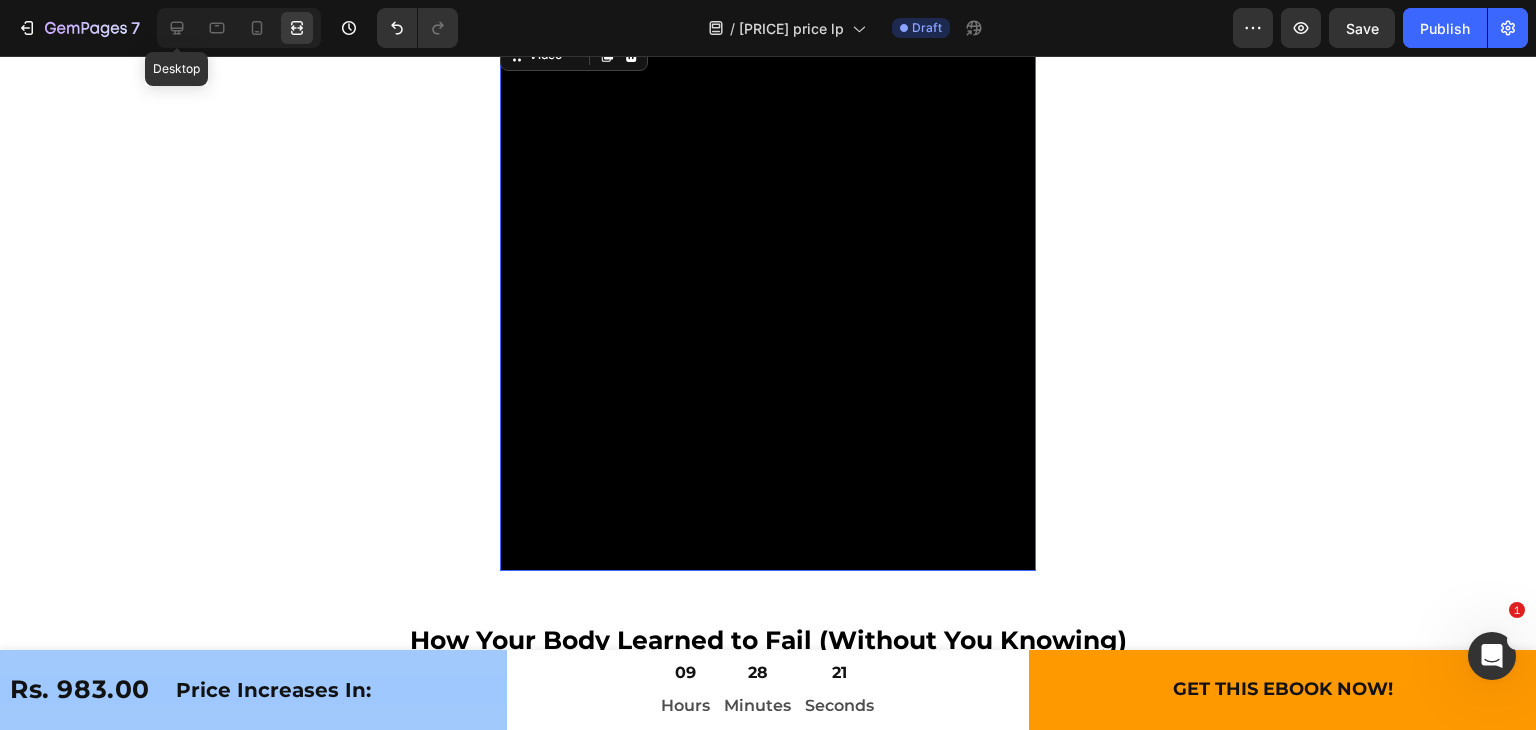 click 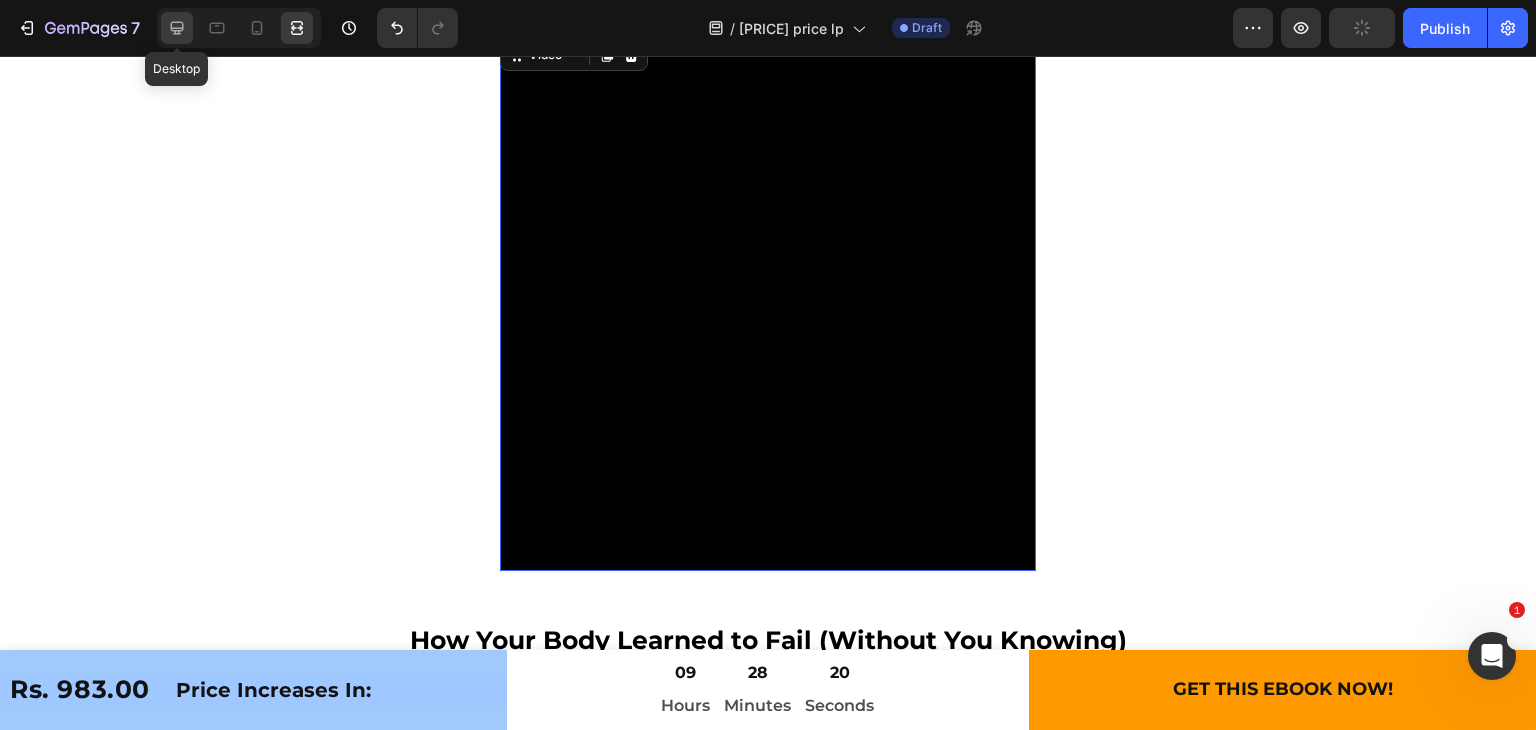 click 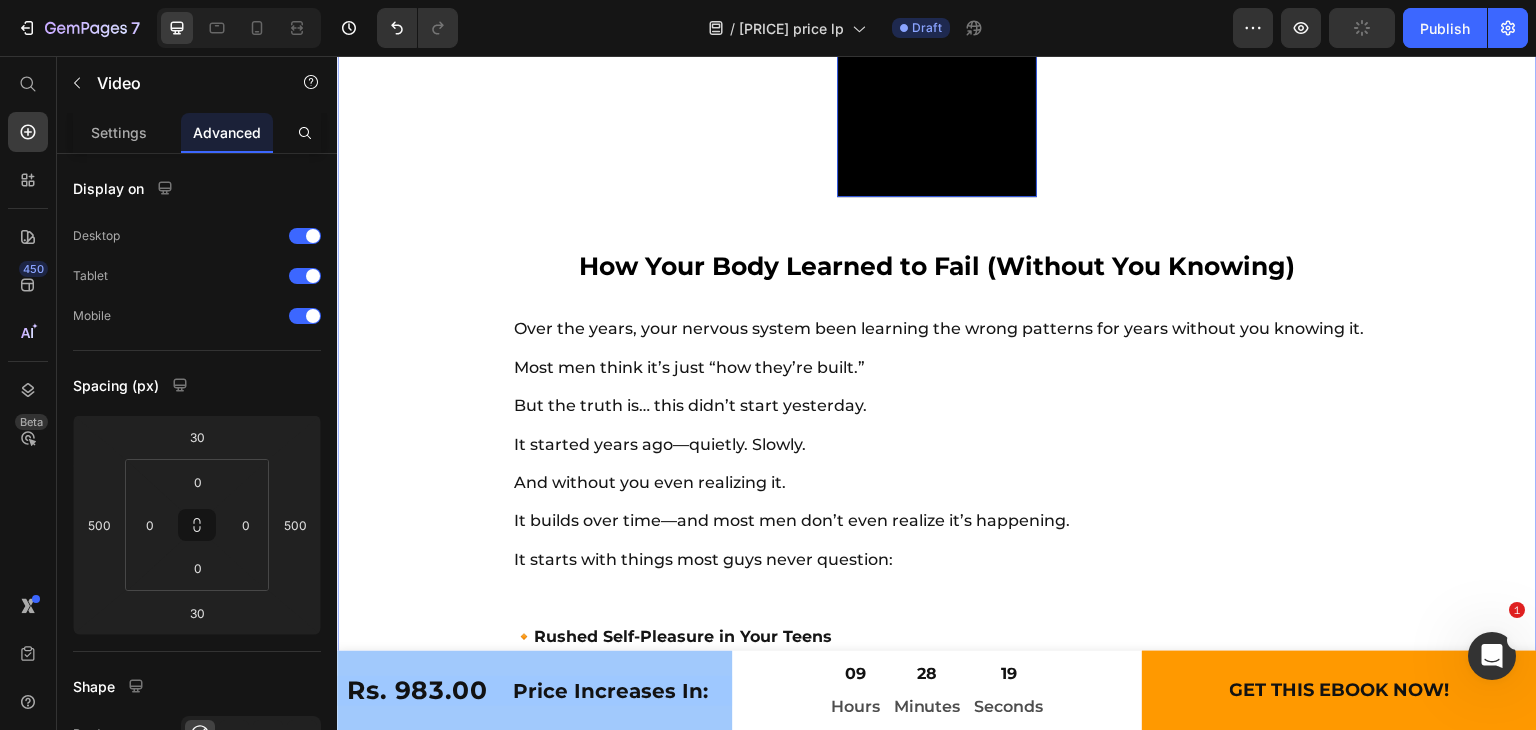 scroll, scrollTop: 11364, scrollLeft: 0, axis: vertical 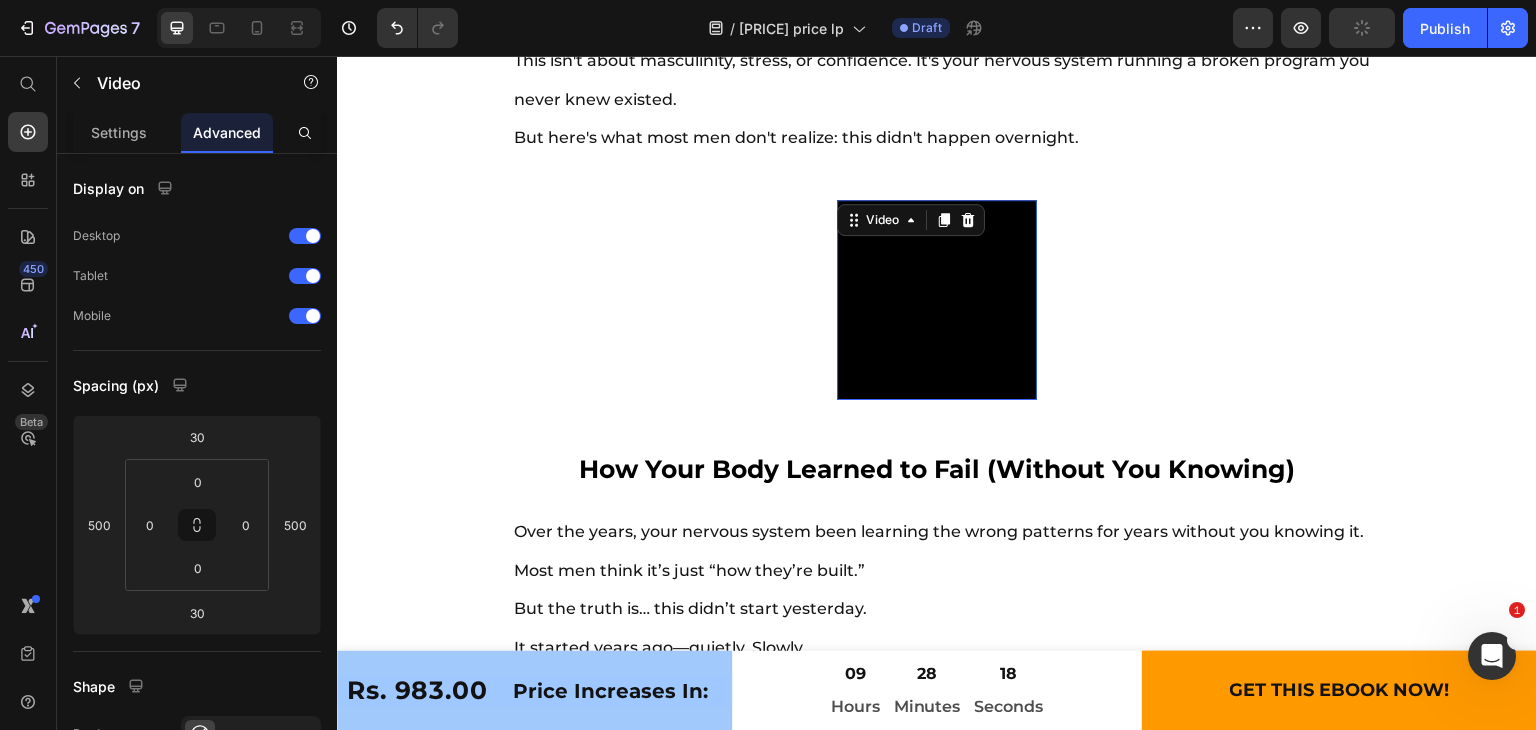 click at bounding box center [937, 300] 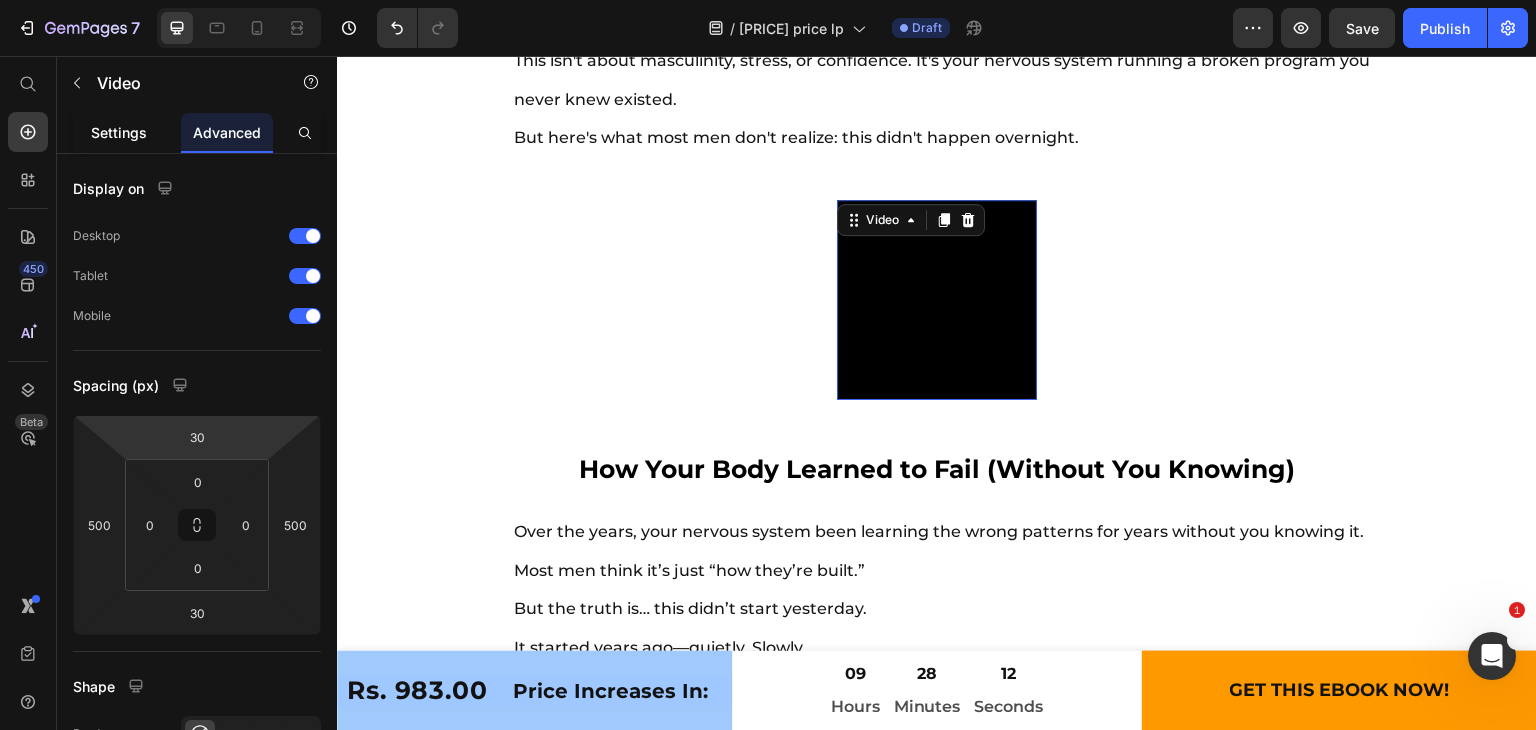 click on "Settings" 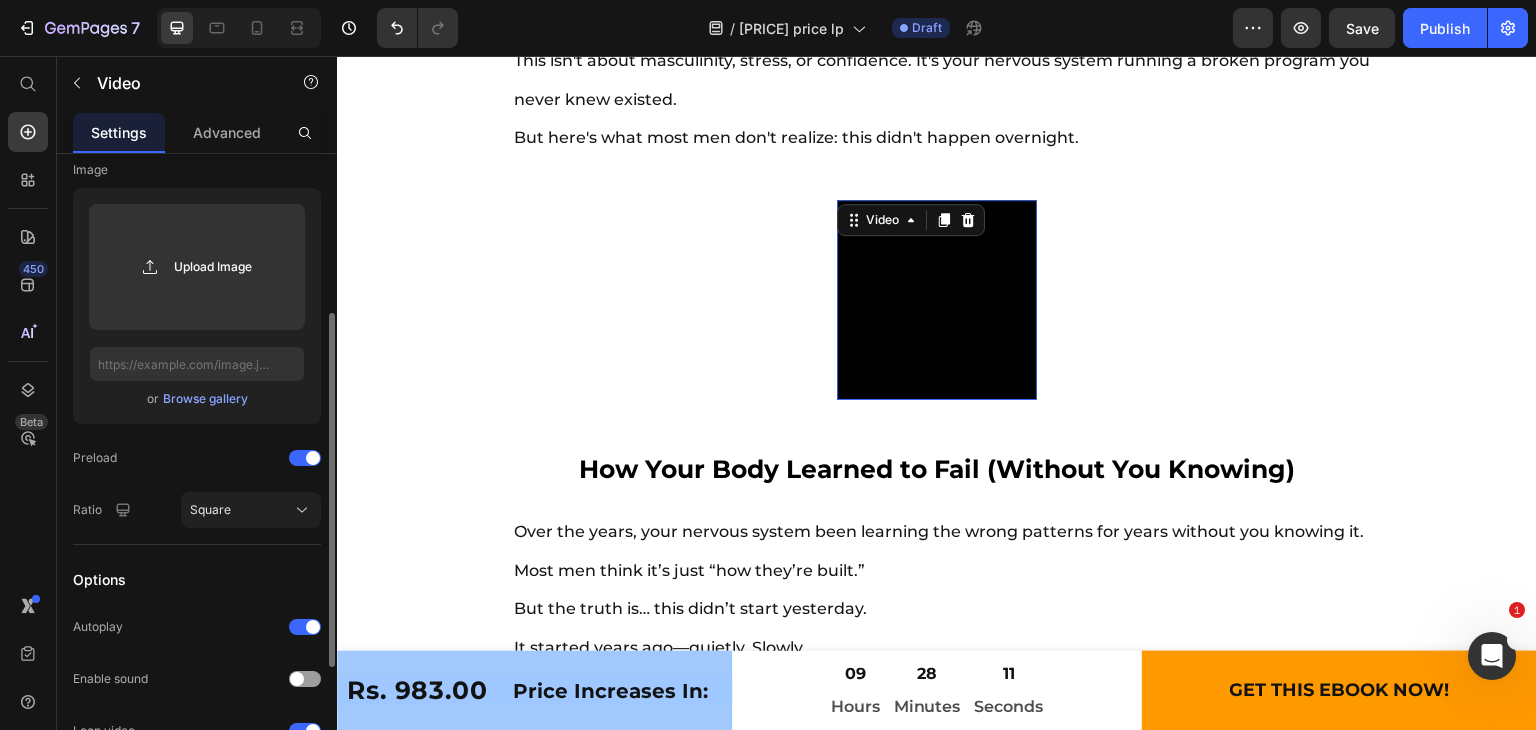 scroll, scrollTop: 284, scrollLeft: 0, axis: vertical 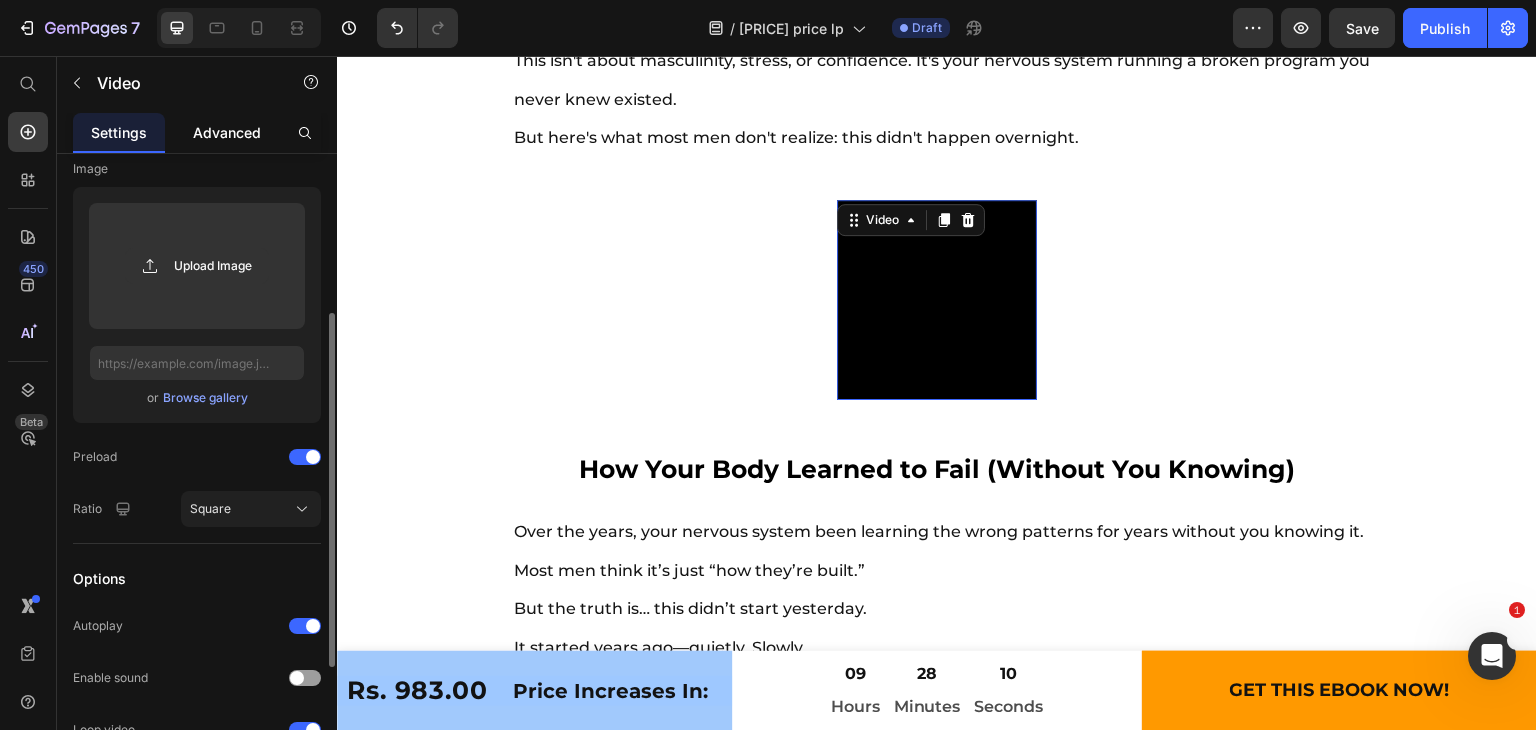 click on "Advanced" at bounding box center (227, 132) 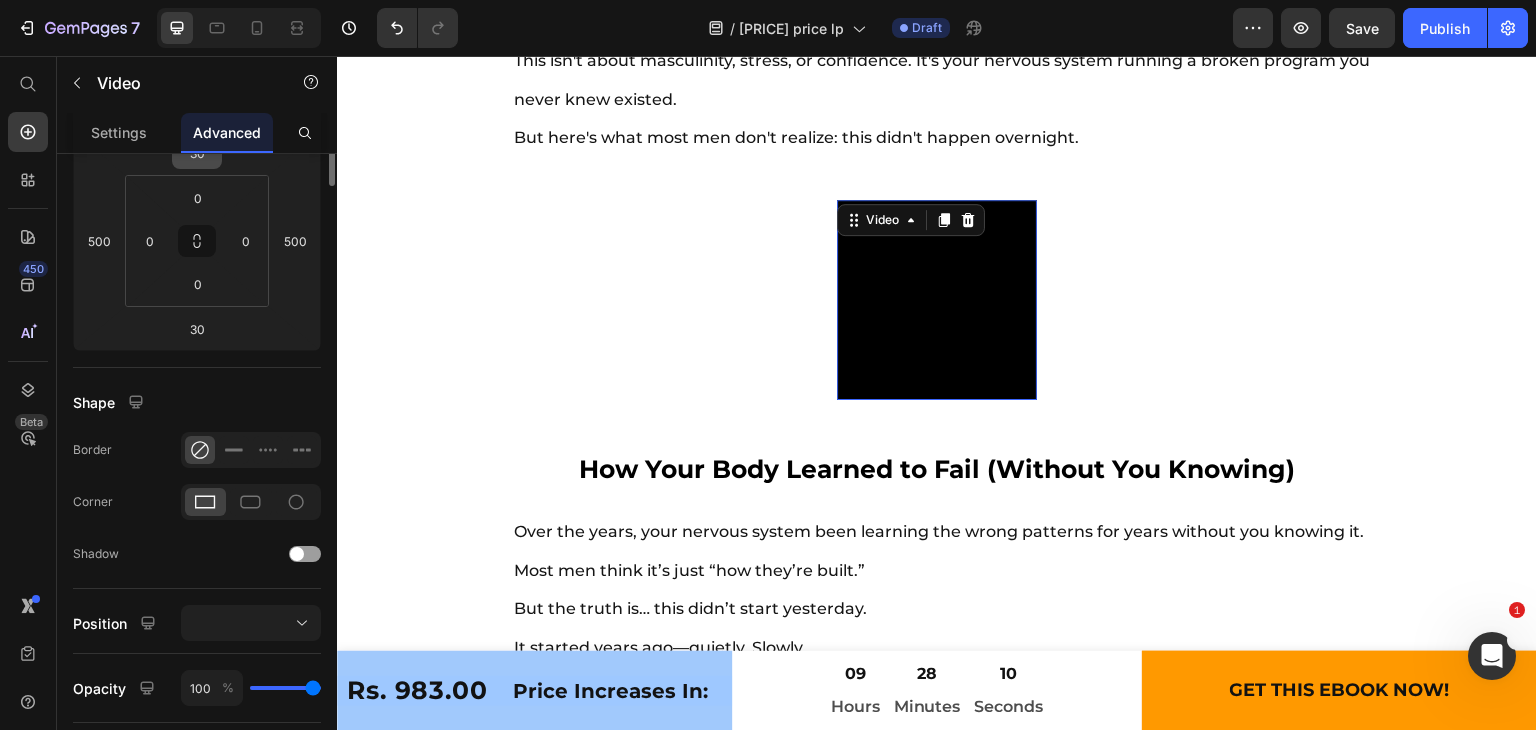 scroll, scrollTop: 0, scrollLeft: 0, axis: both 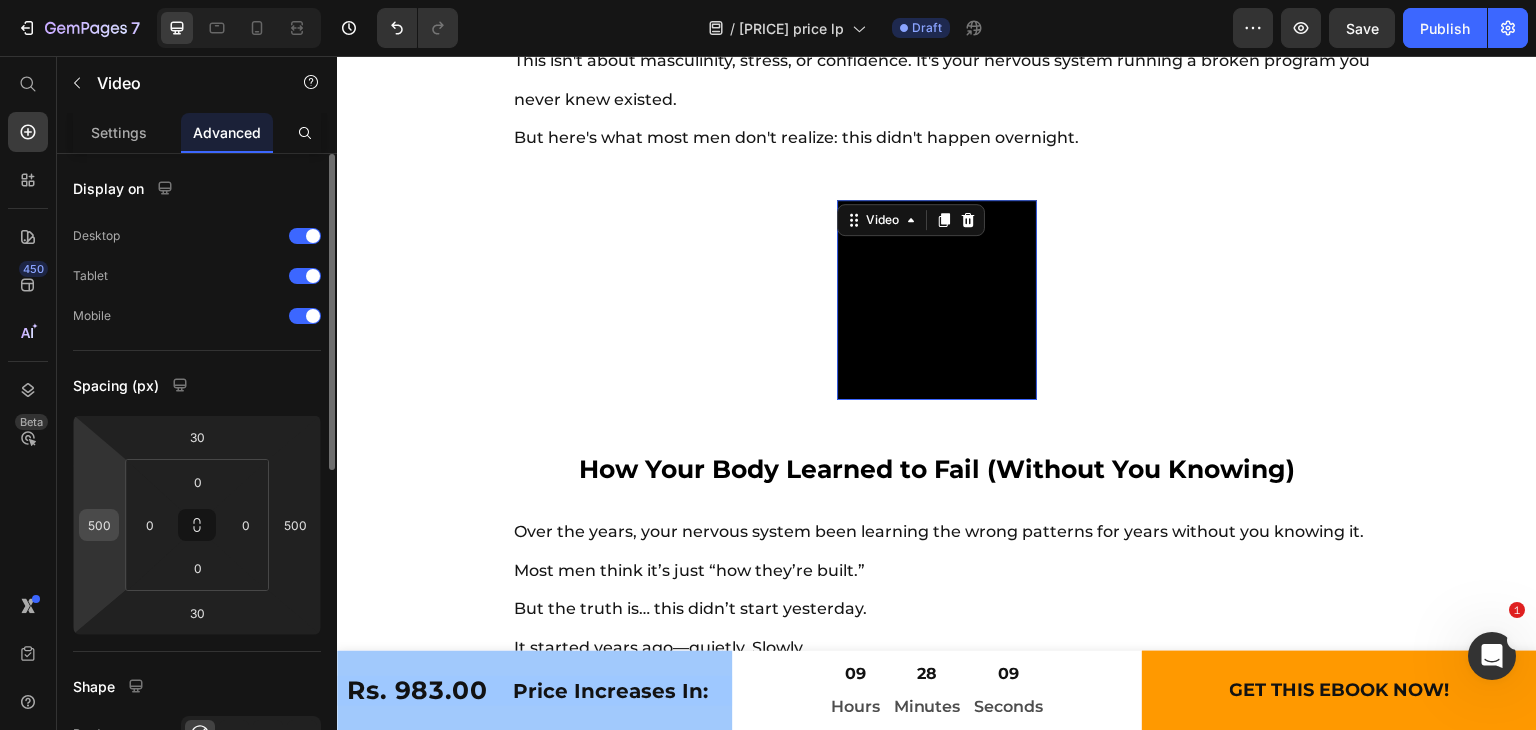 click on "500" at bounding box center [99, 525] 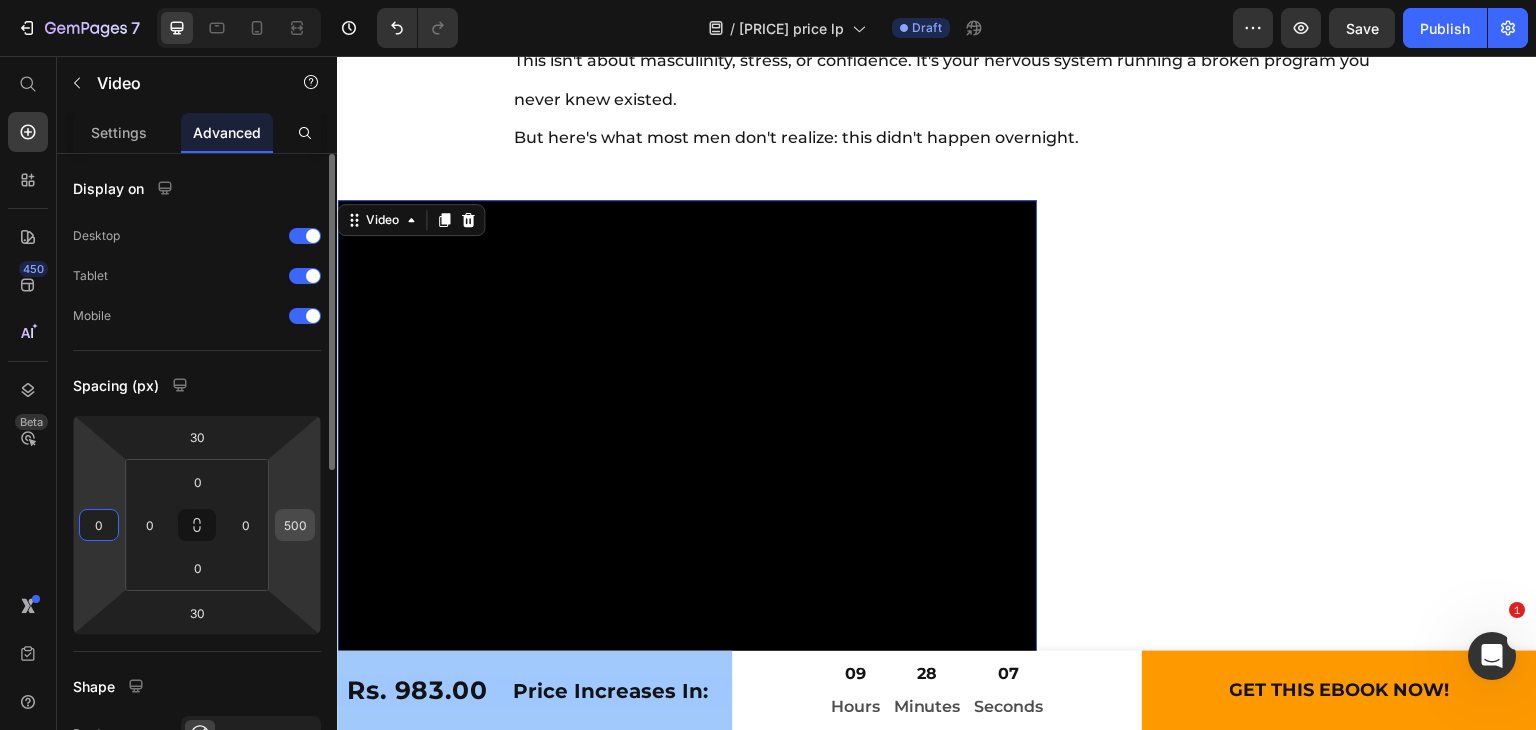 type on "0" 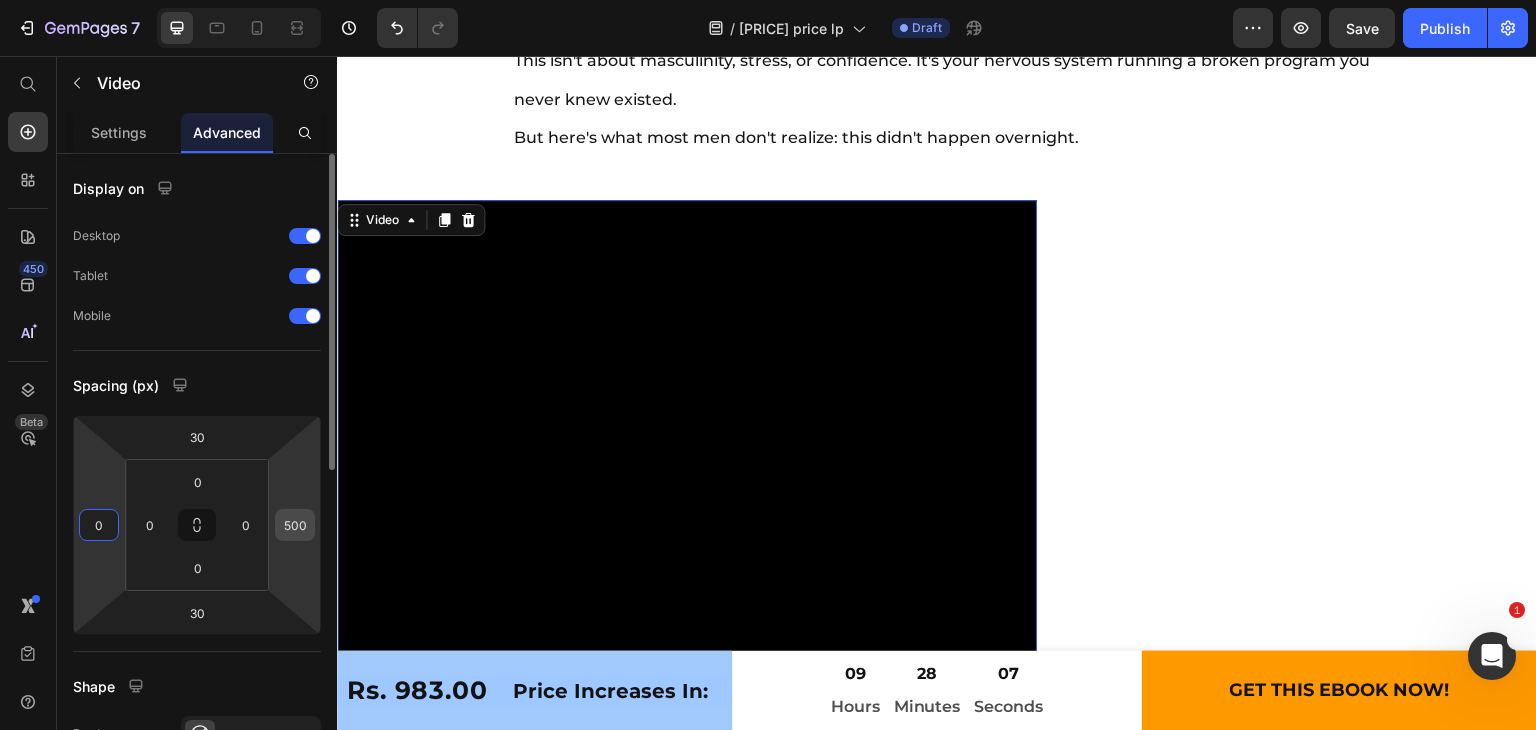 click on "500" at bounding box center (295, 525) 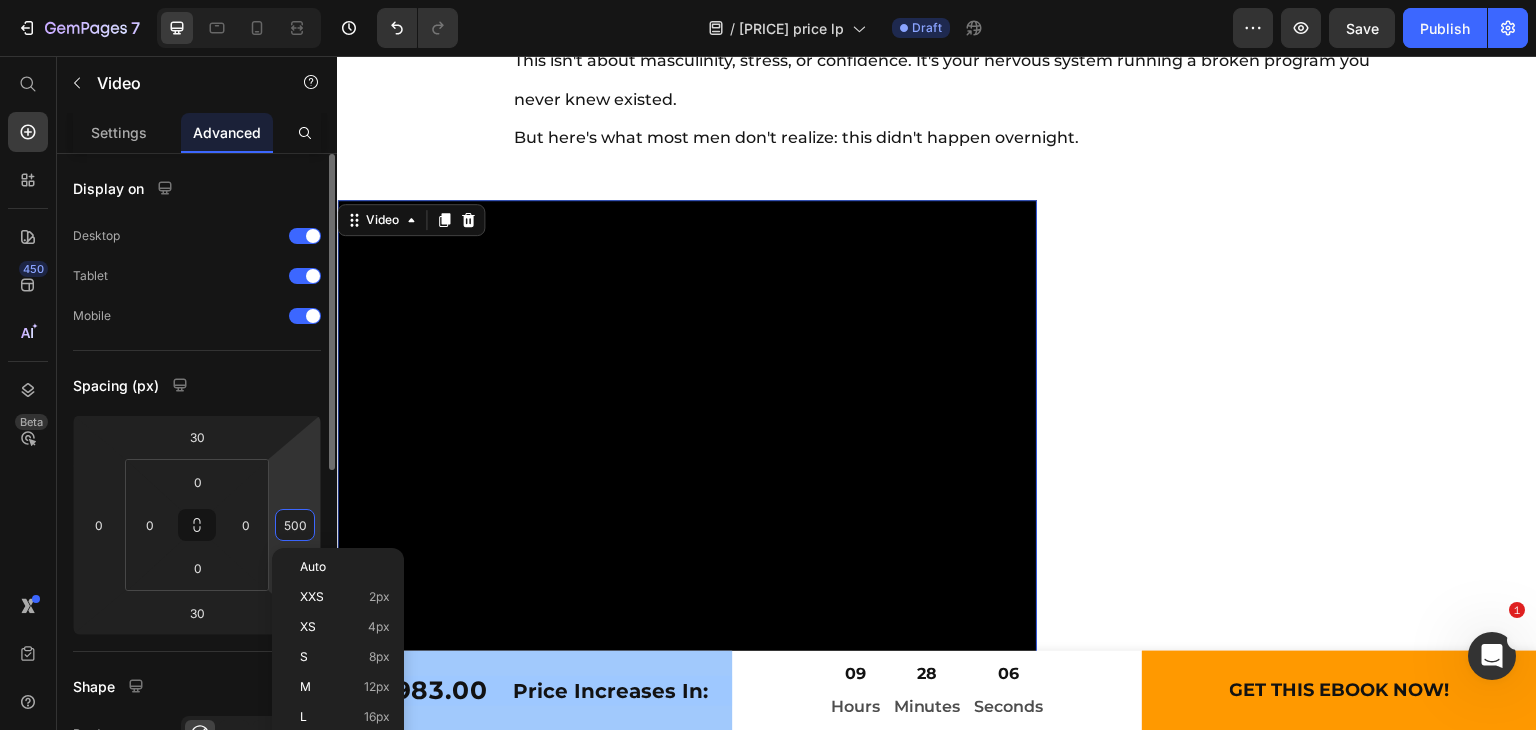 type on "0" 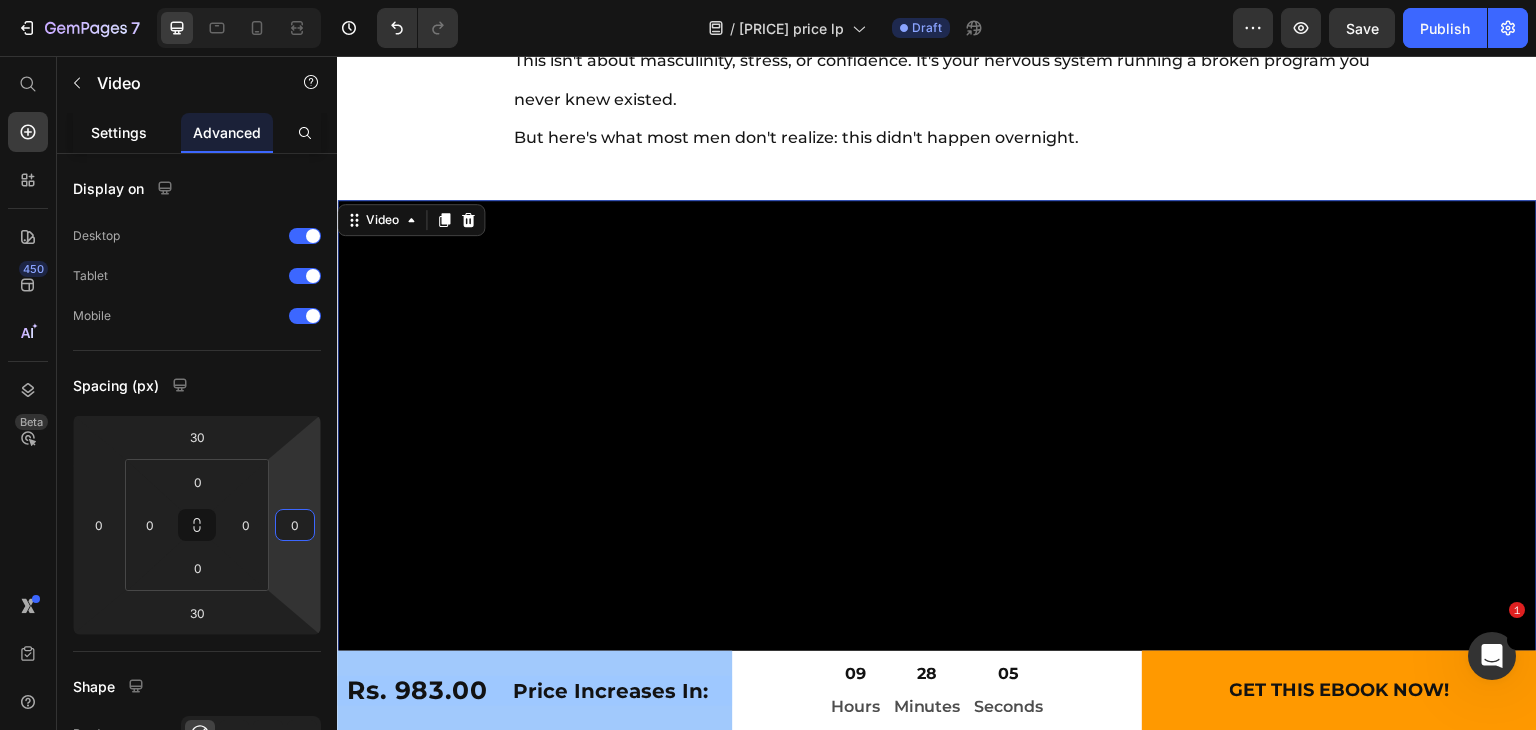 click on "Settings" at bounding box center [119, 132] 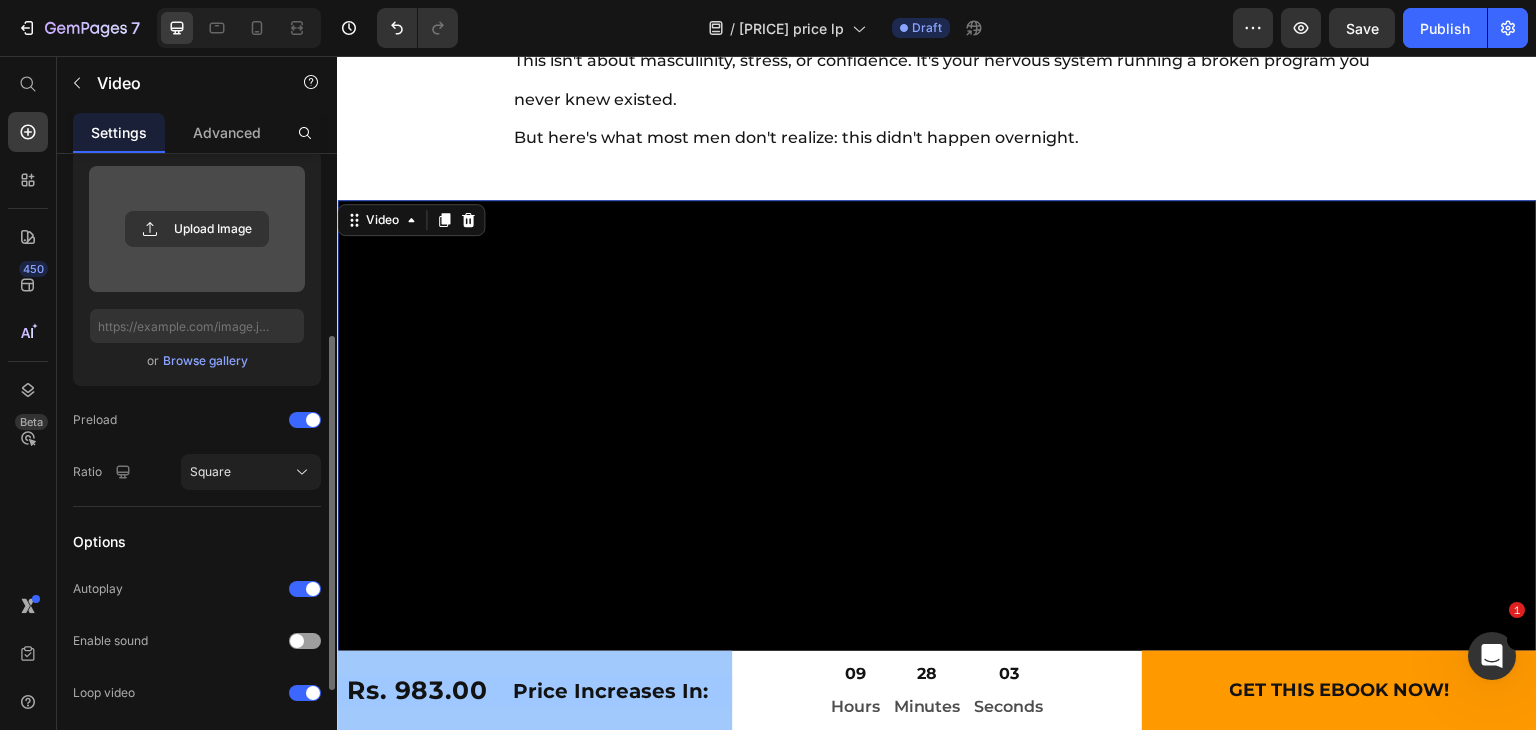 scroll, scrollTop: 322, scrollLeft: 0, axis: vertical 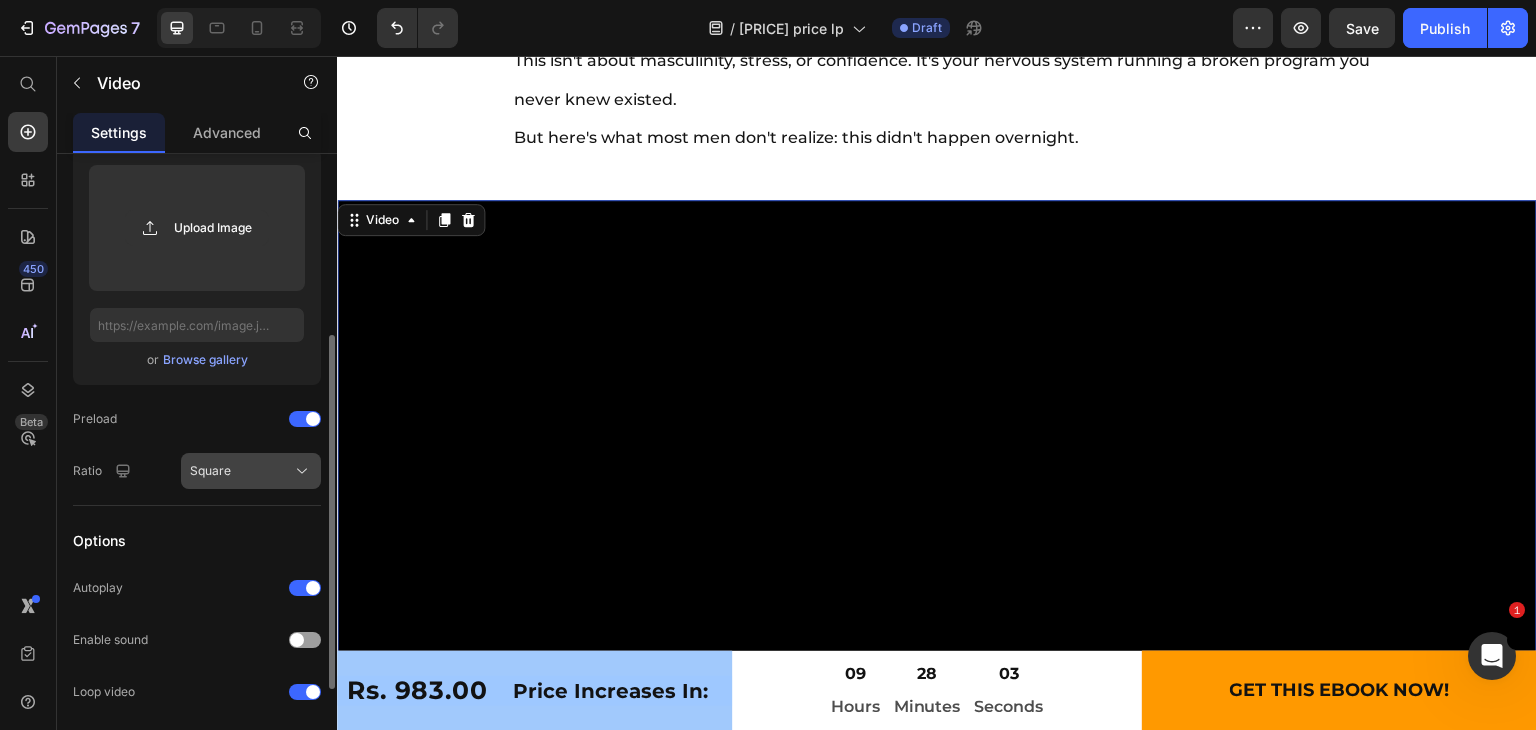 click on "Square" 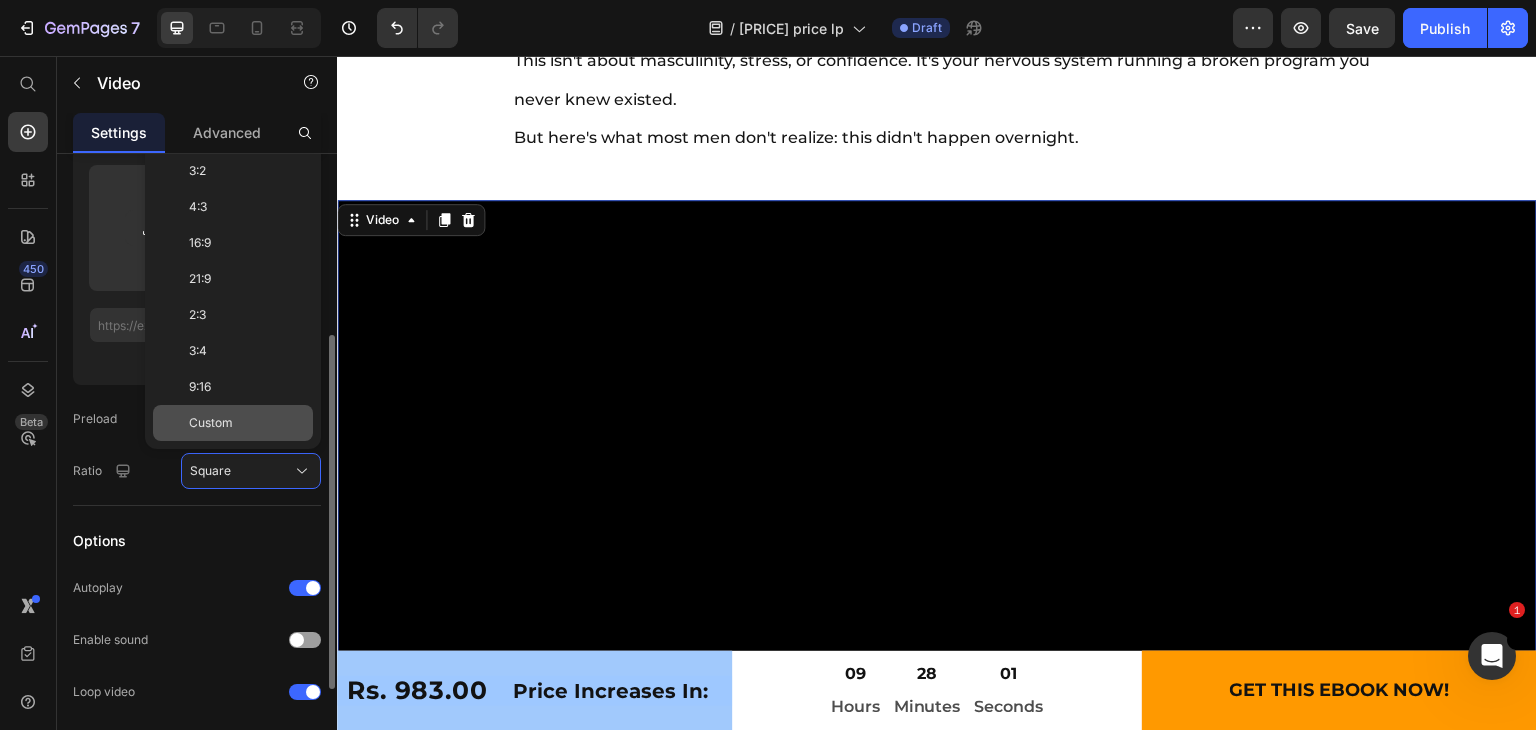 click on "Custom" at bounding box center (247, 423) 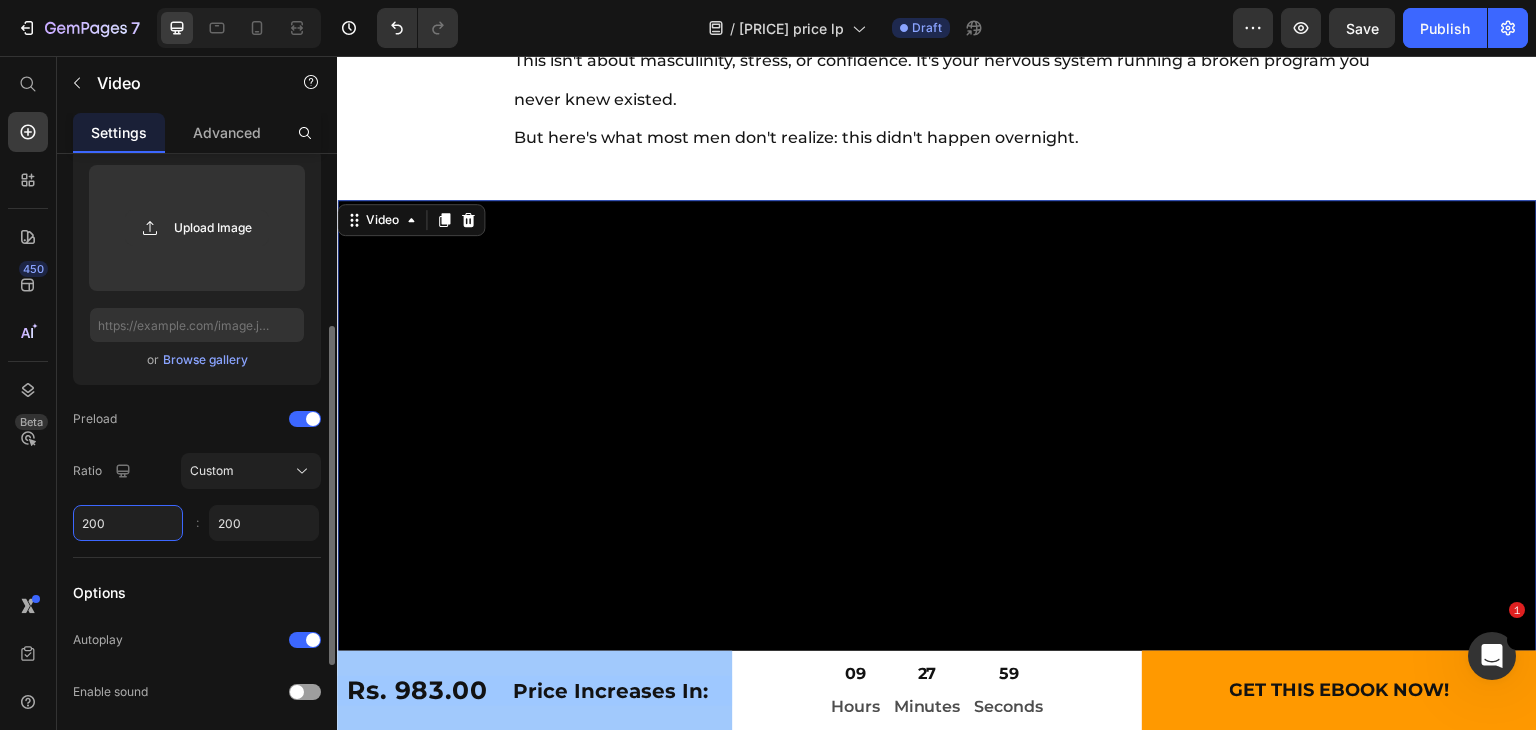 click on "200" at bounding box center (128, 523) 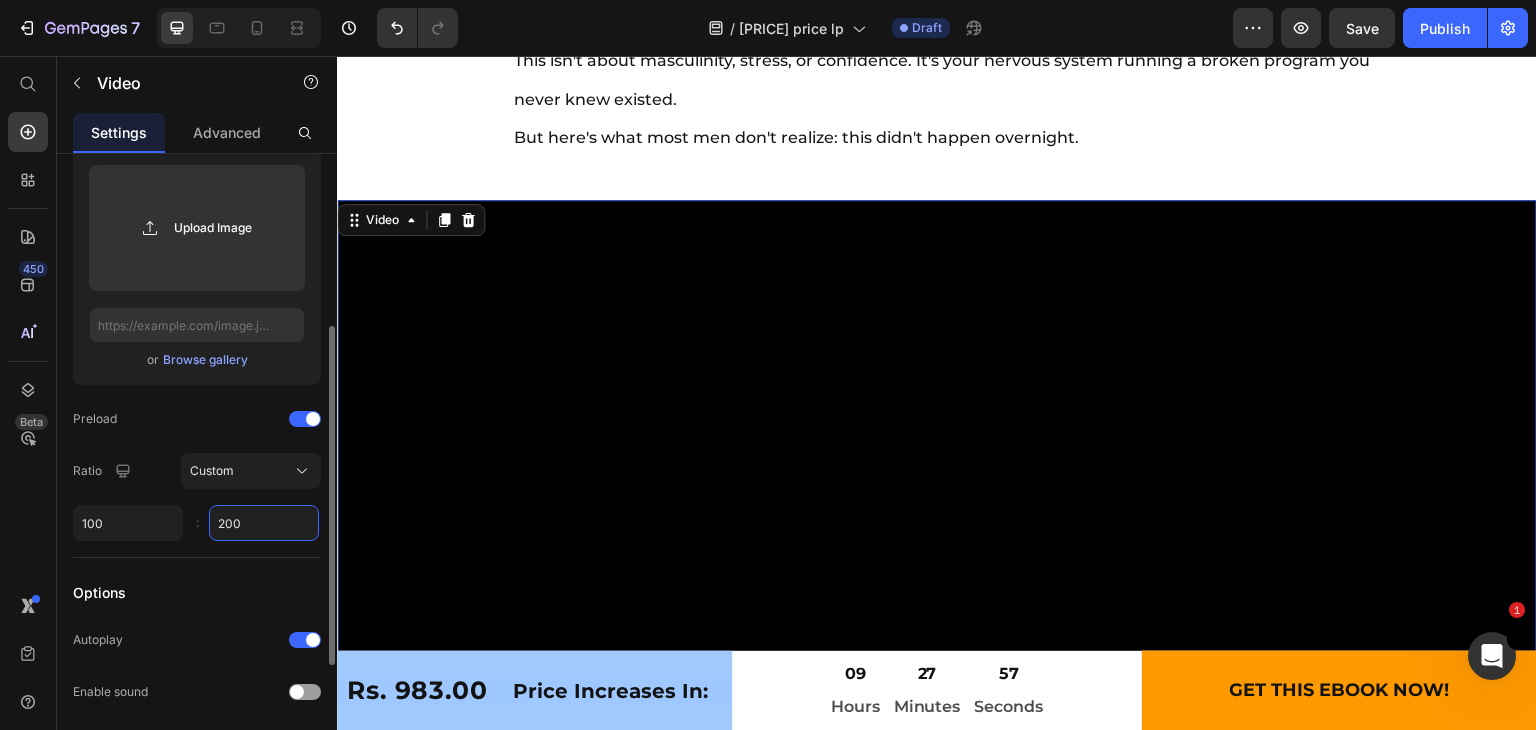 click on "200" at bounding box center (264, 523) 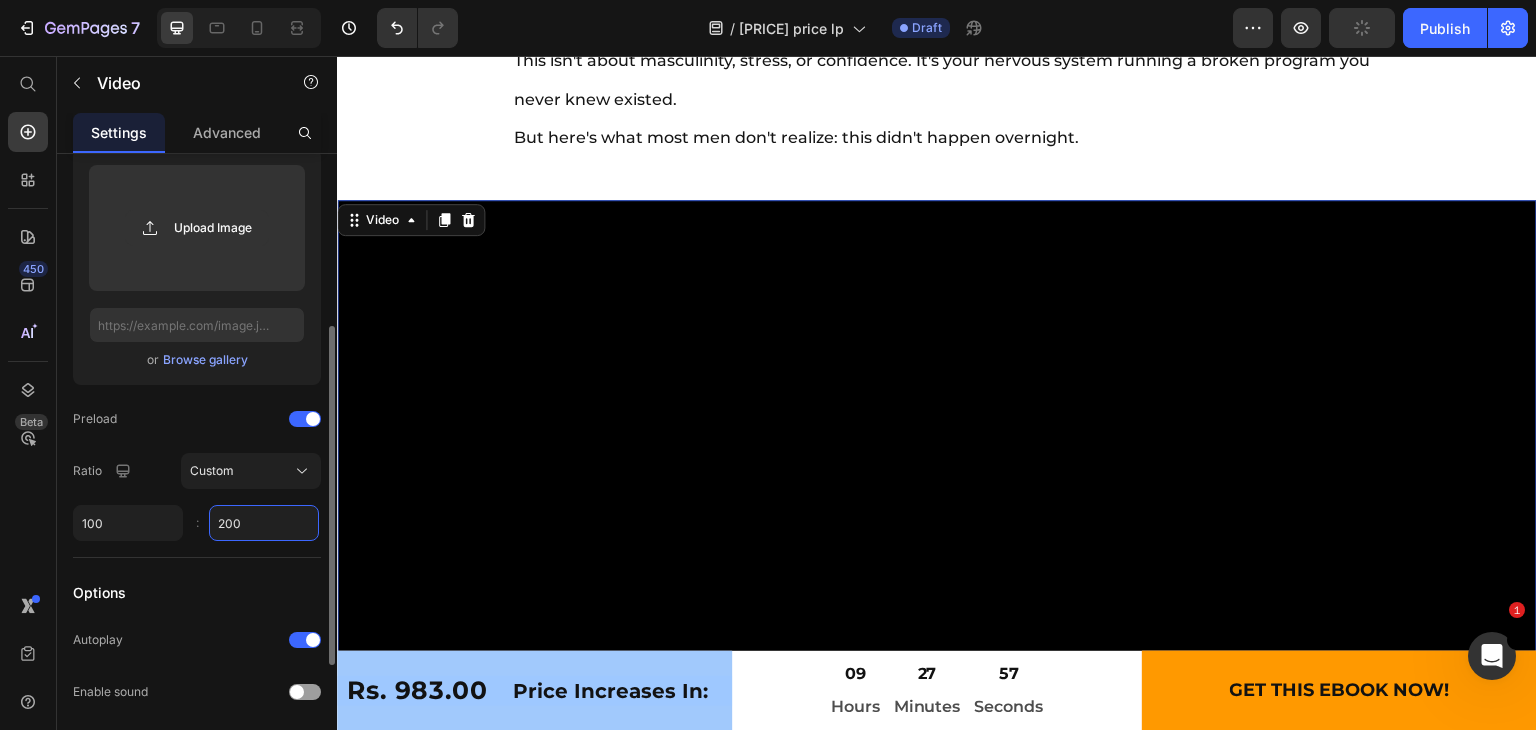 type on "100" 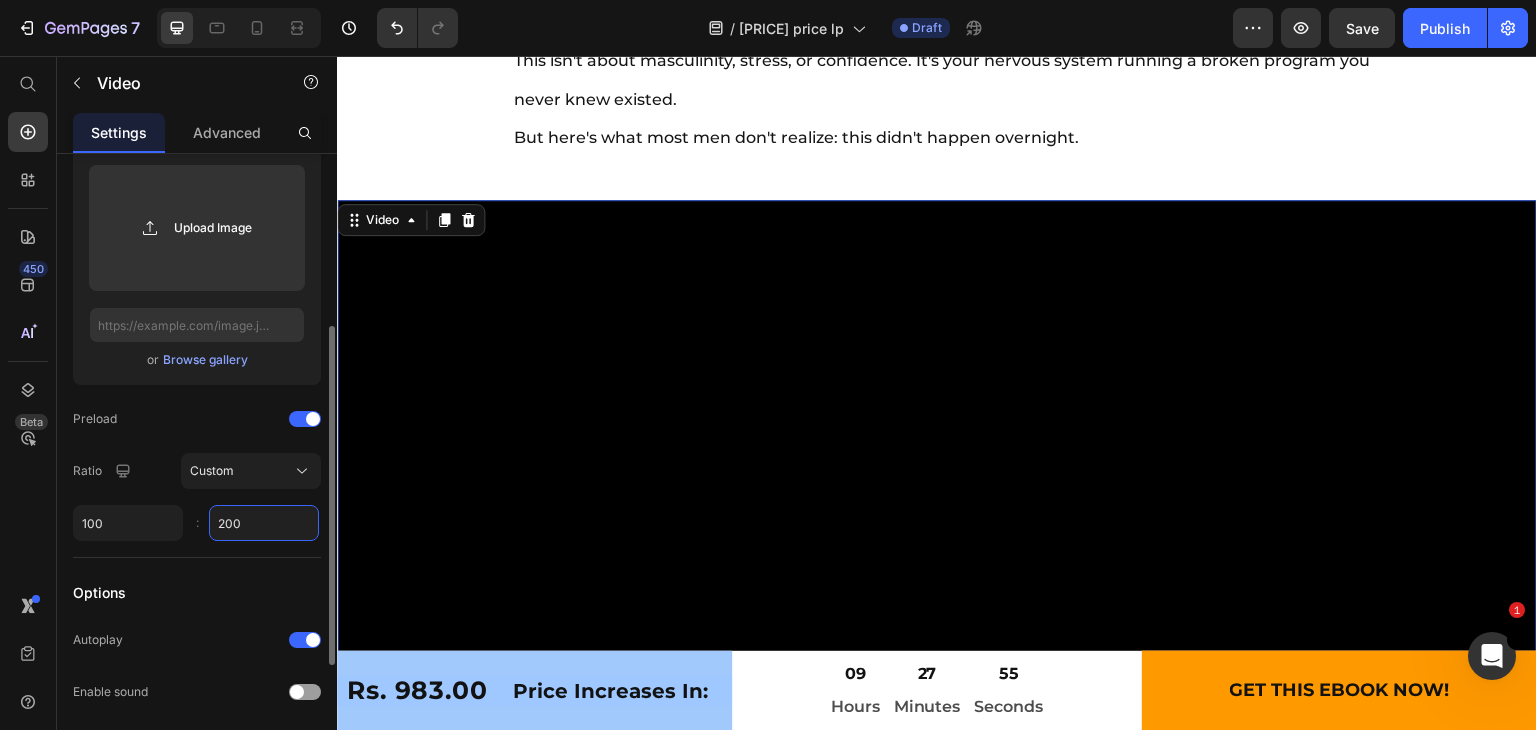 click on "200" at bounding box center (264, 523) 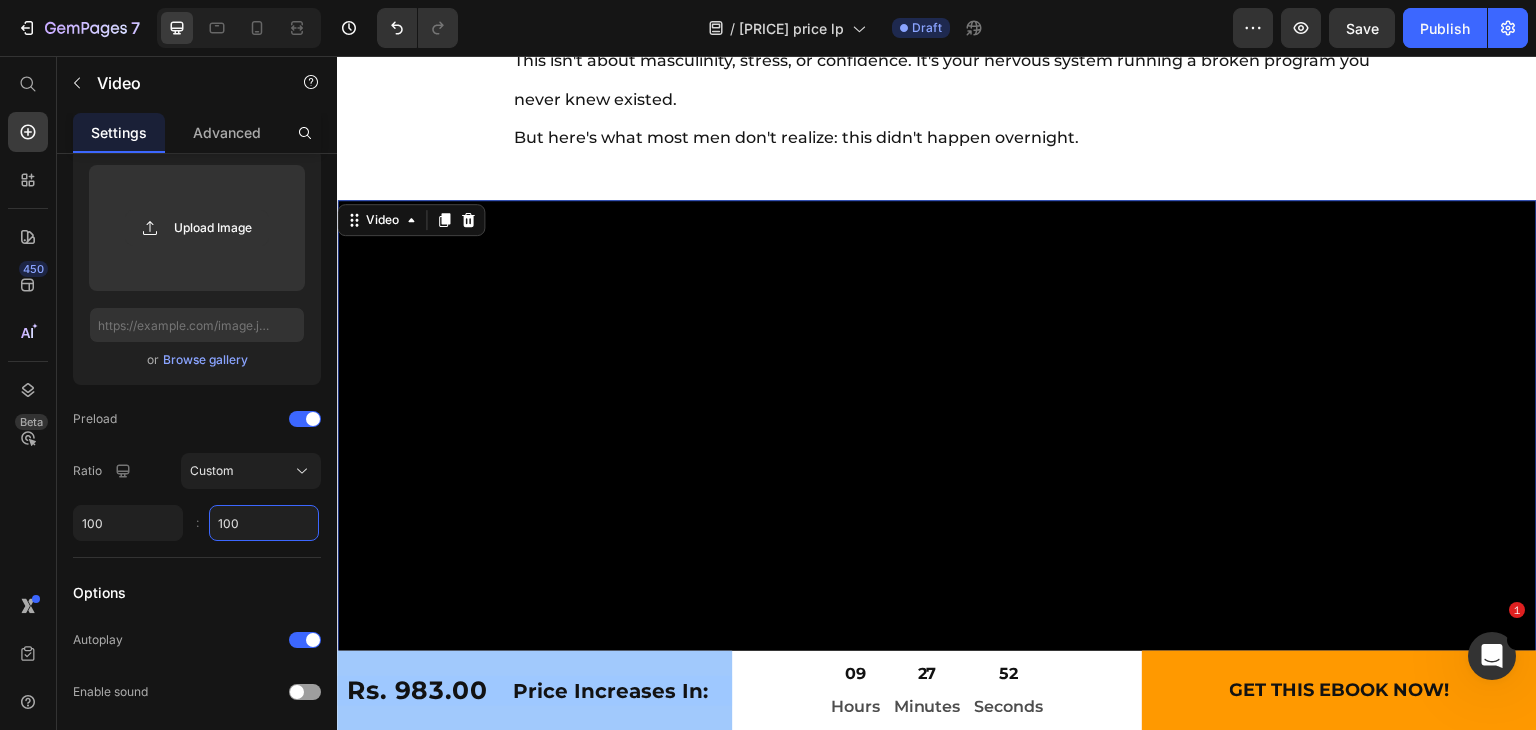 scroll, scrollTop: 11687, scrollLeft: 0, axis: vertical 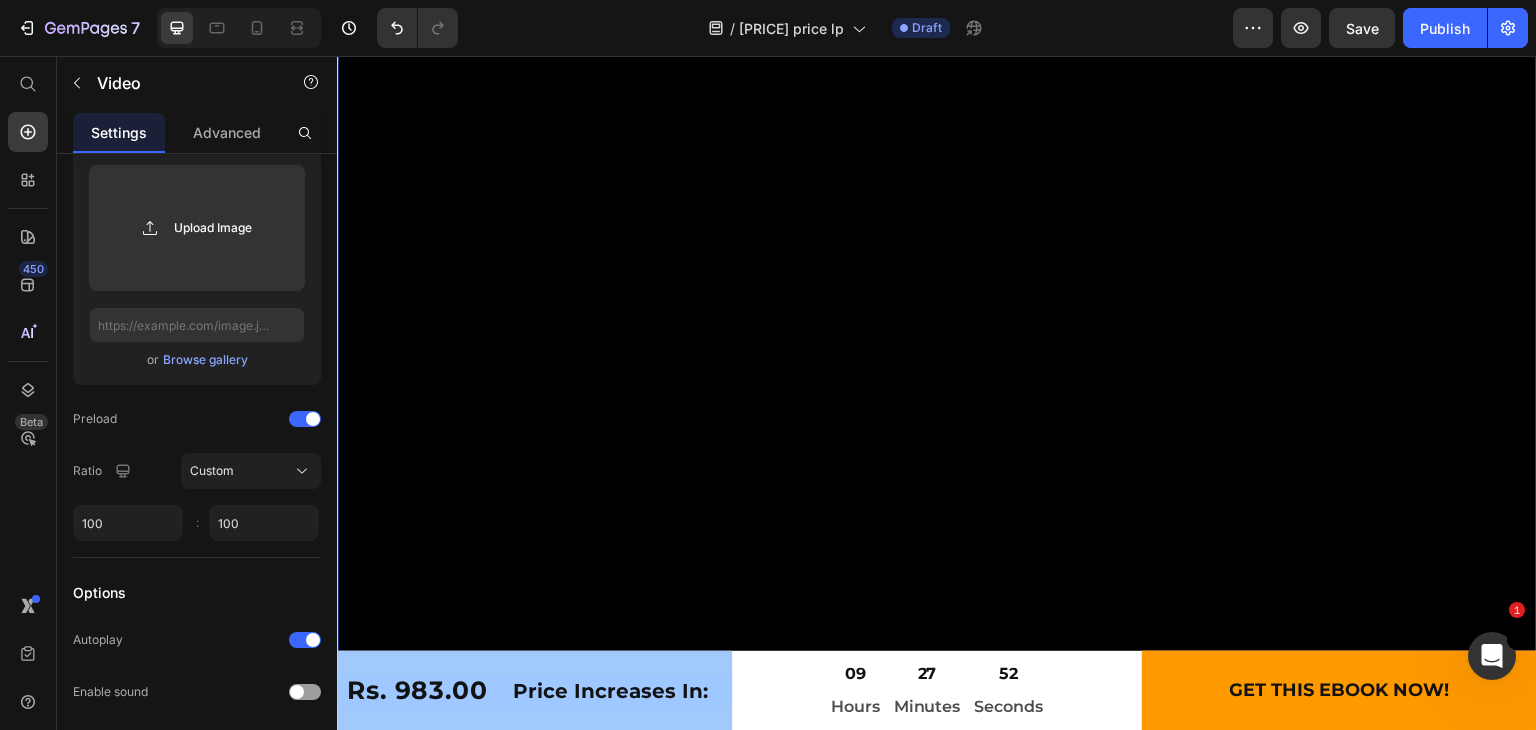 click at bounding box center [937, 477] 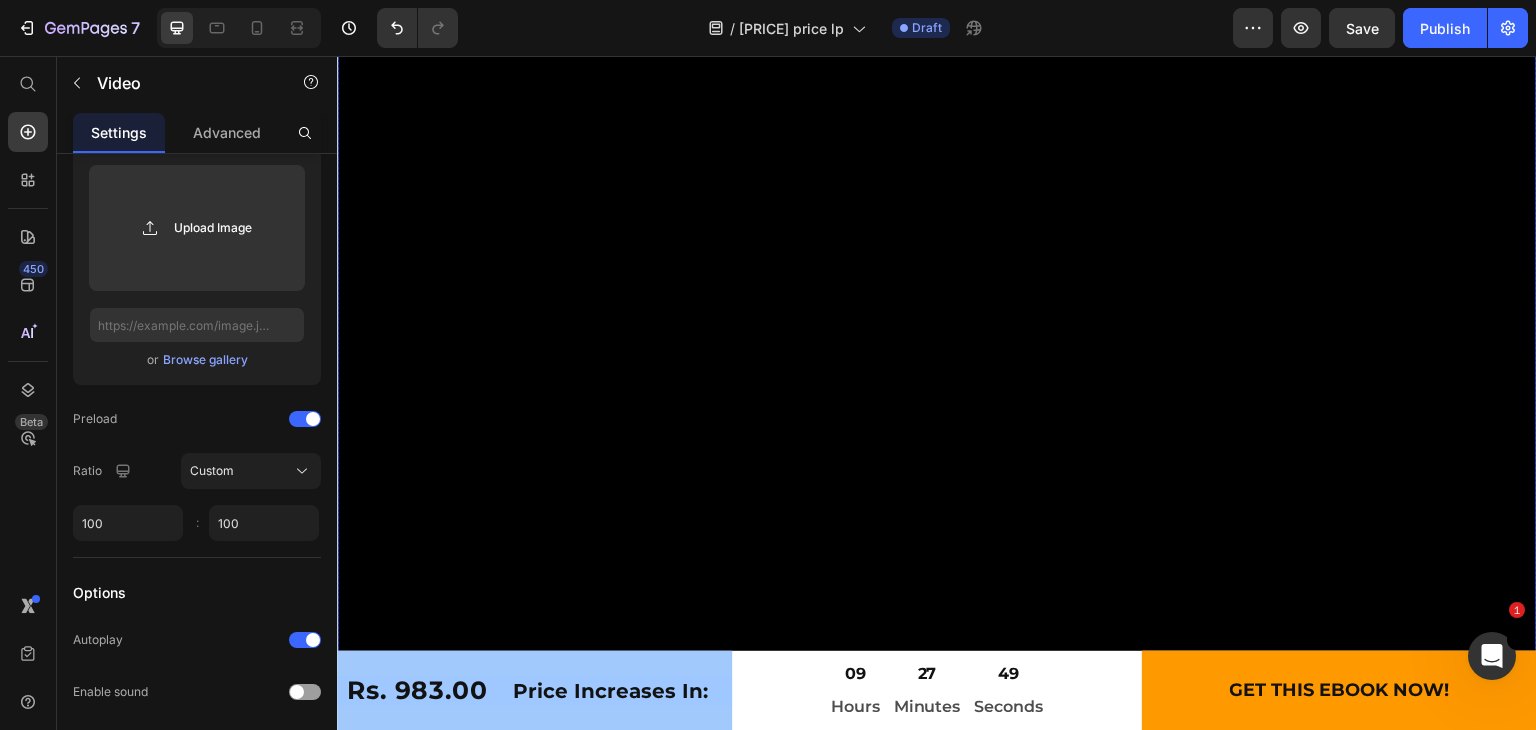 scroll, scrollTop: 12014, scrollLeft: 0, axis: vertical 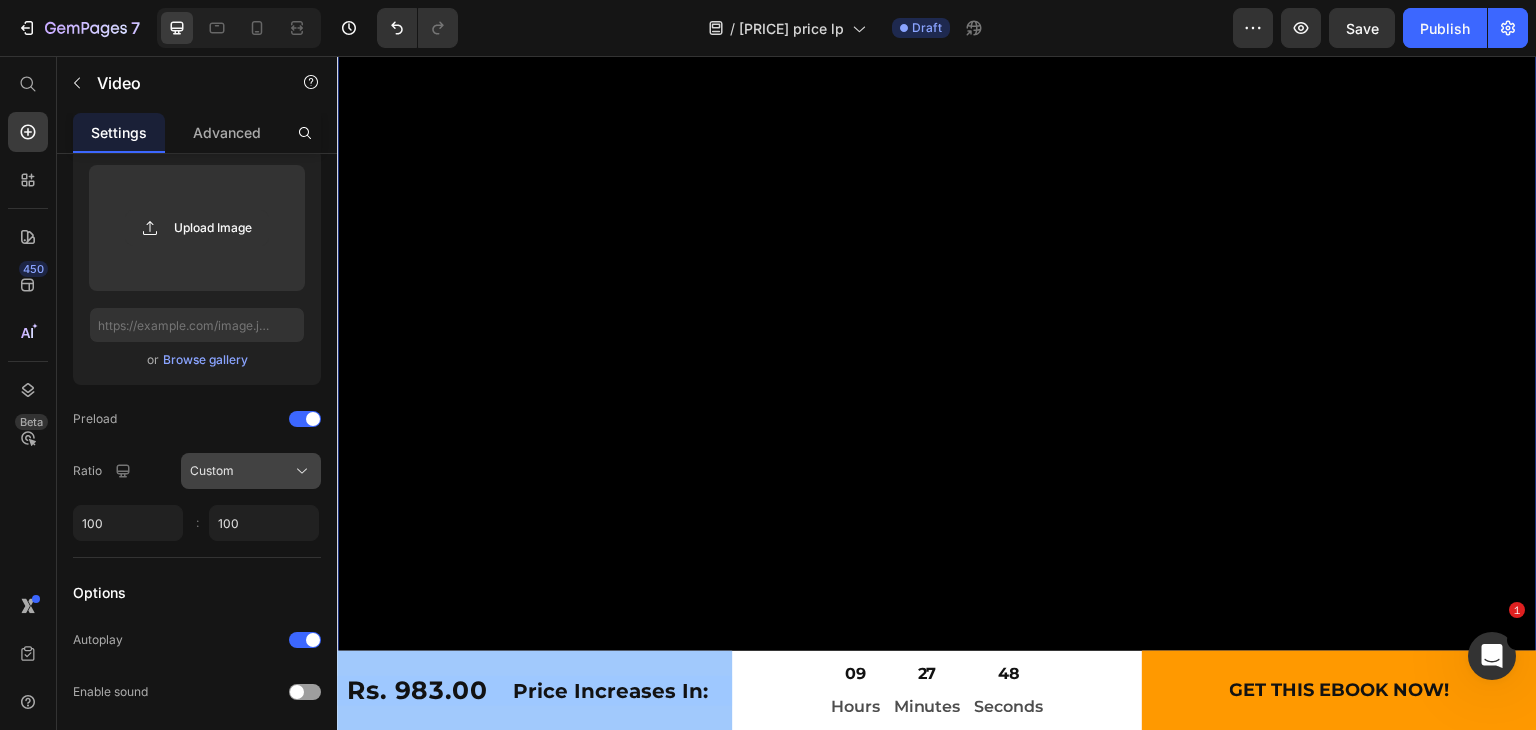 click on "Custom" 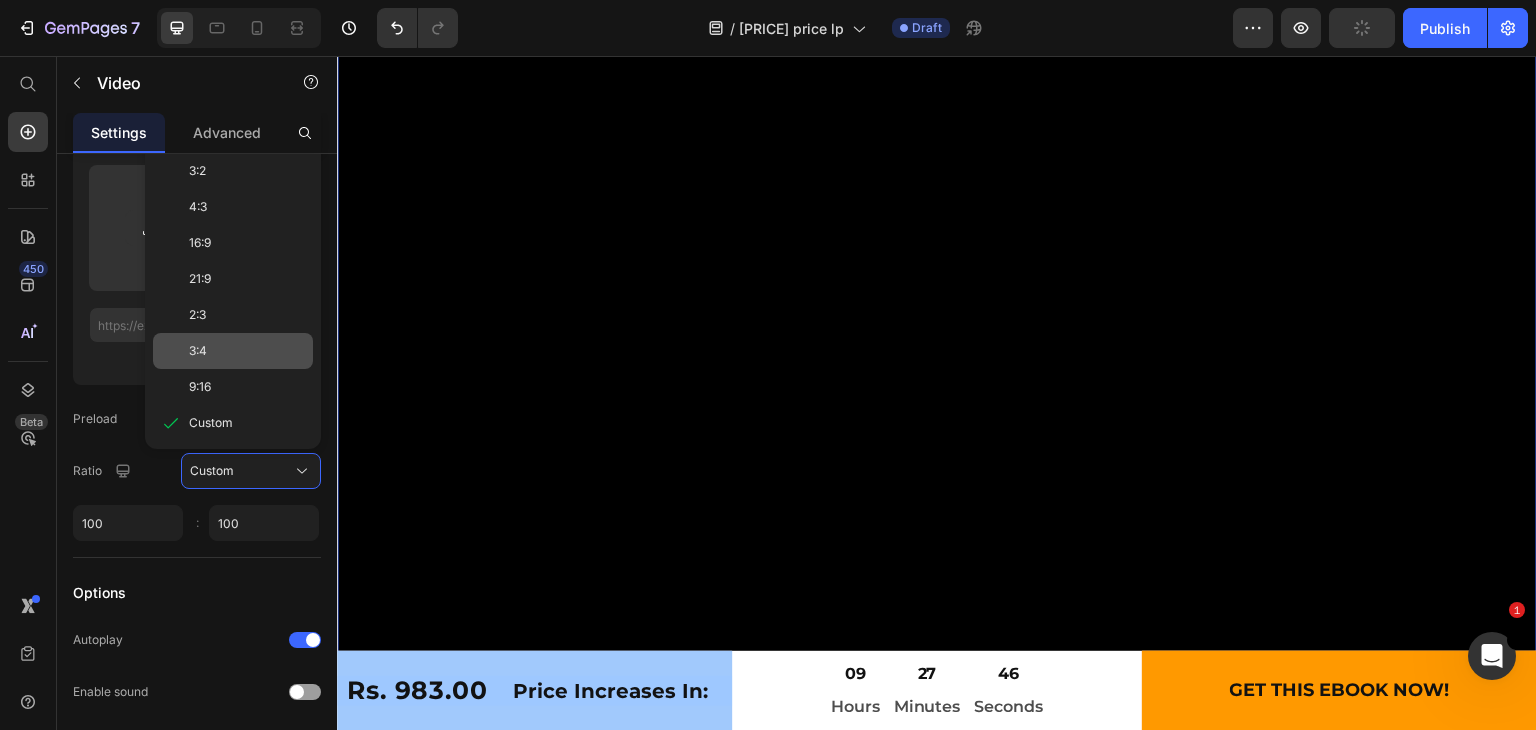 click on "3:4" 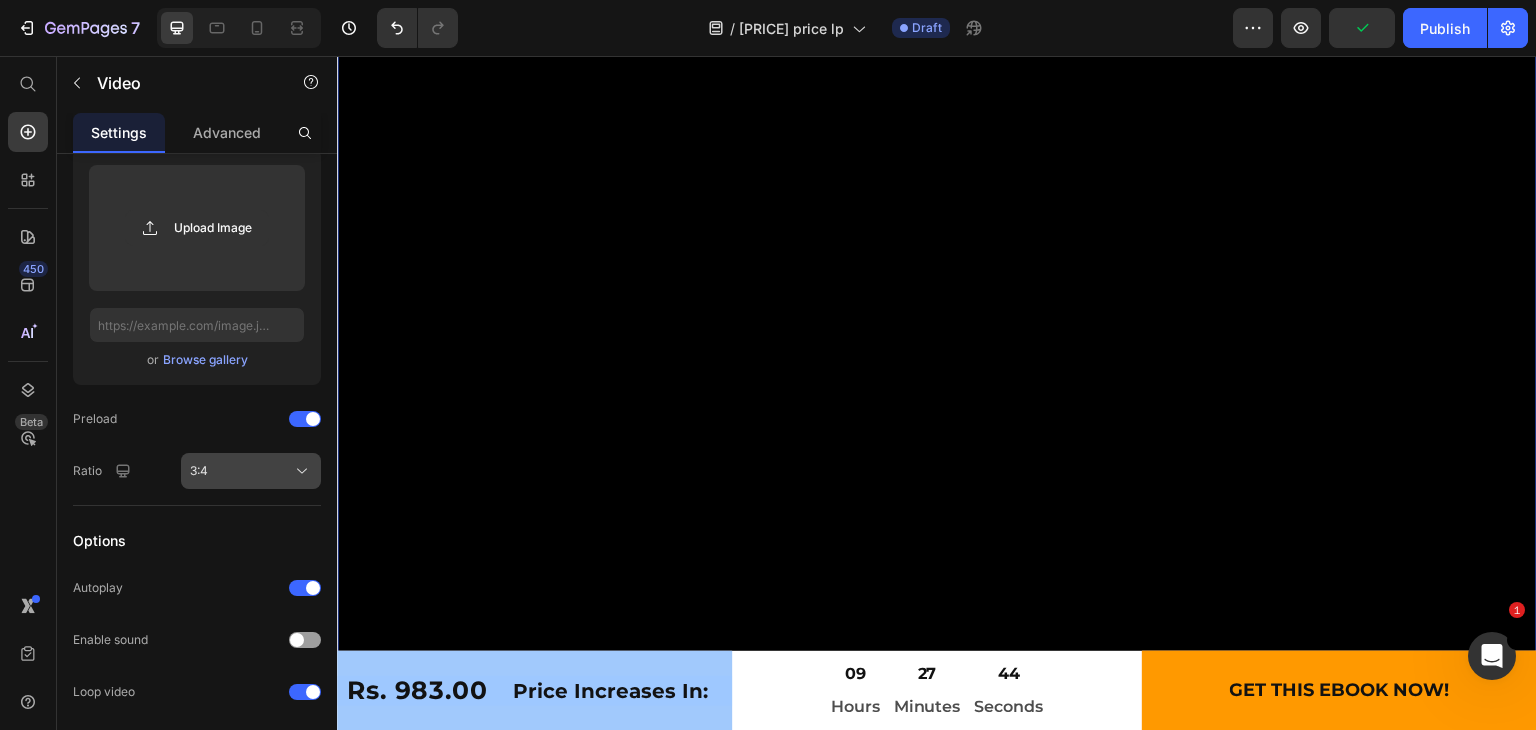 click on "3:4" at bounding box center [251, 471] 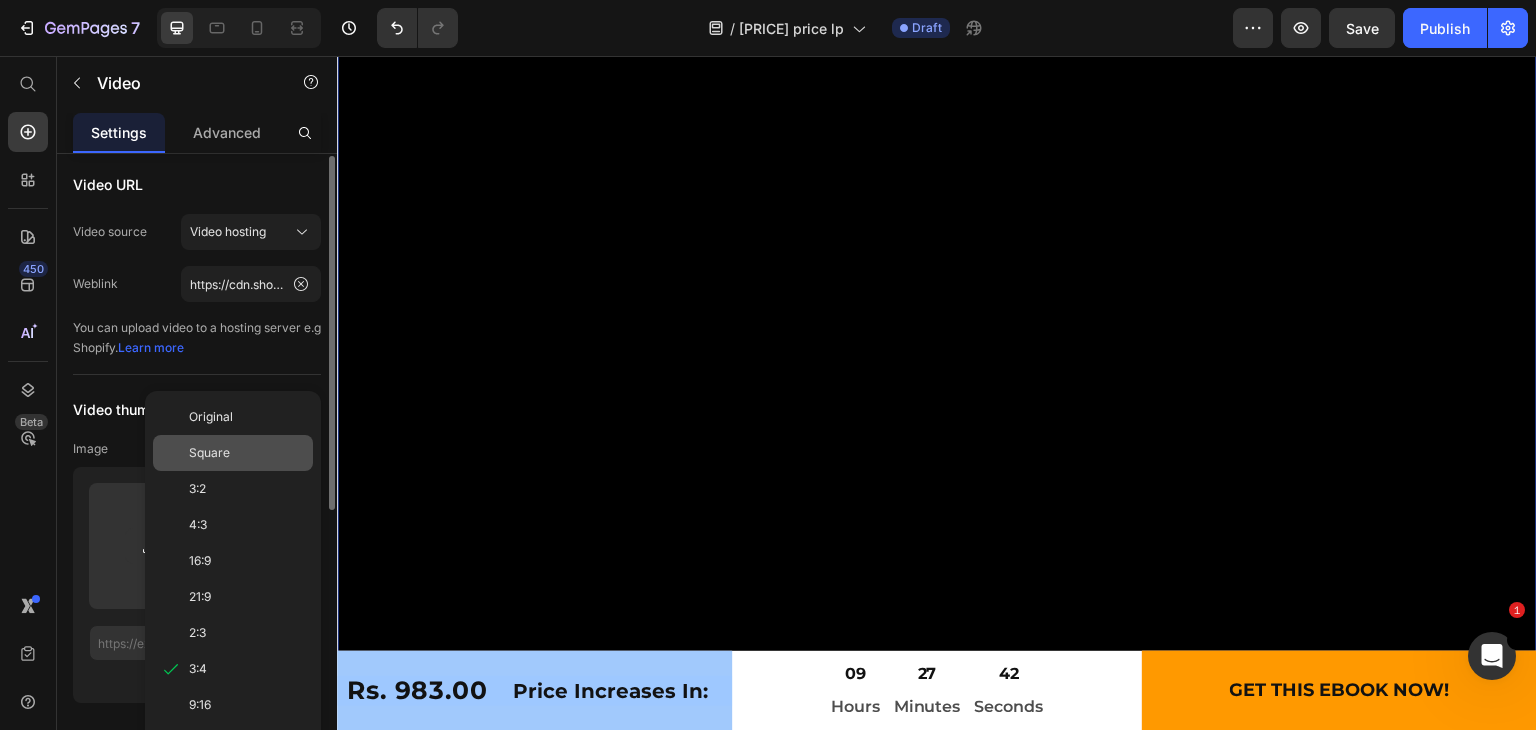 scroll, scrollTop: 4, scrollLeft: 0, axis: vertical 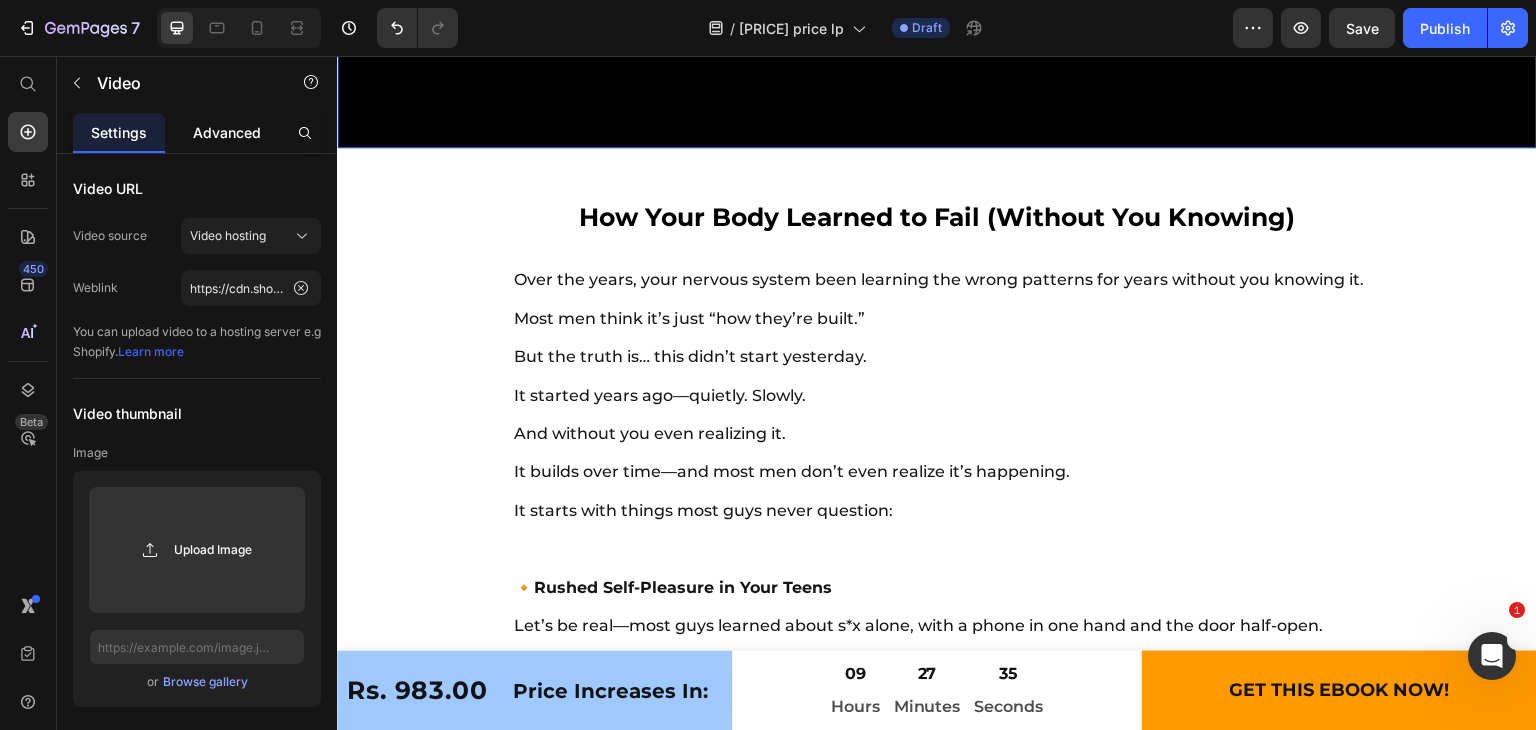 click on "Advanced" at bounding box center (227, 132) 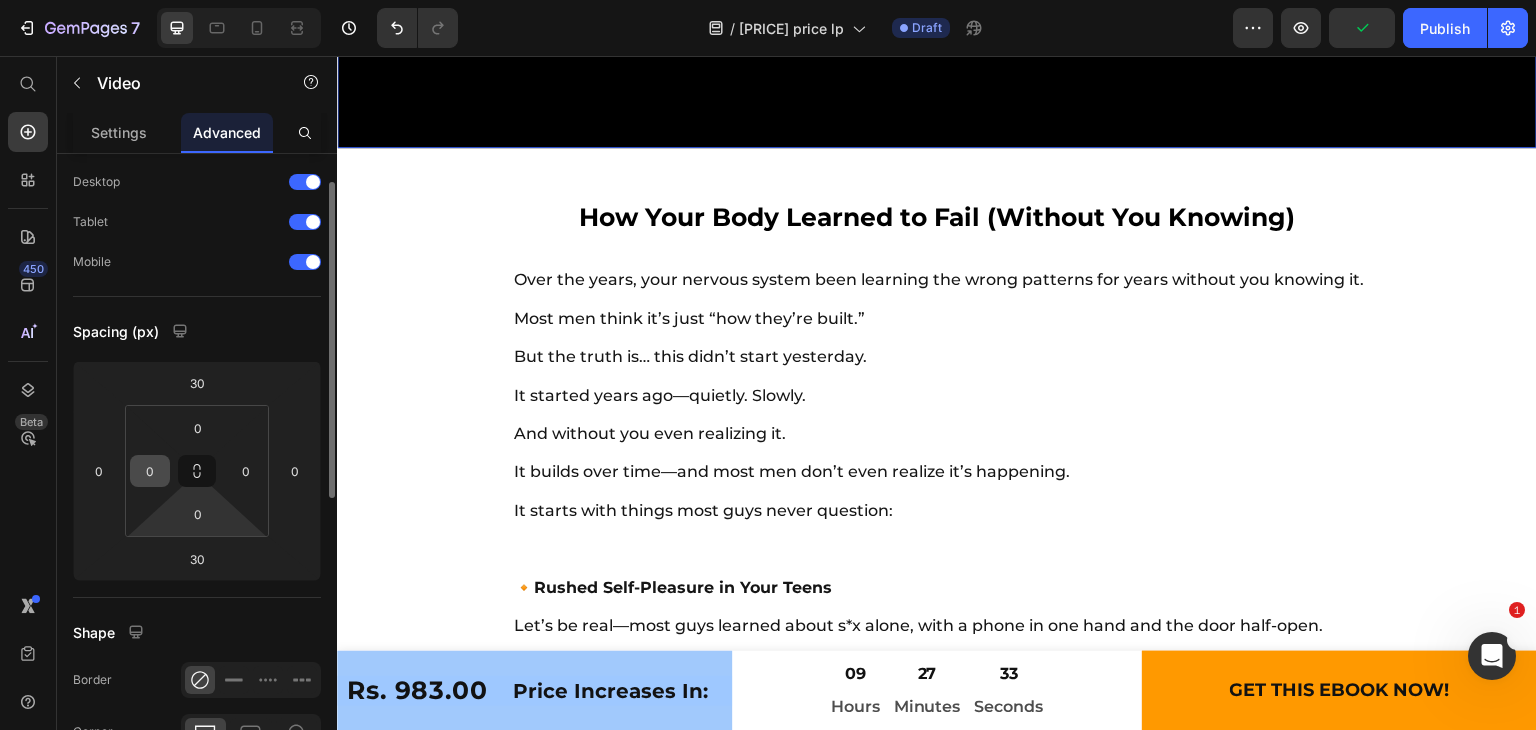 scroll, scrollTop: 55, scrollLeft: 0, axis: vertical 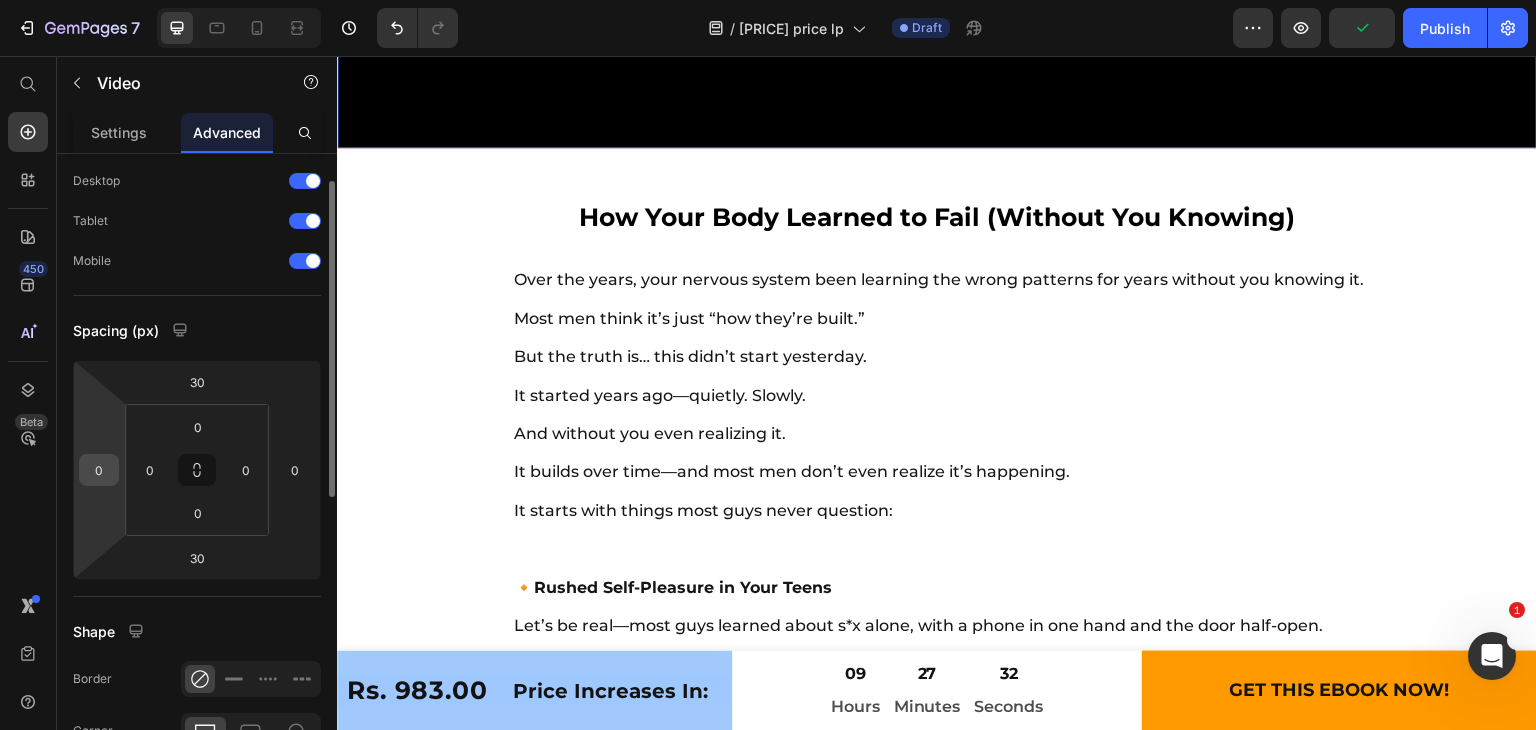 click on "0" at bounding box center (99, 470) 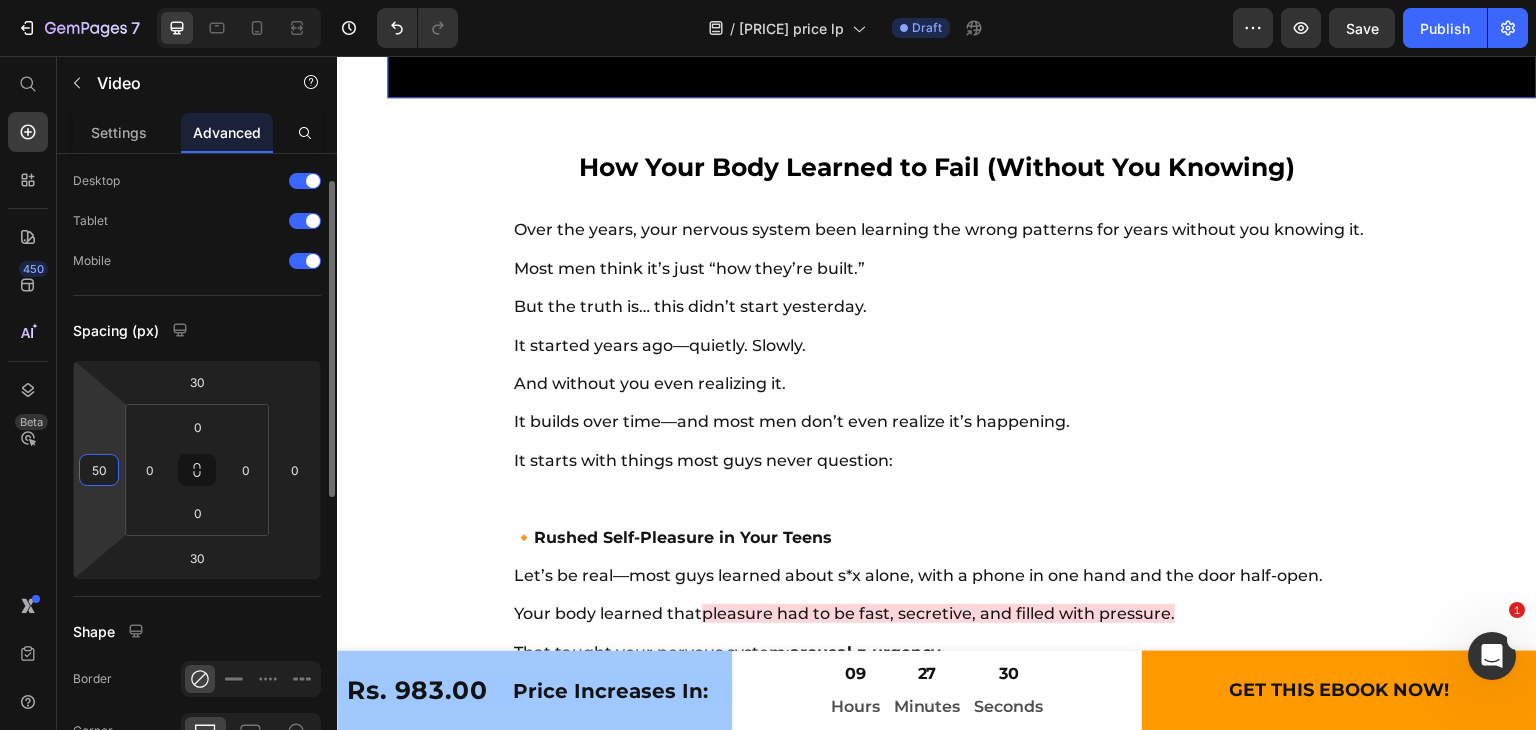 type on "5" 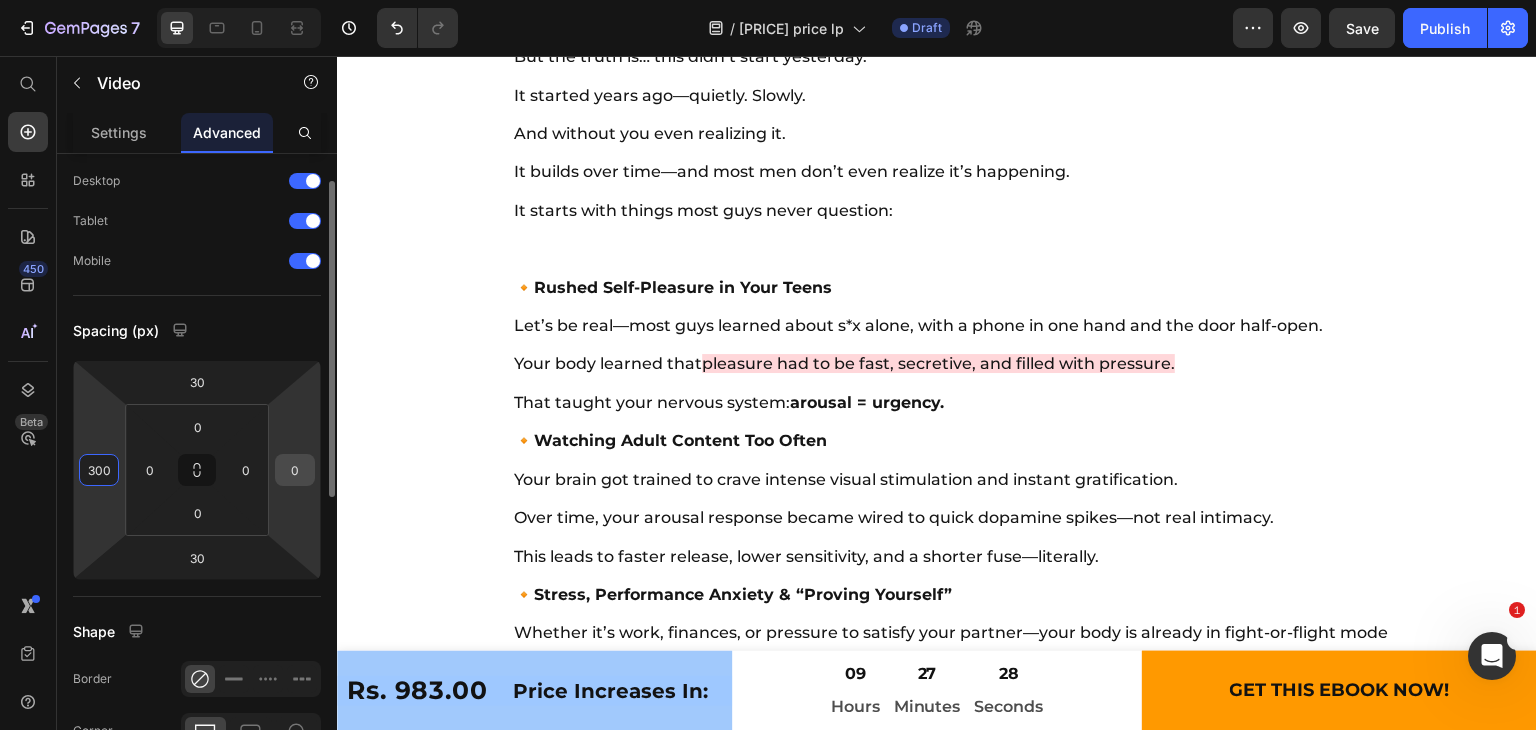 type on "300" 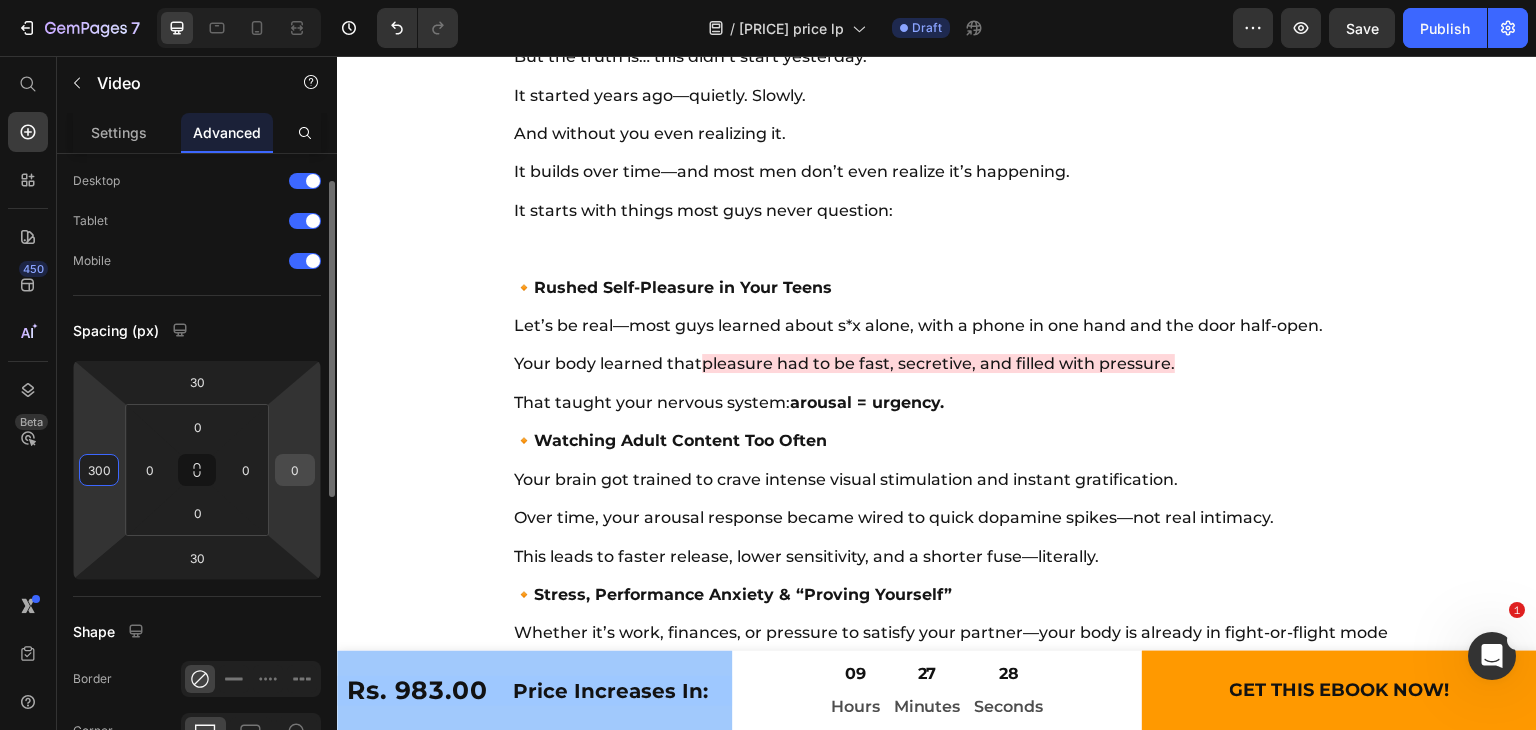 click on "0" at bounding box center [295, 470] 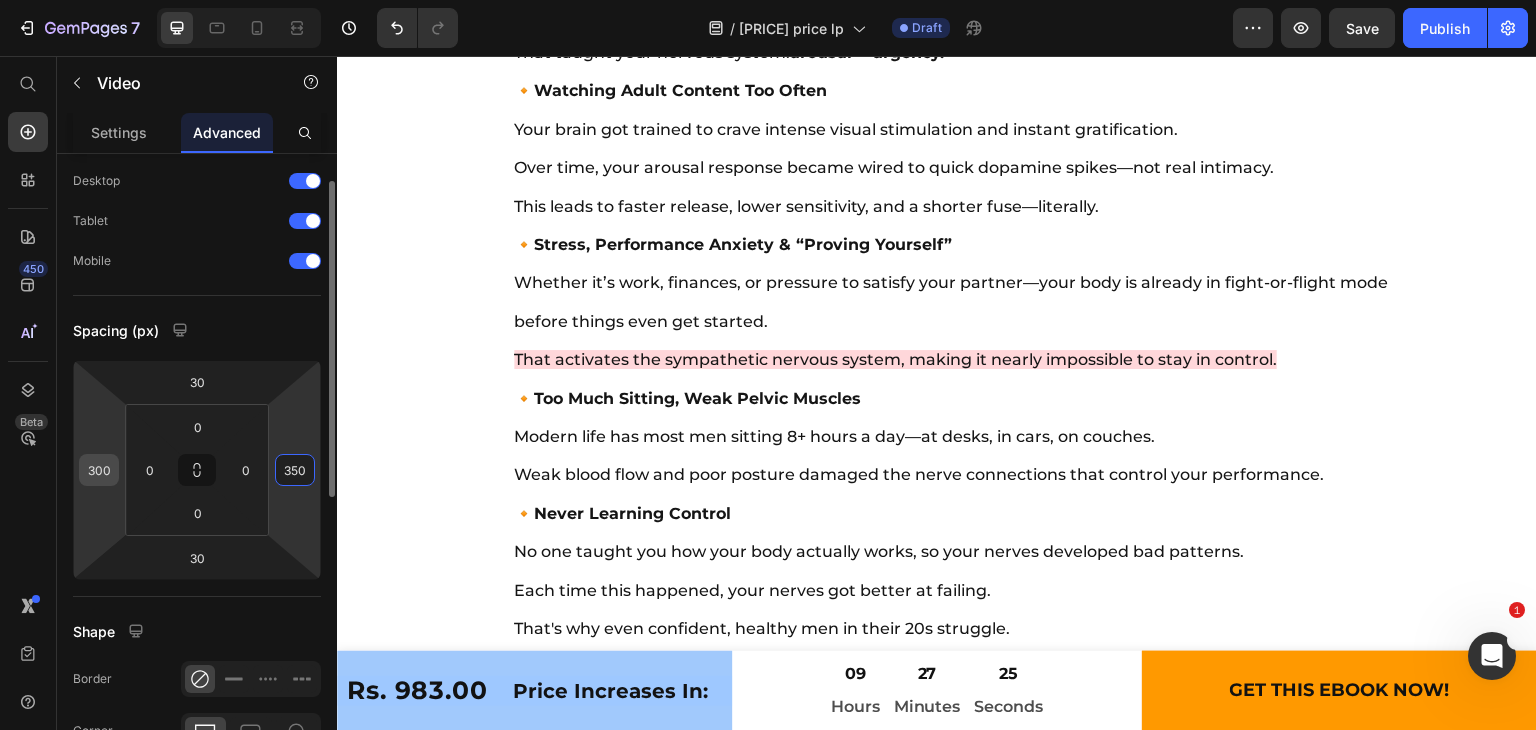 type on "350" 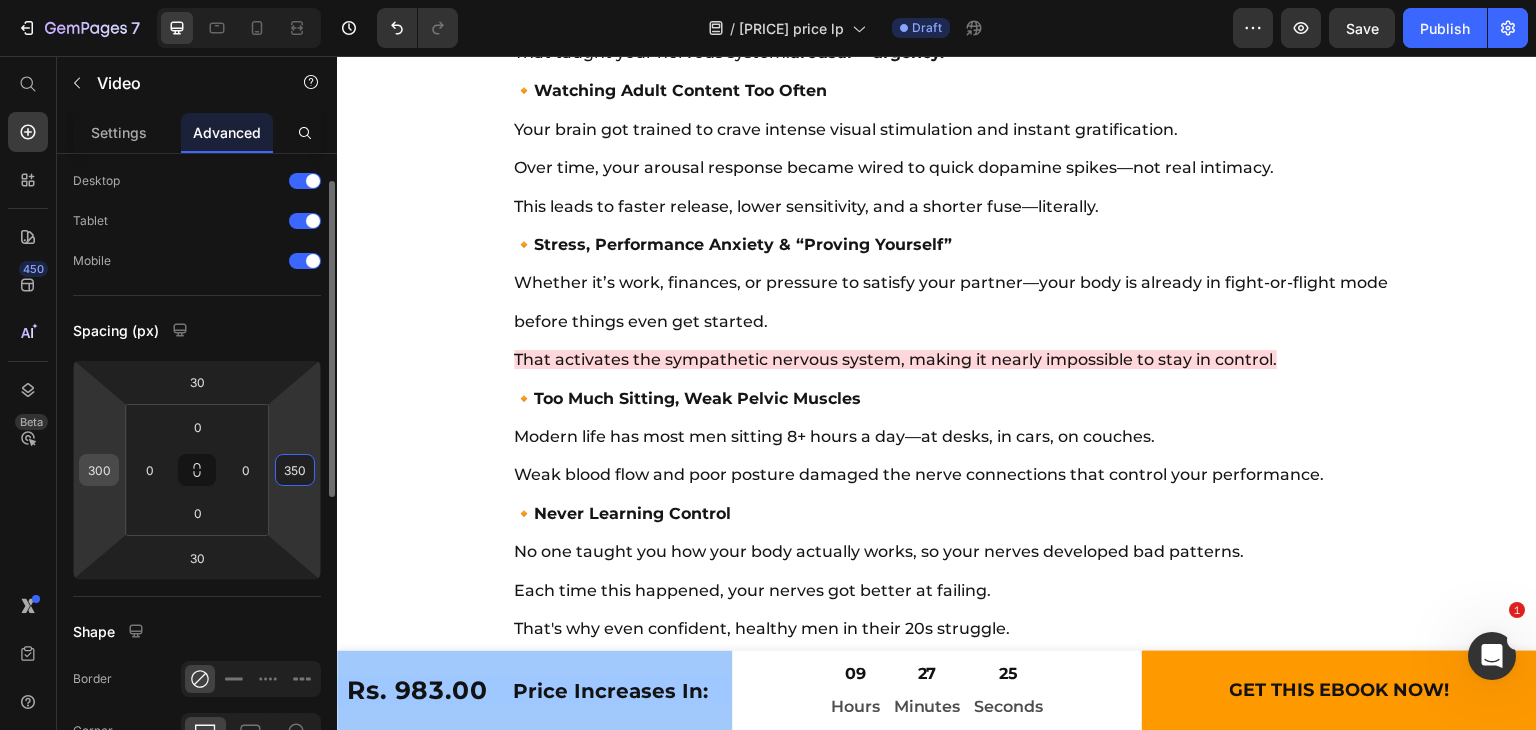 click on "300" at bounding box center (99, 470) 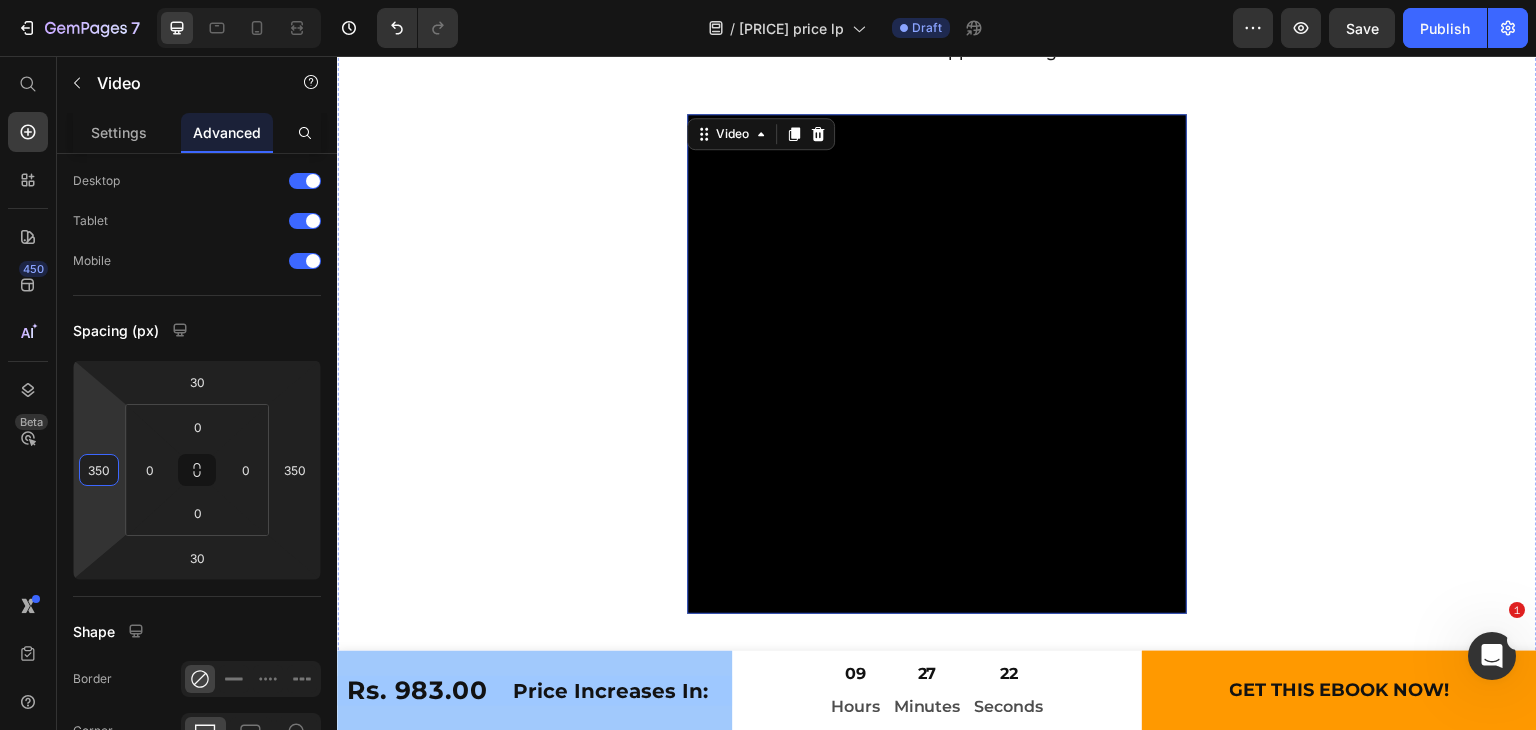 scroll, scrollTop: 11356, scrollLeft: 0, axis: vertical 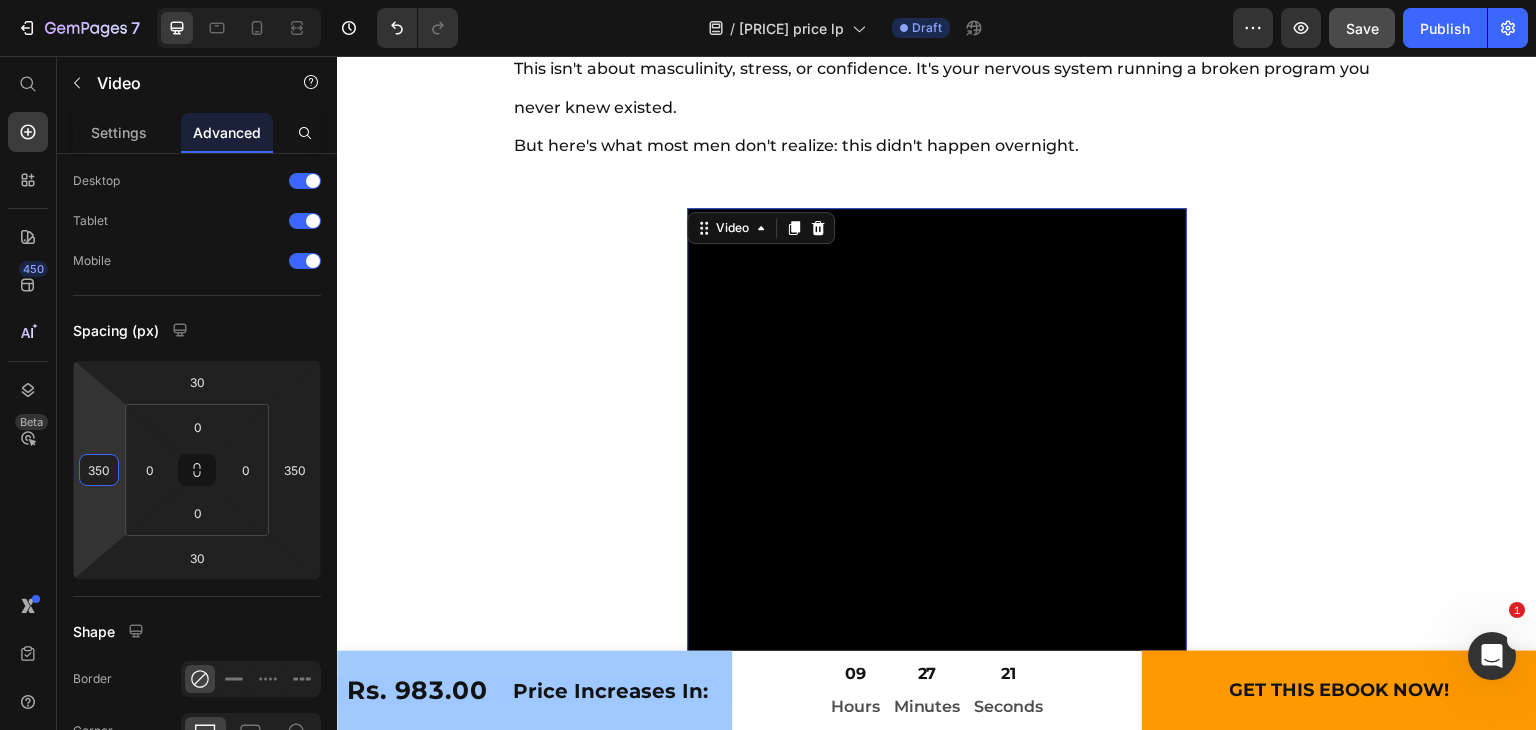 click on "Save" at bounding box center [1362, 28] 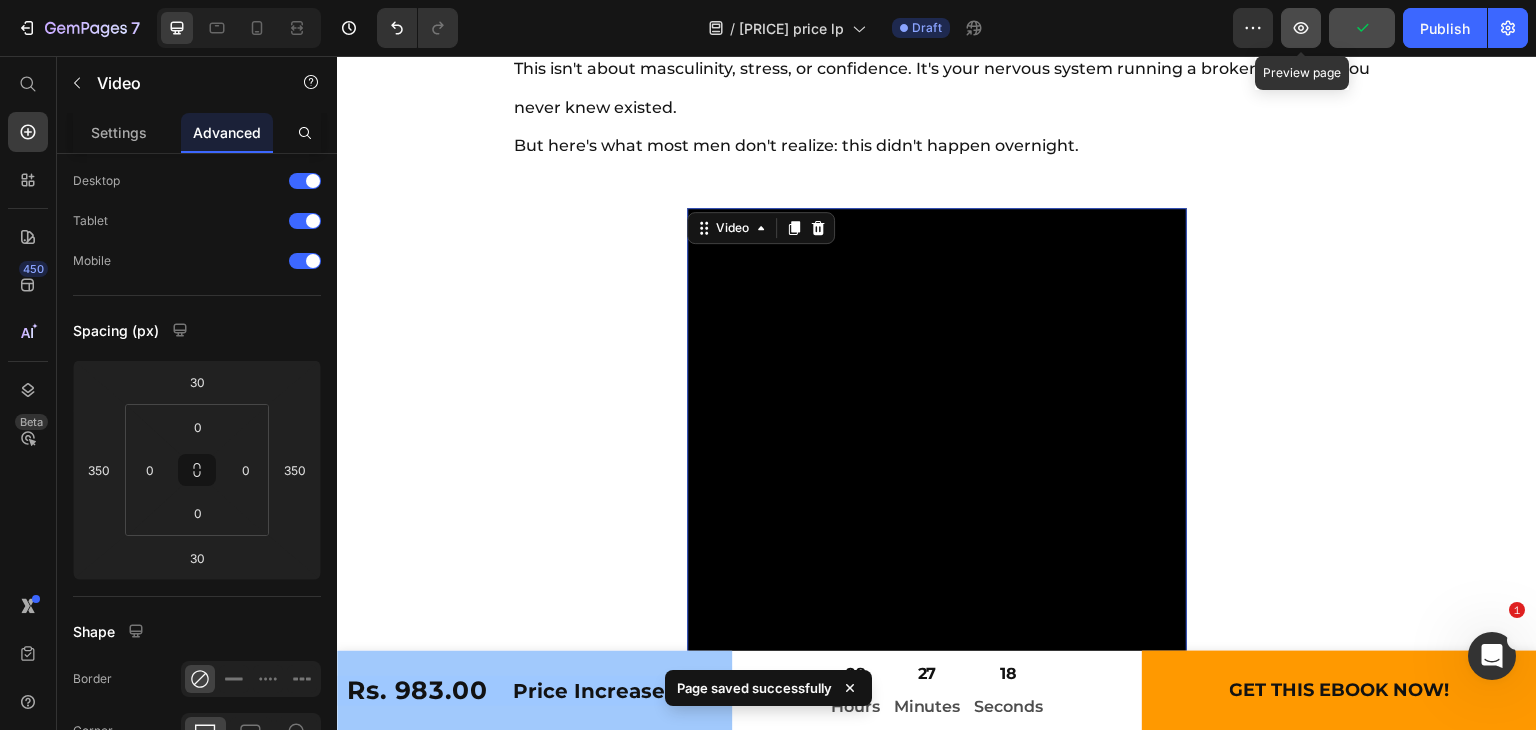 click 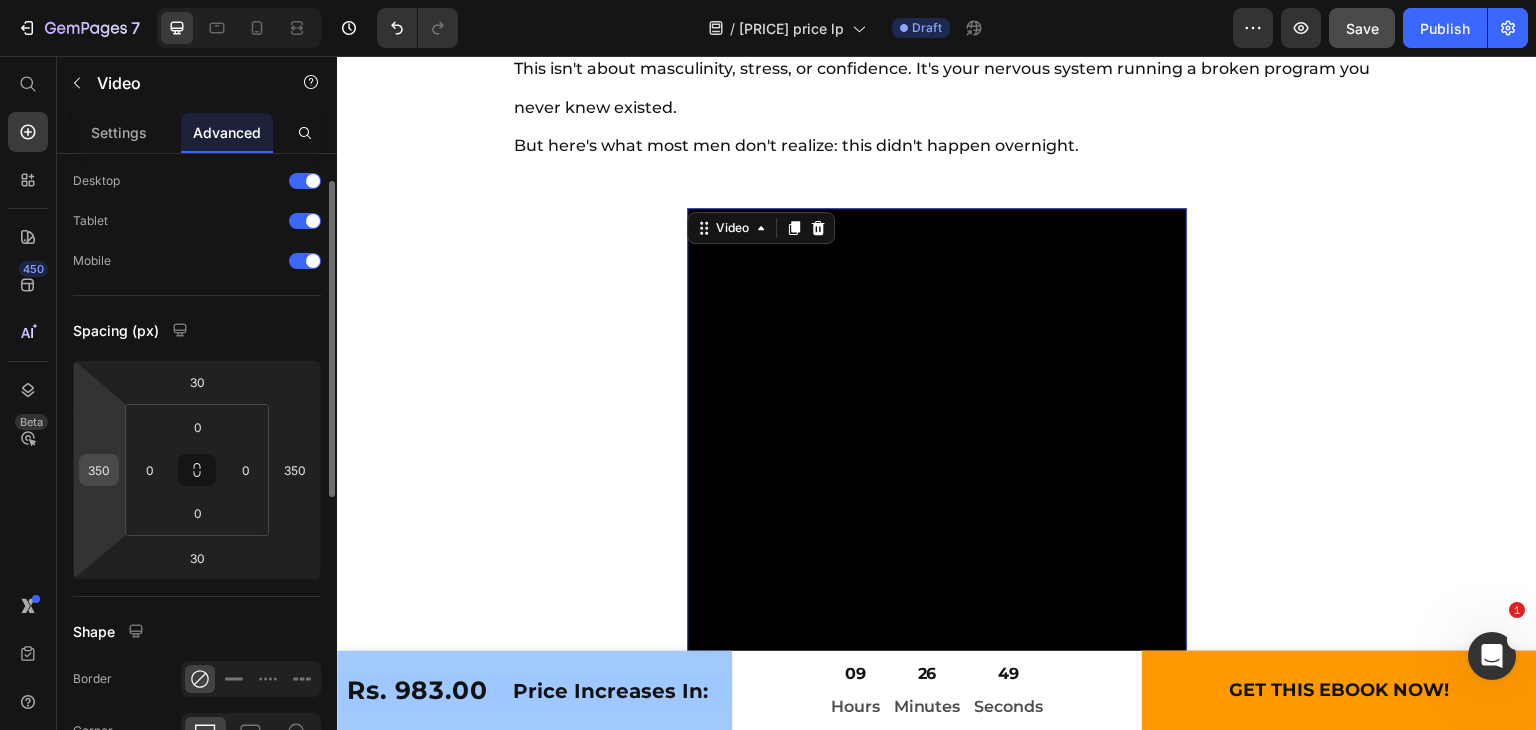 click on "350" at bounding box center [99, 470] 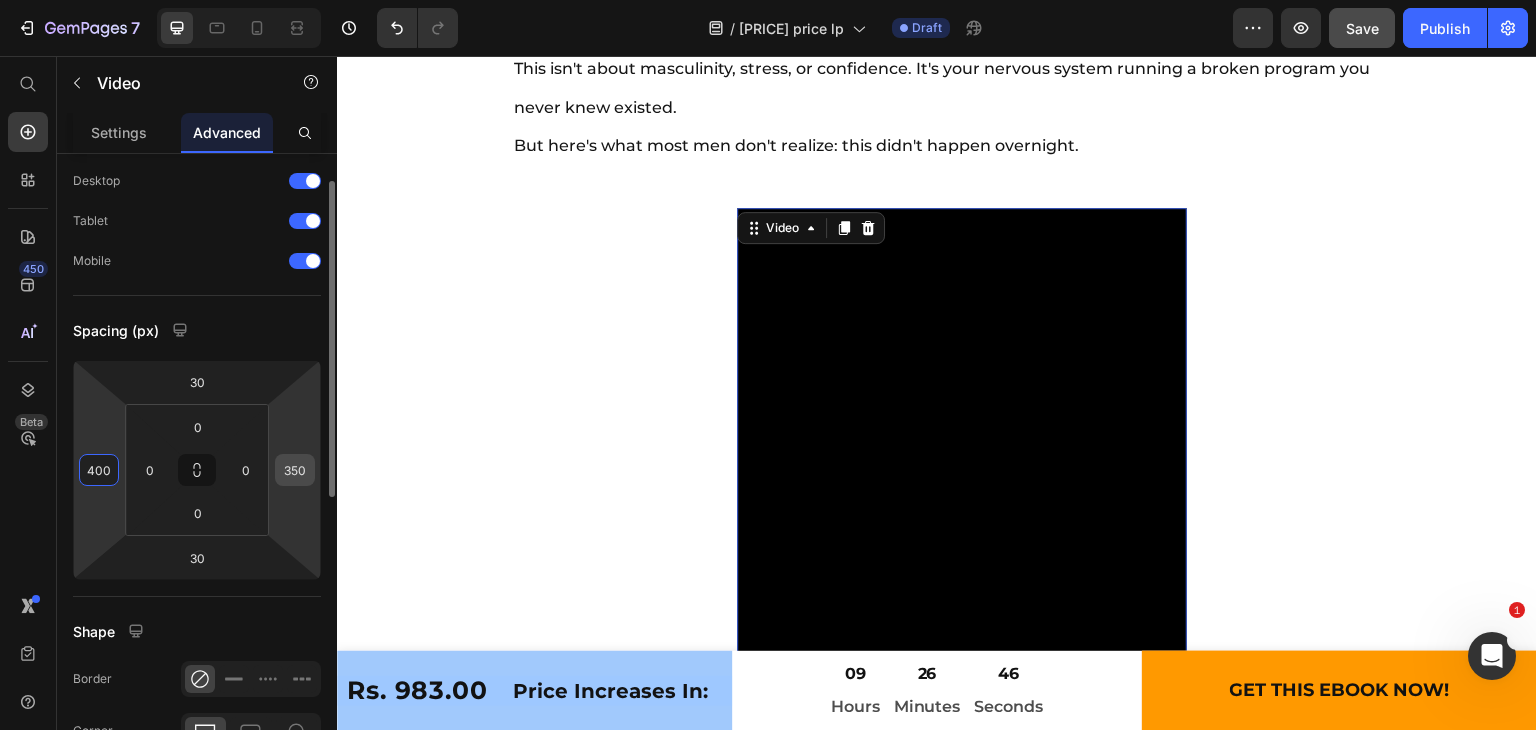 type on "400" 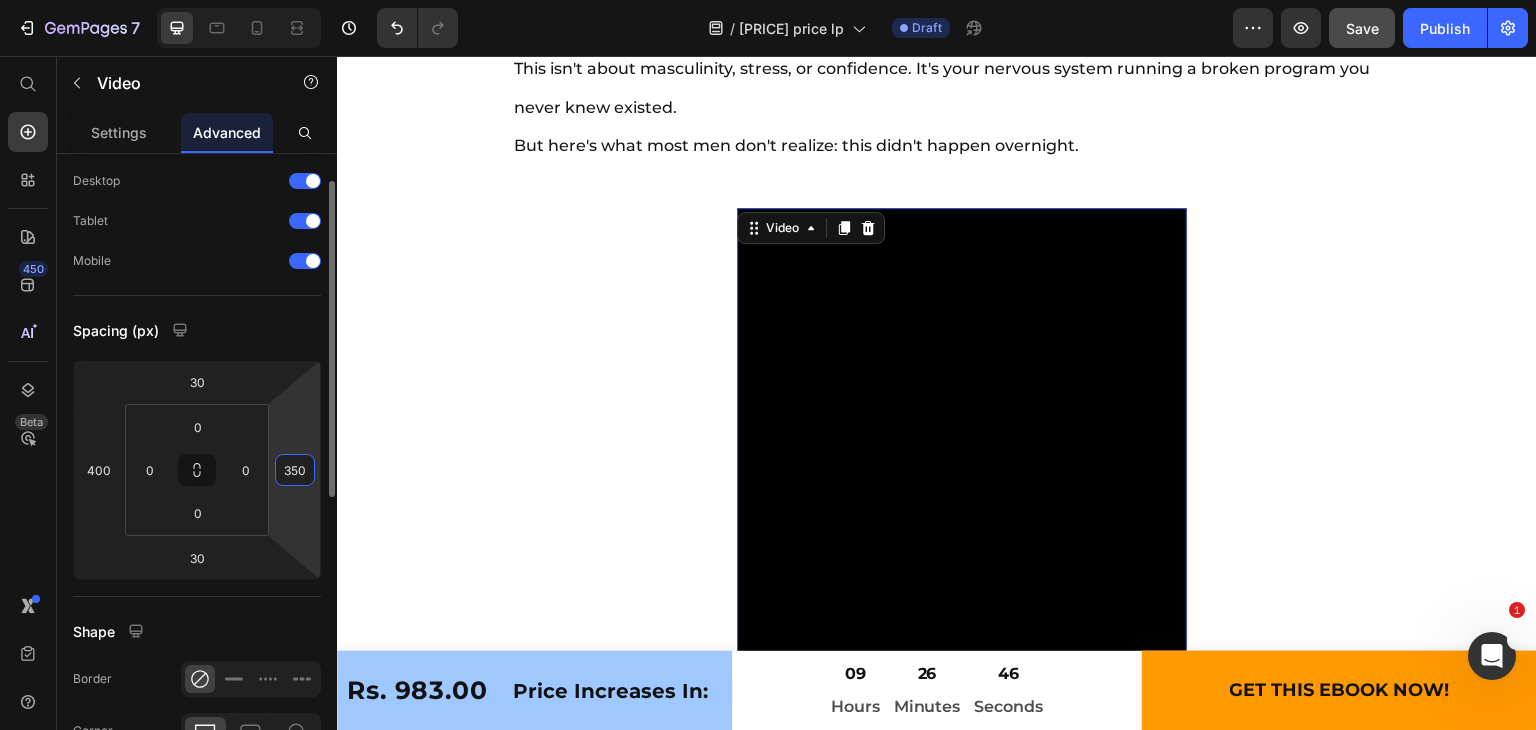 click on "350" at bounding box center (295, 470) 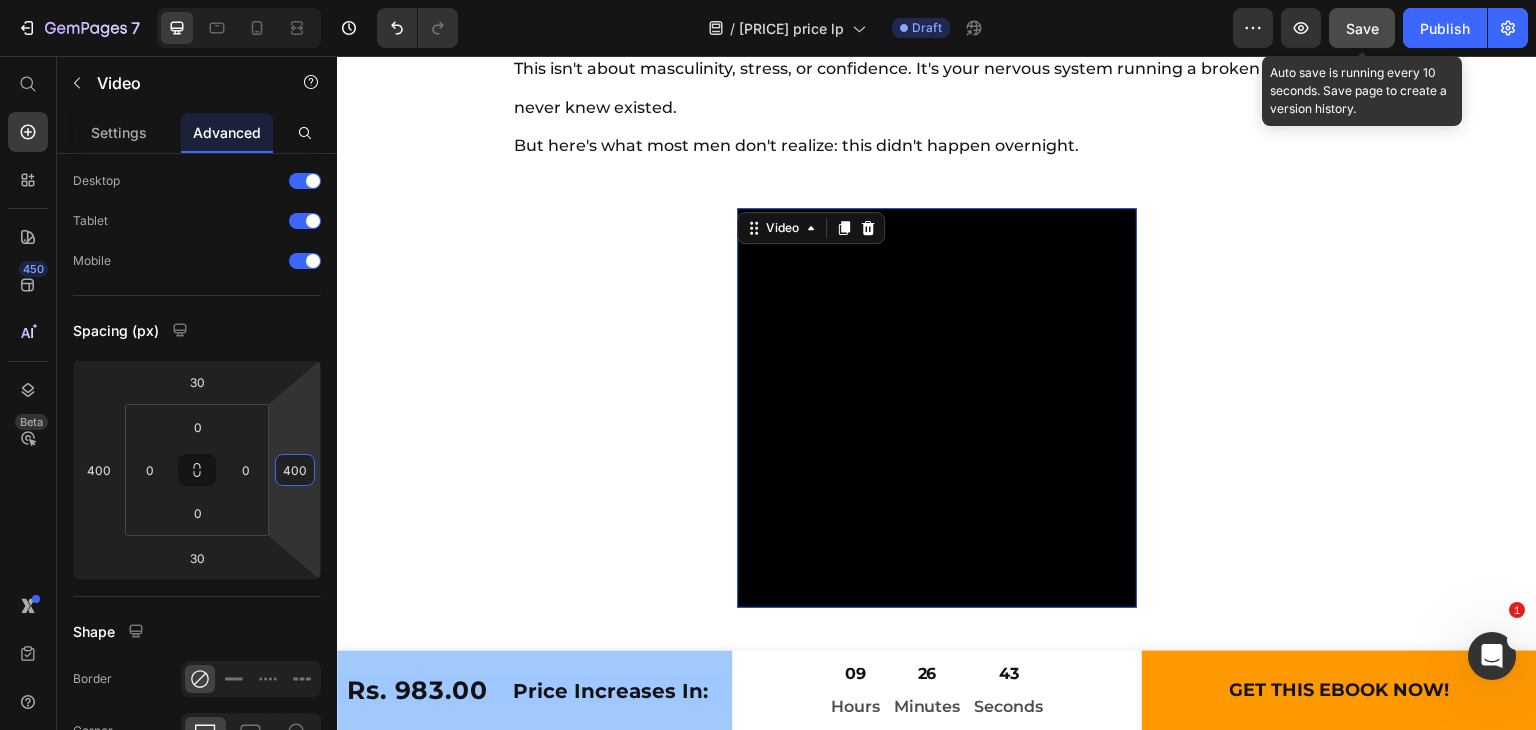 type on "400" 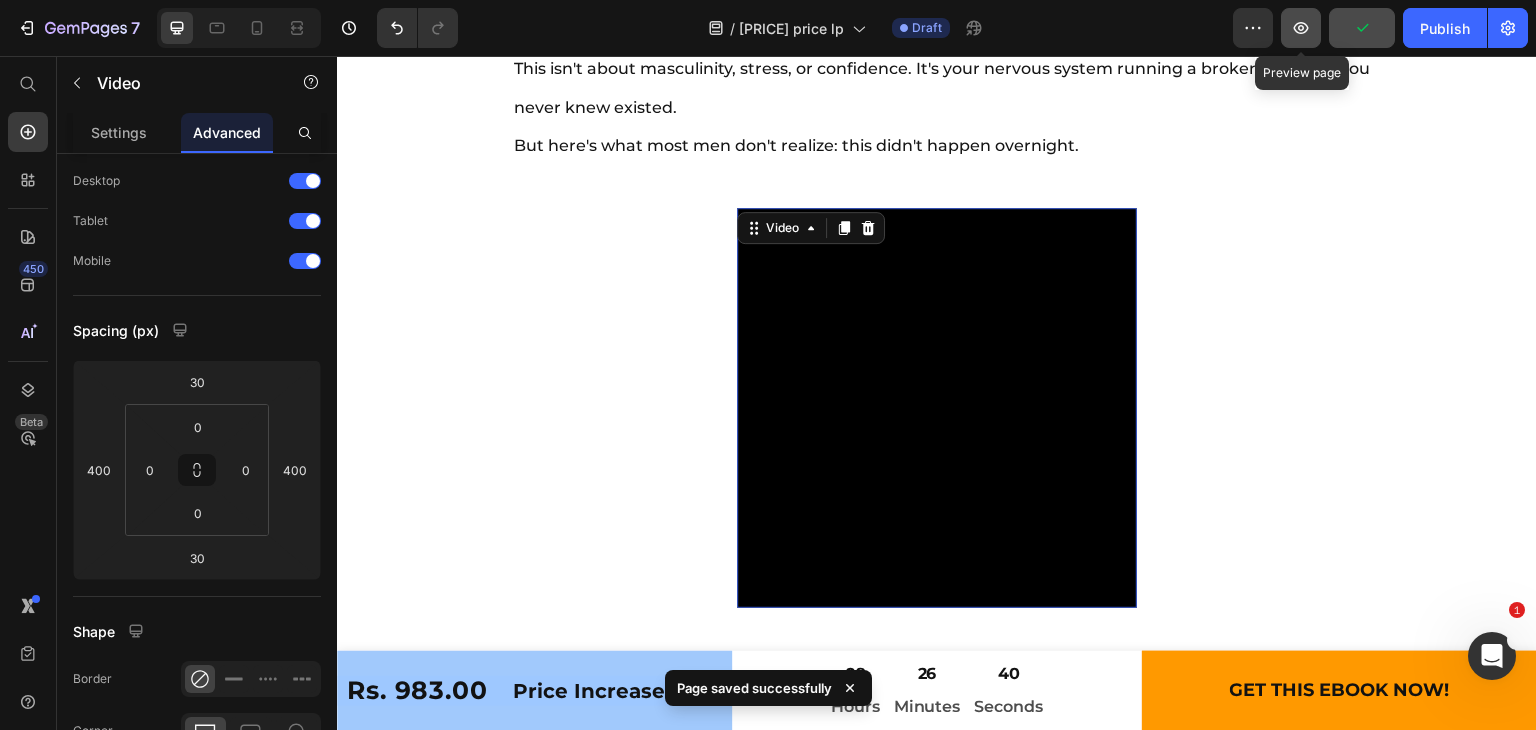 click 